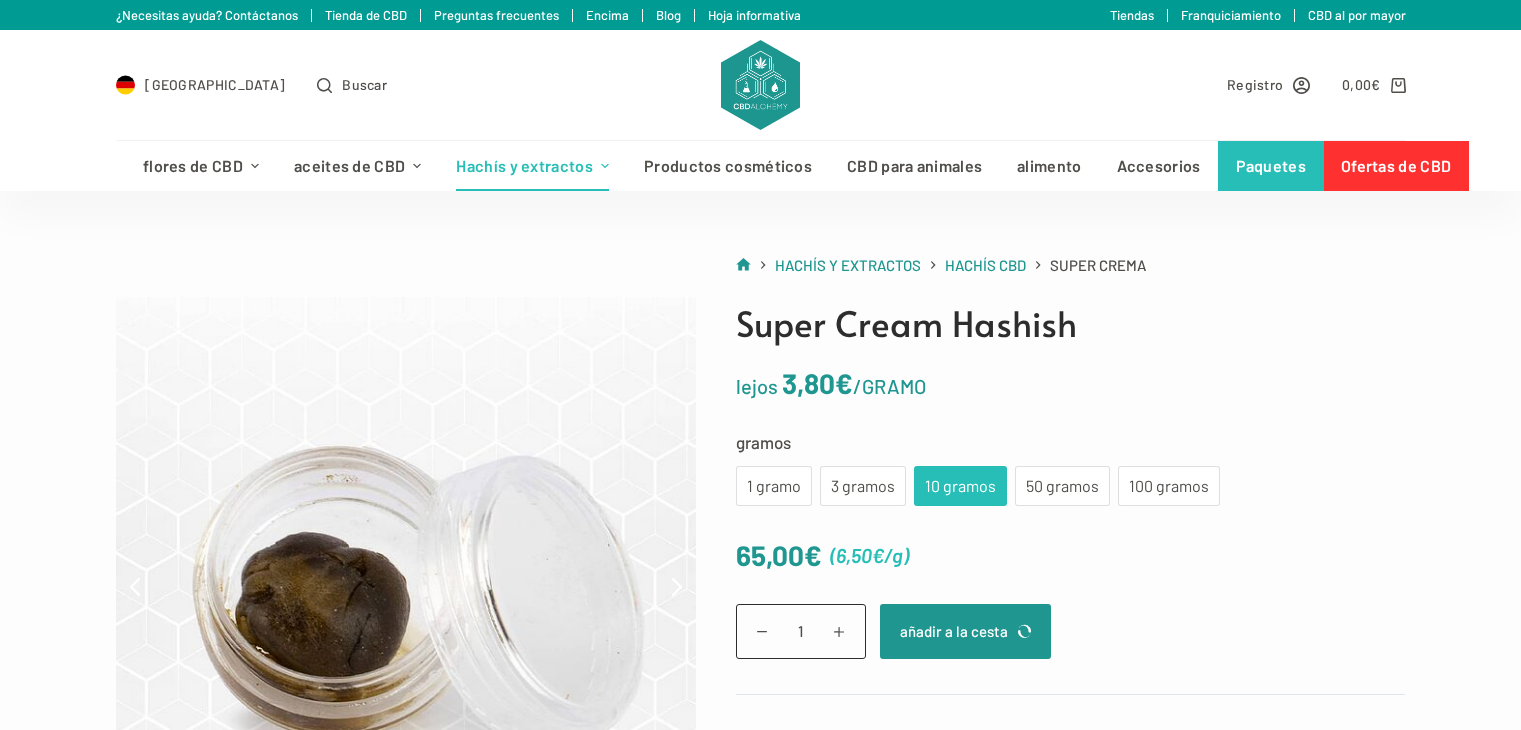 scroll, scrollTop: 0, scrollLeft: 0, axis: both 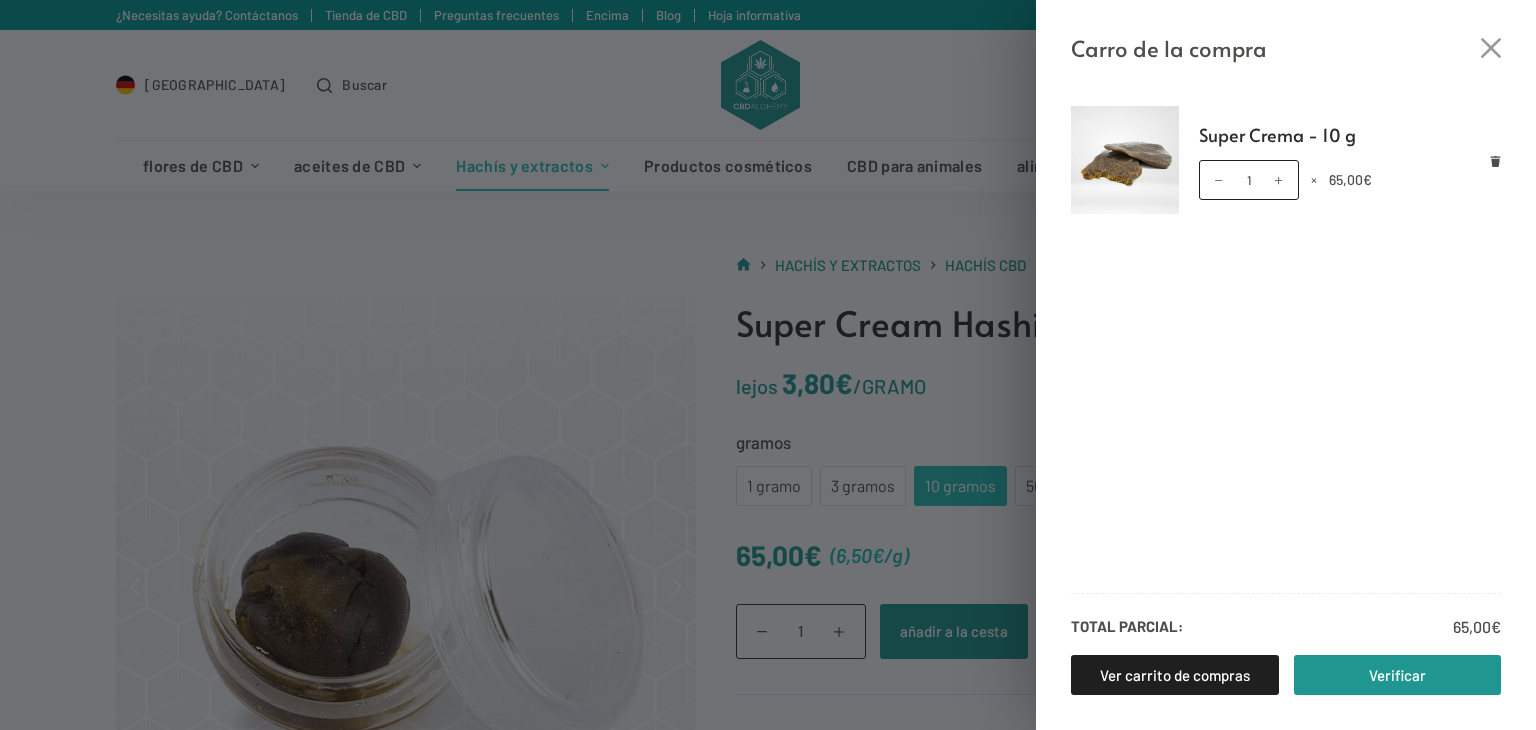 click on "Carro de la compra
Super Crema - 10 g
Super Crema - 10 g cantidad
1
× 65,00   €
Total parcial:   65,00   €
Ver carrito de compras Verificar" at bounding box center (768, 365) 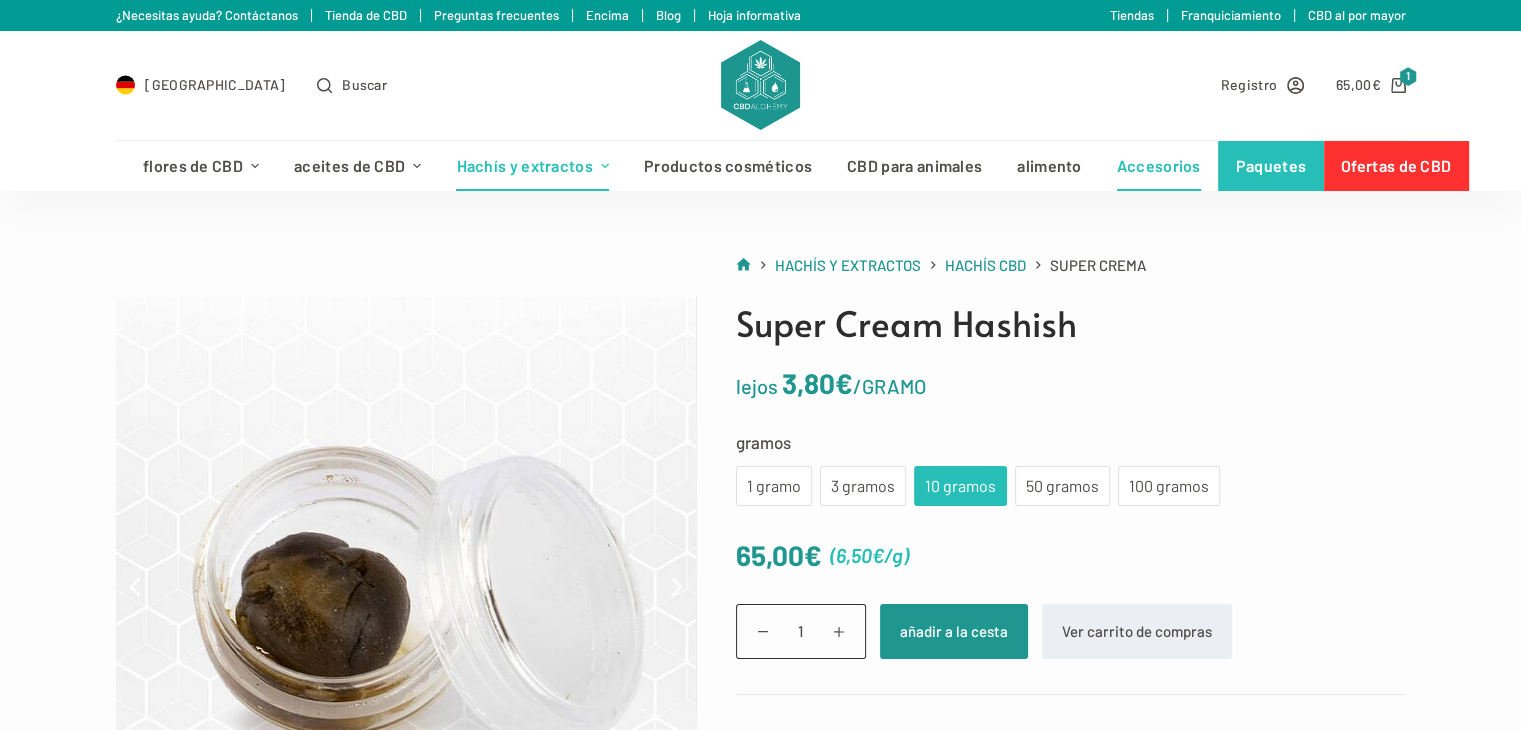 click on "Accesorios" at bounding box center (1159, 165) 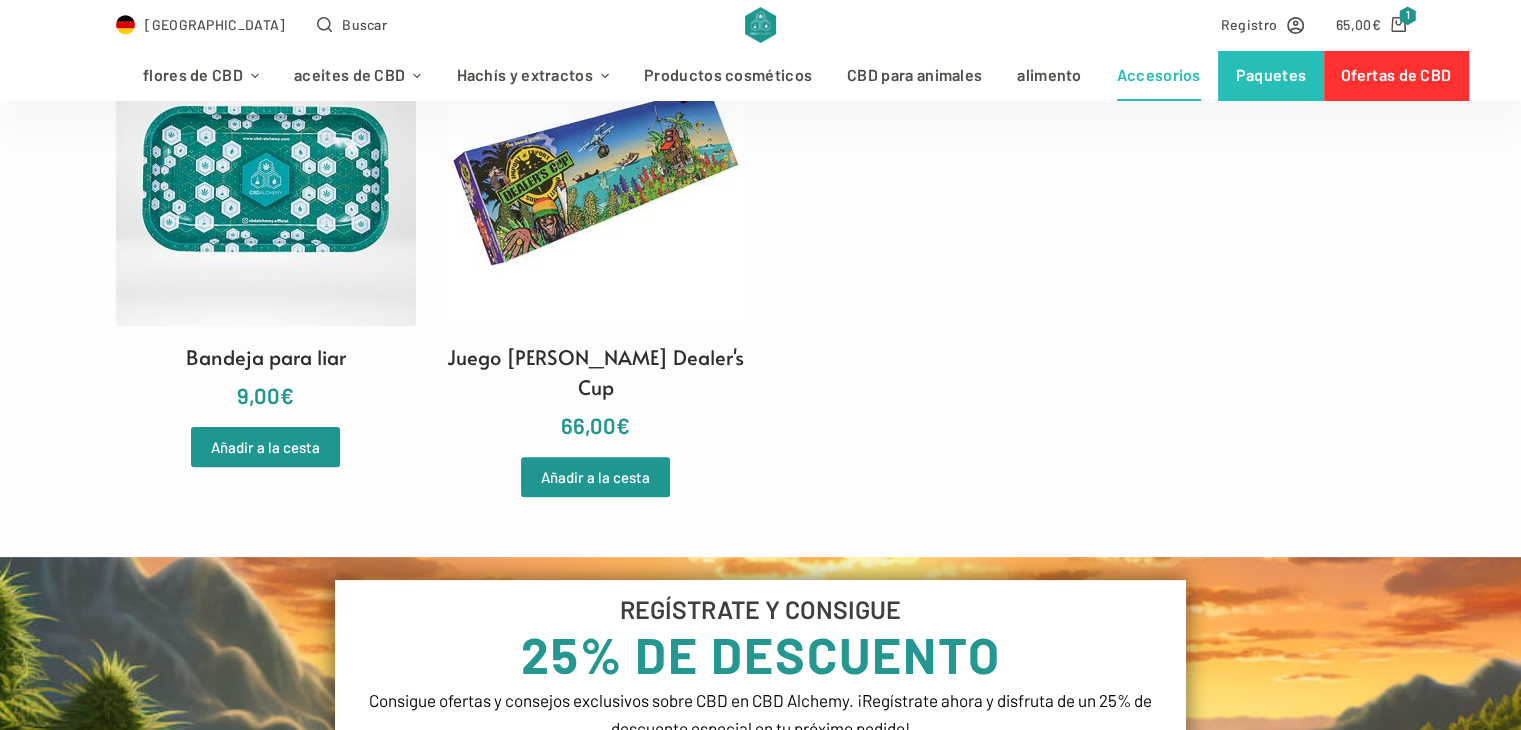 scroll, scrollTop: 480, scrollLeft: 0, axis: vertical 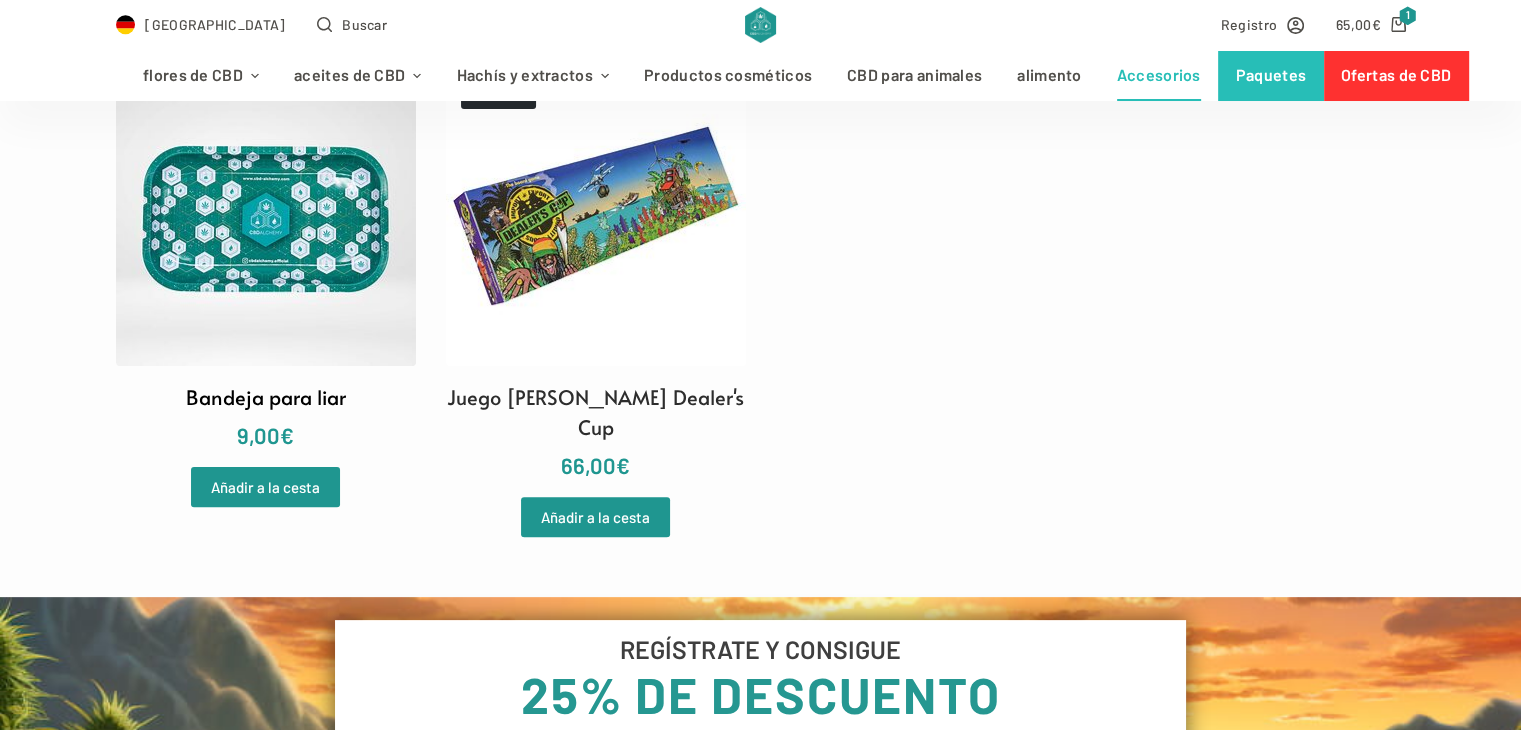 click at bounding box center (266, 216) 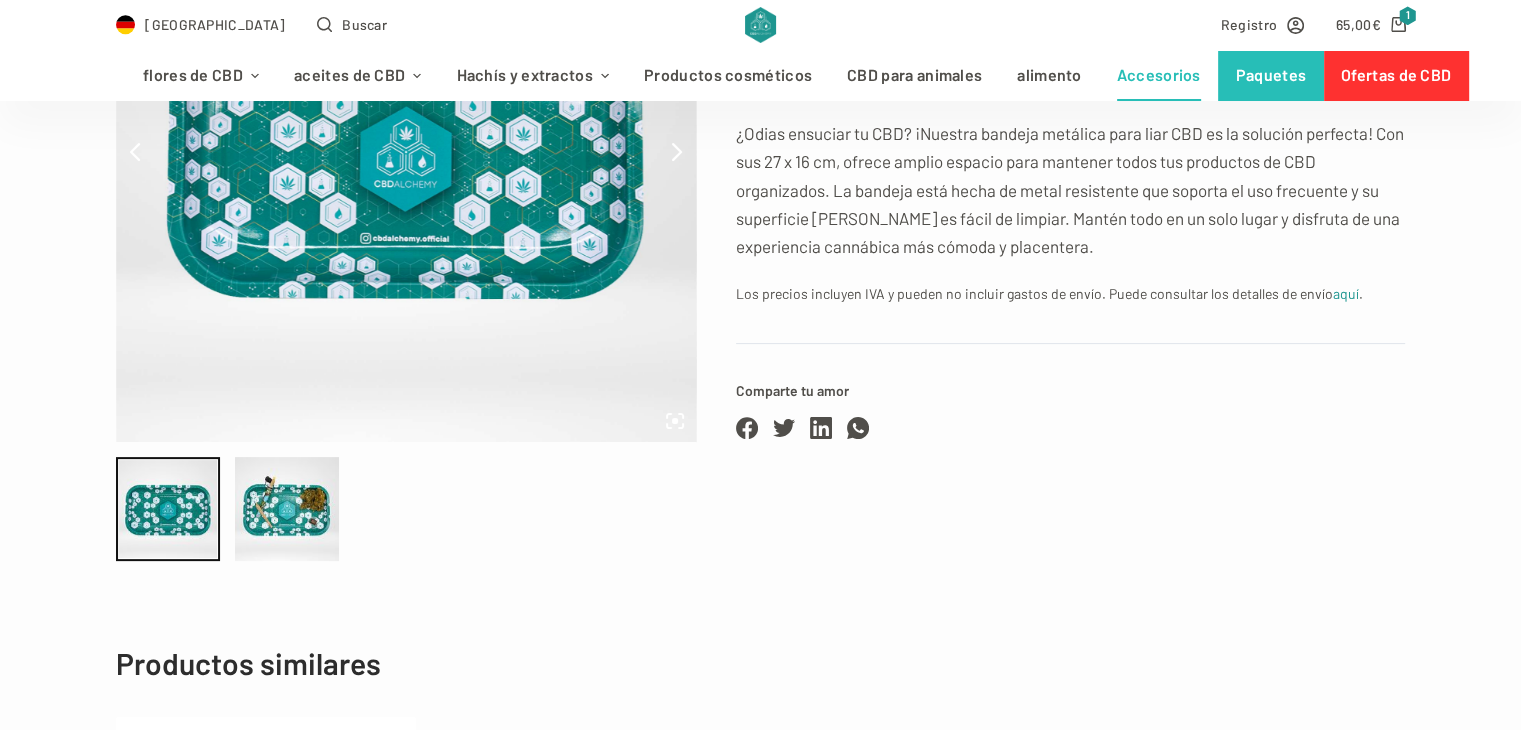 scroll, scrollTop: 440, scrollLeft: 0, axis: vertical 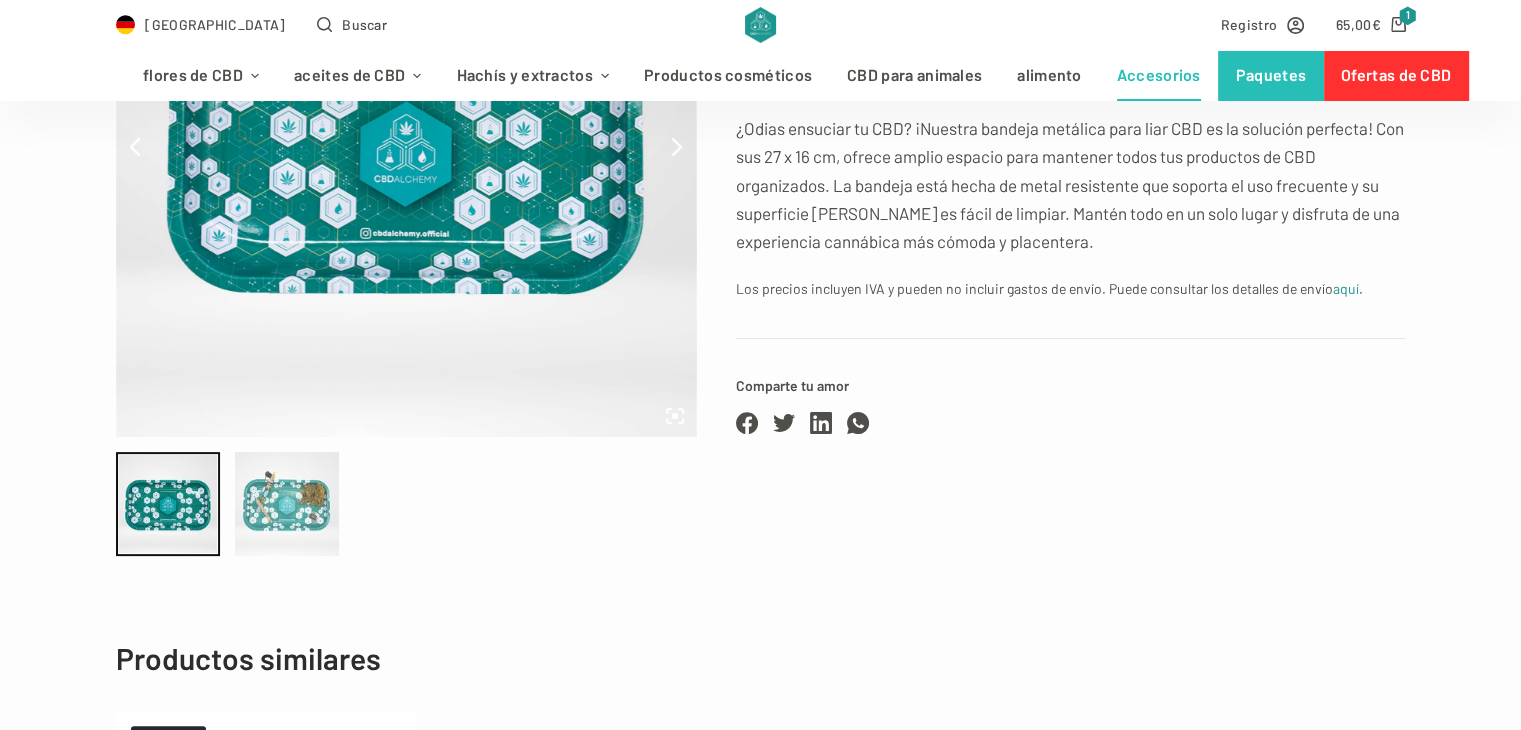 click at bounding box center (287, 504) 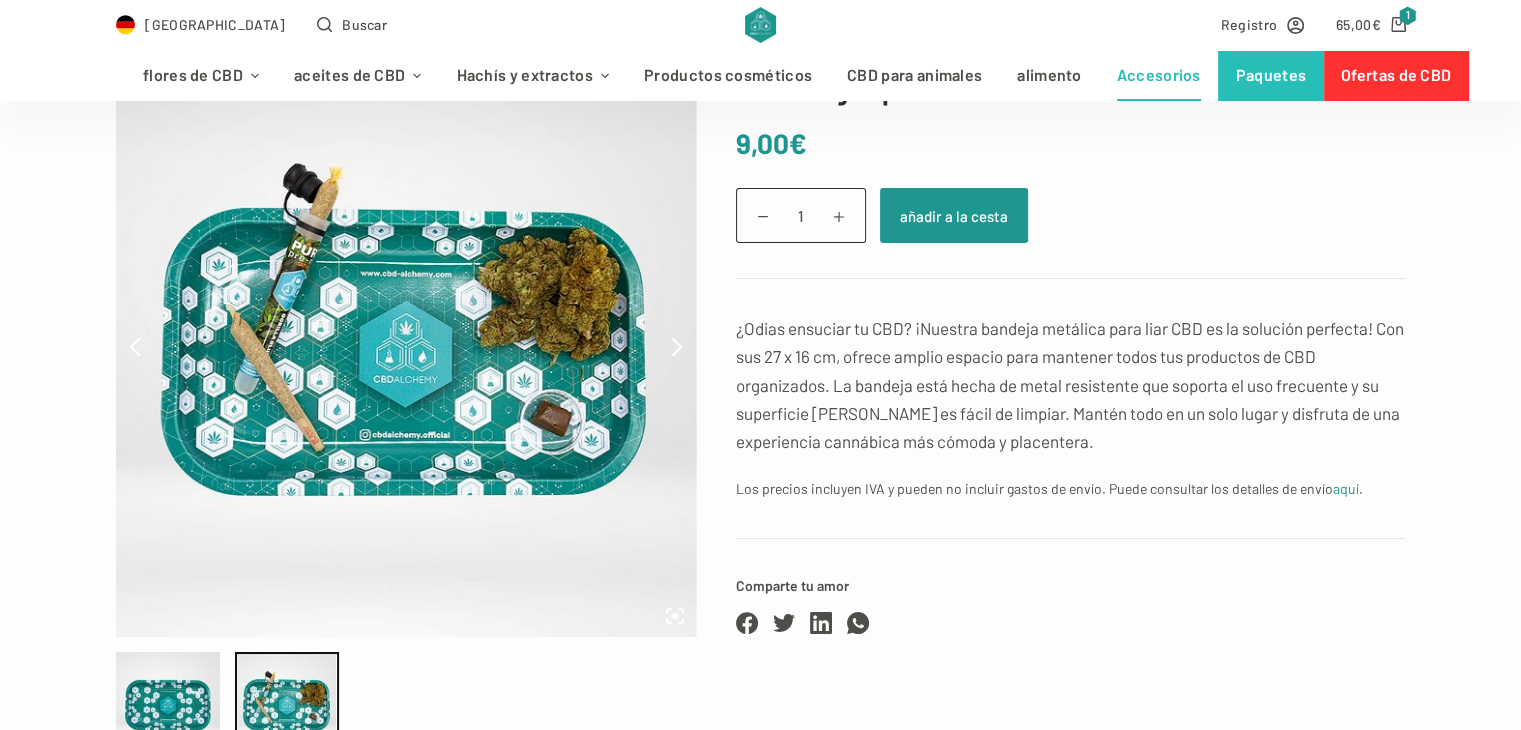 scroll, scrollTop: 120, scrollLeft: 0, axis: vertical 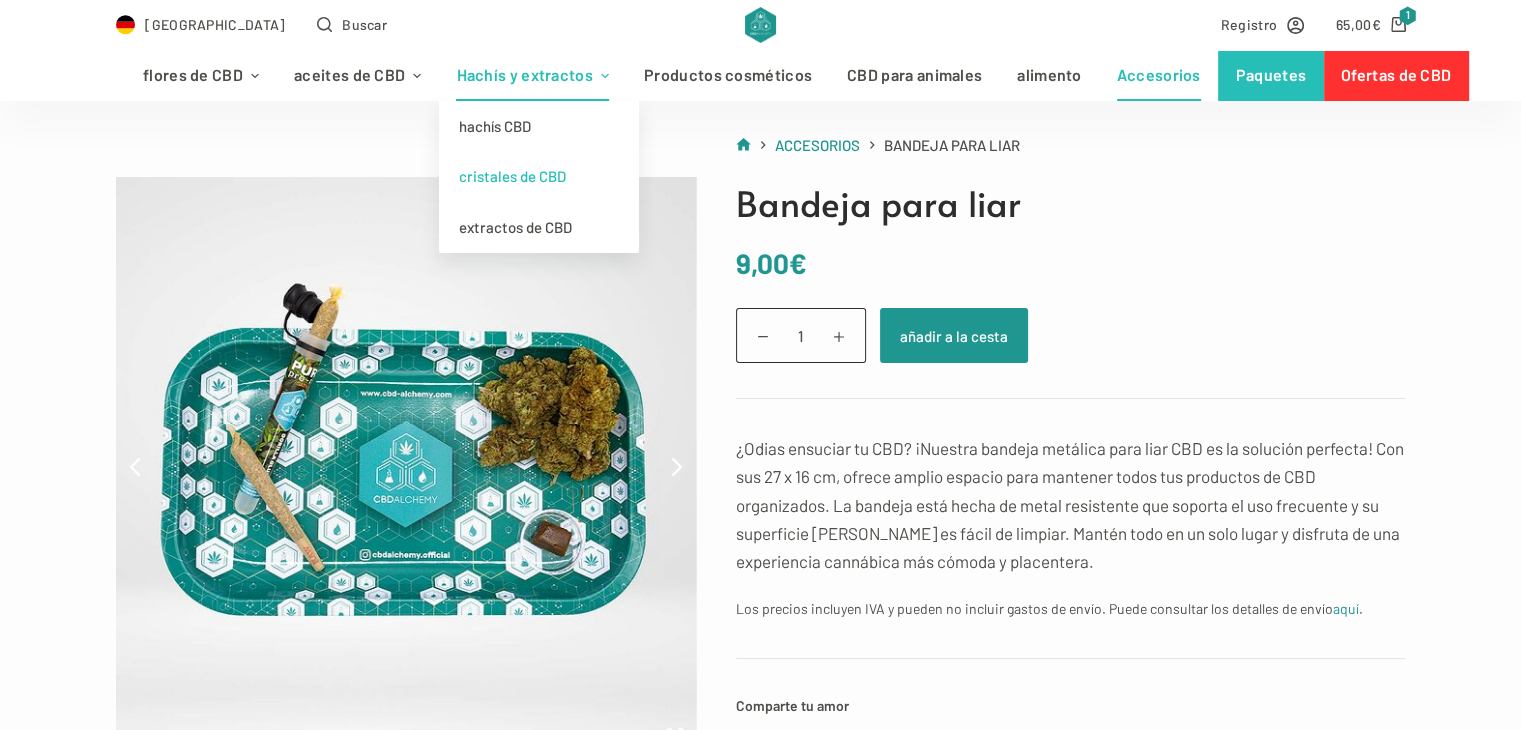 click on "cristales de CBD" at bounding box center (511, 176) 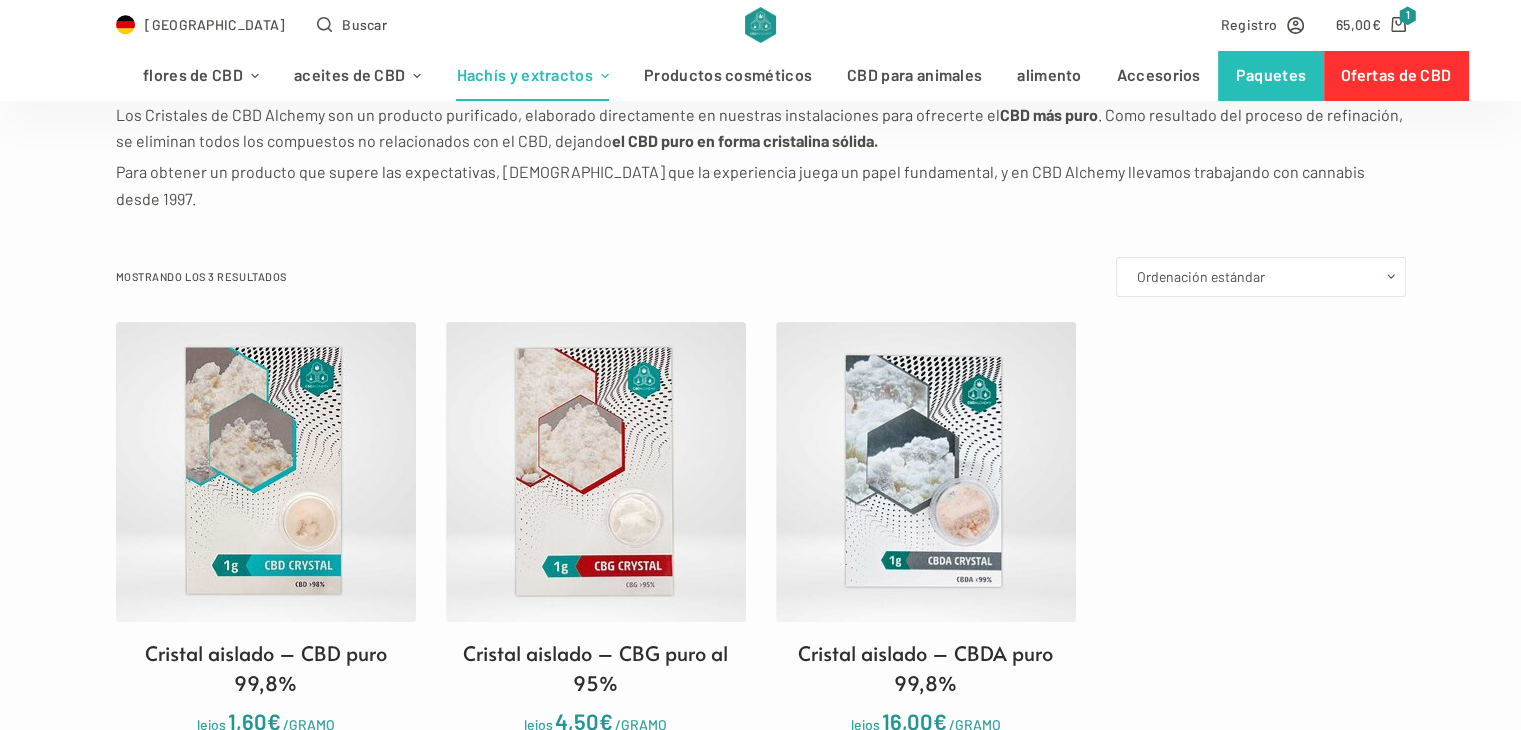 scroll, scrollTop: 440, scrollLeft: 0, axis: vertical 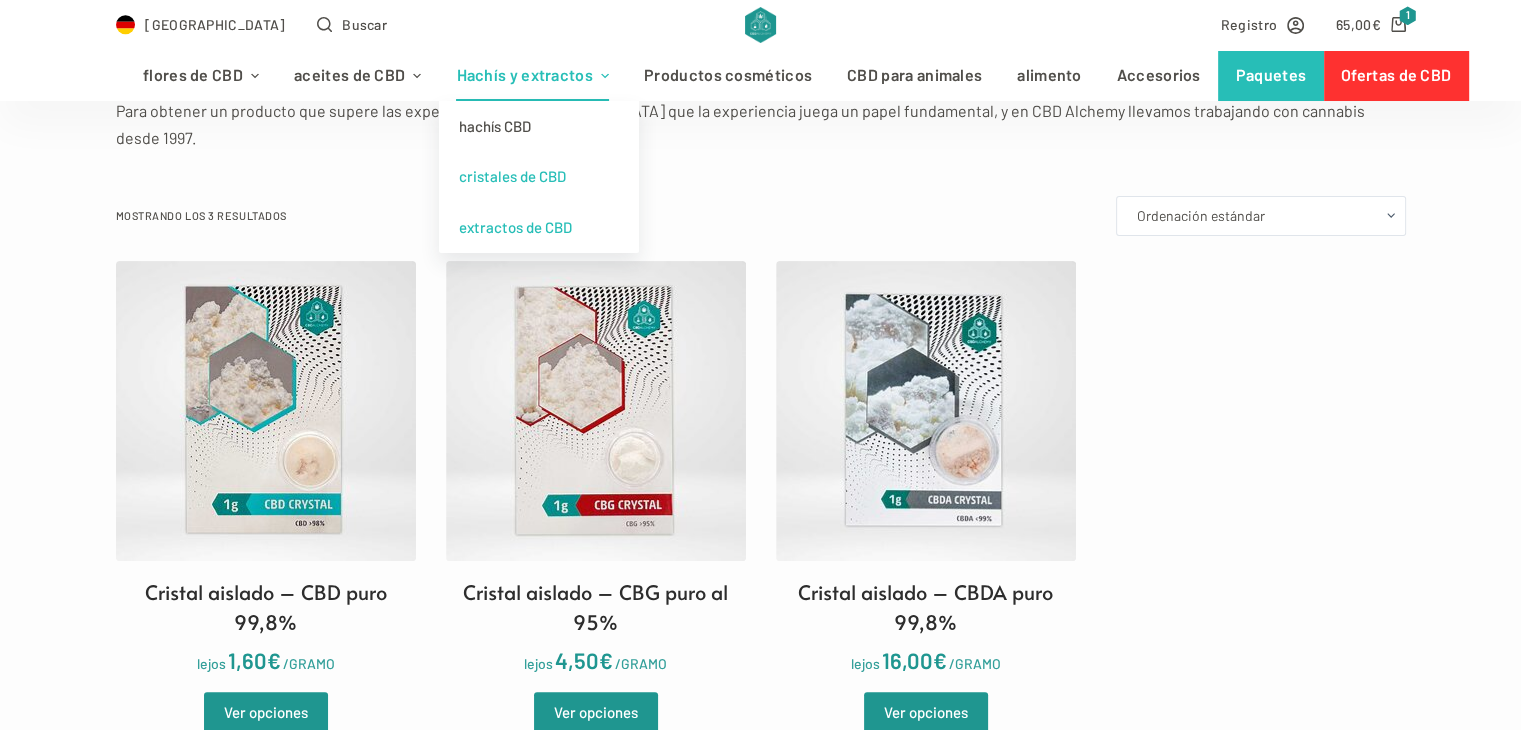 click on "extractos de CBD" at bounding box center [514, 227] 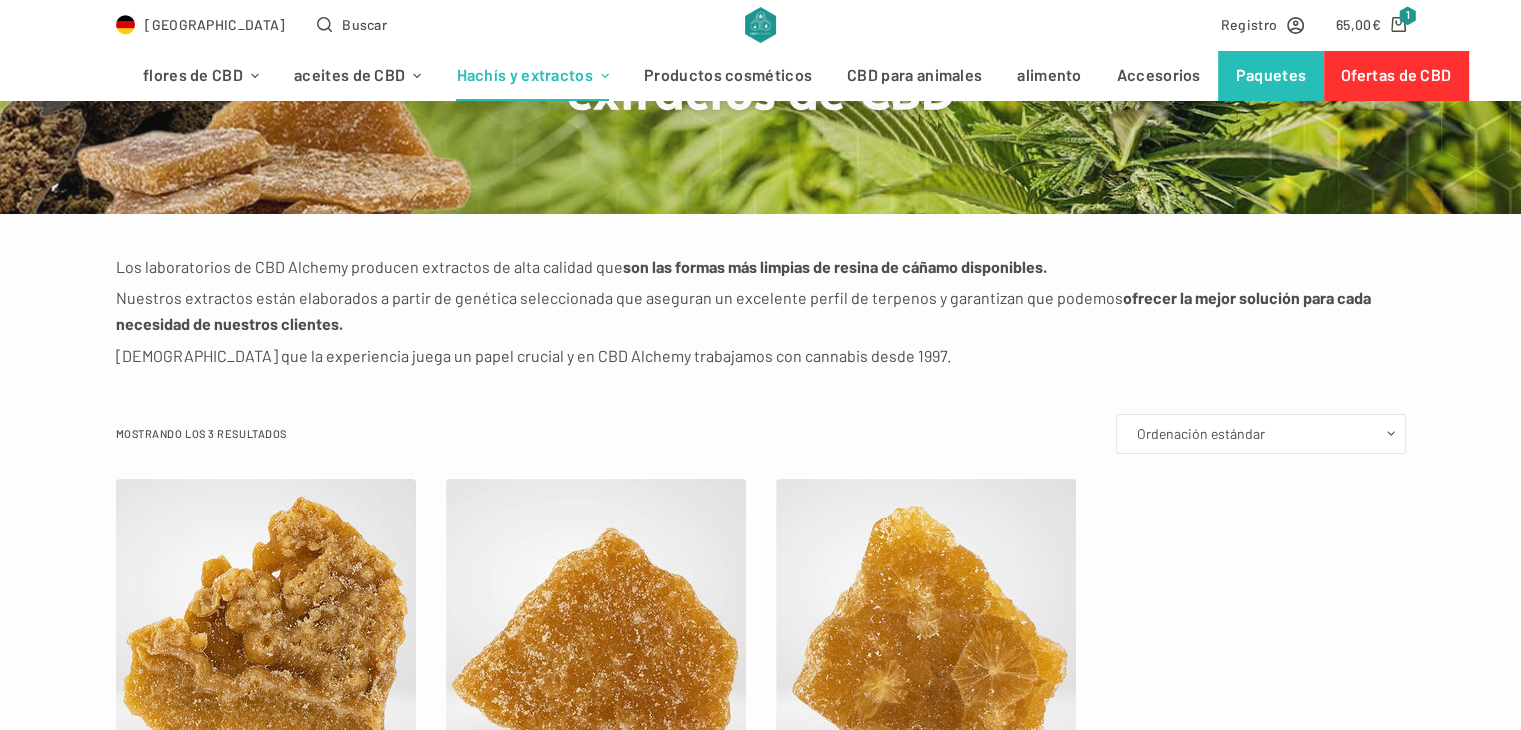 scroll, scrollTop: 320, scrollLeft: 0, axis: vertical 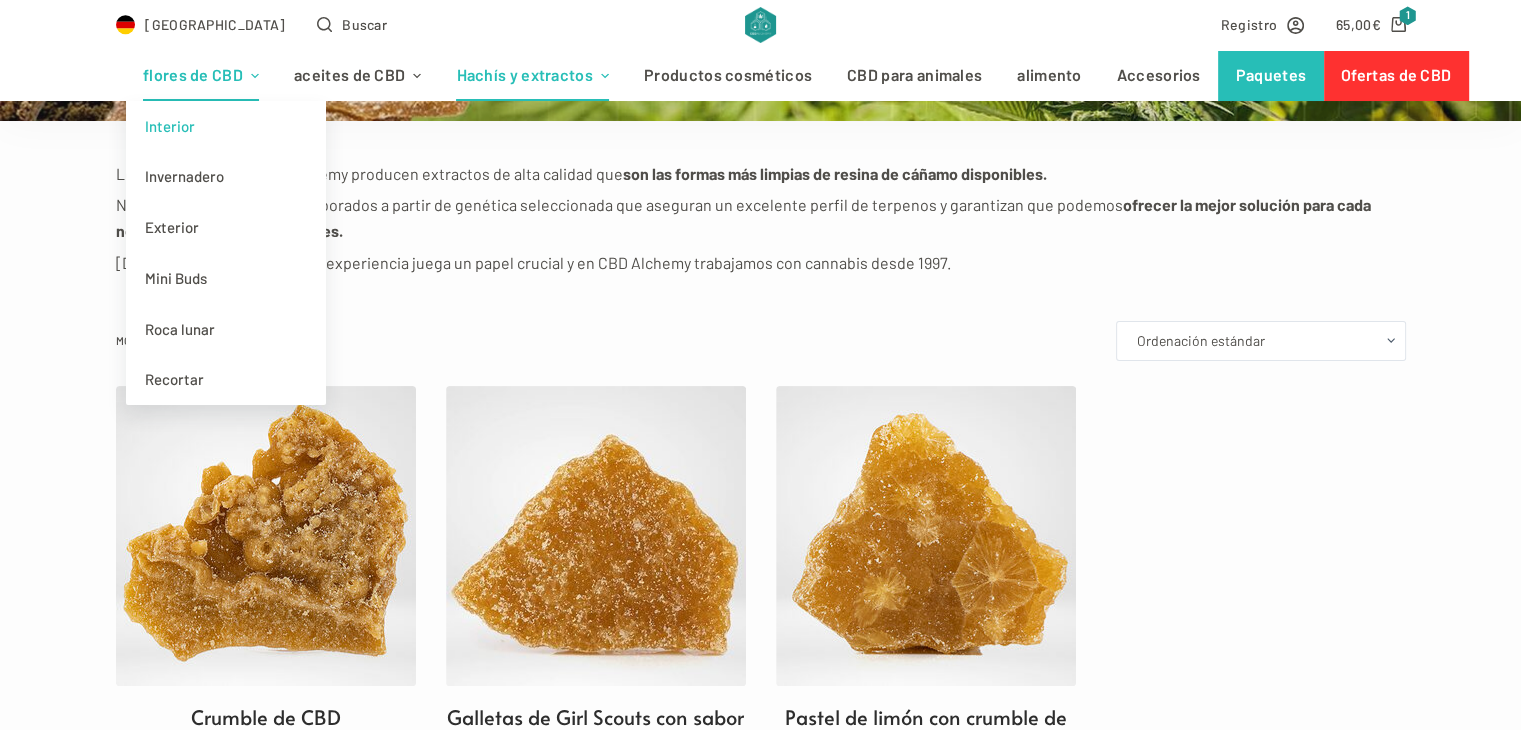 click on "Interior" at bounding box center (170, 126) 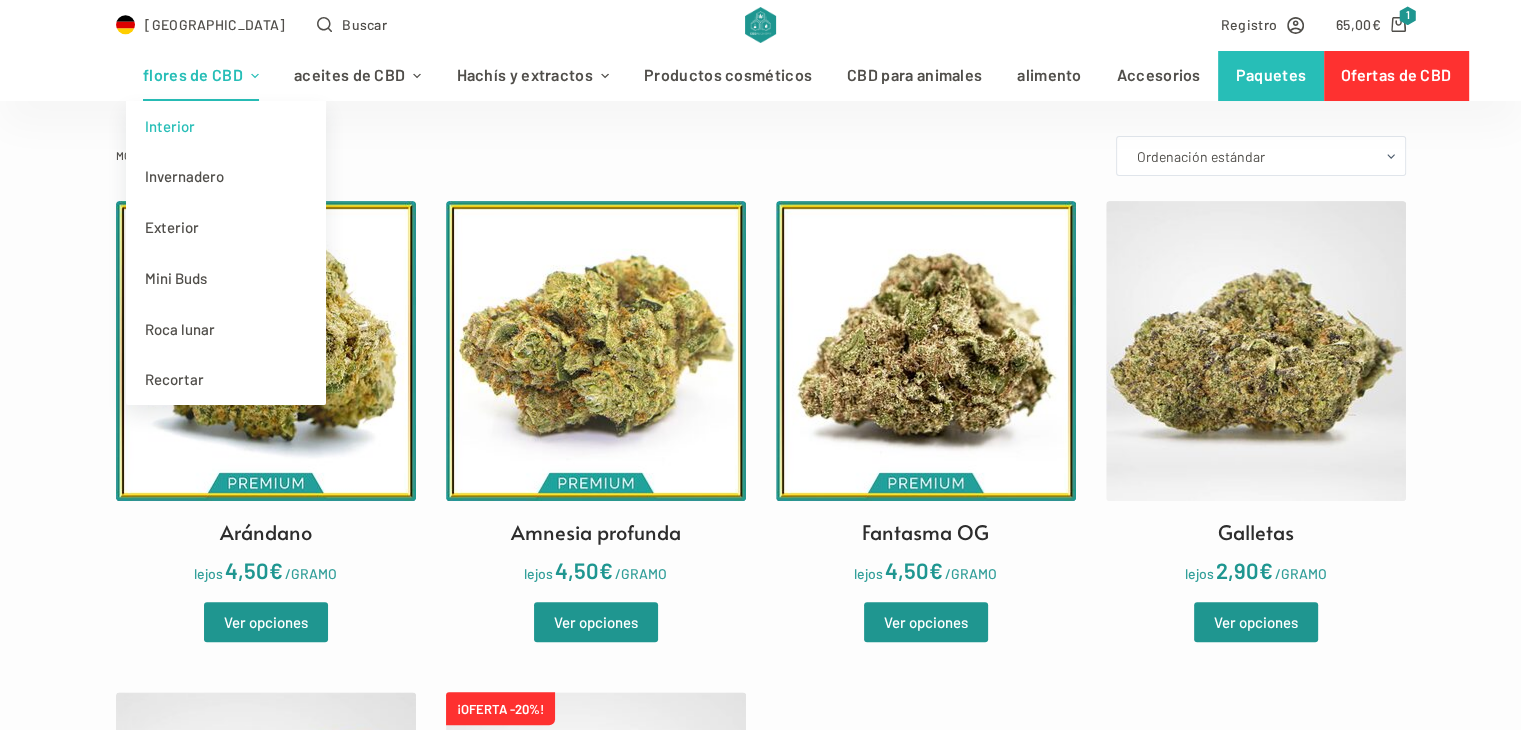scroll, scrollTop: 520, scrollLeft: 0, axis: vertical 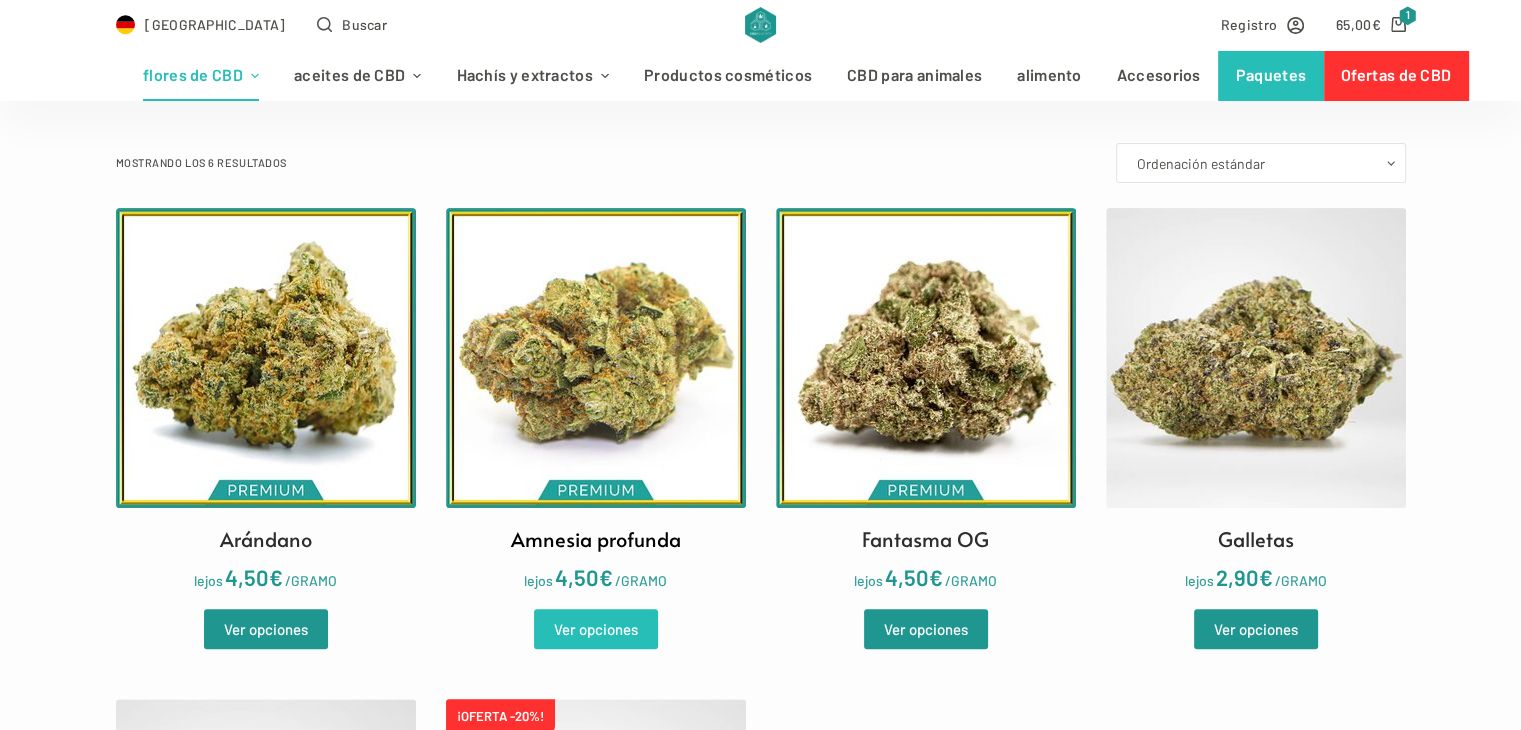 click on "Ver opciones" at bounding box center (596, 629) 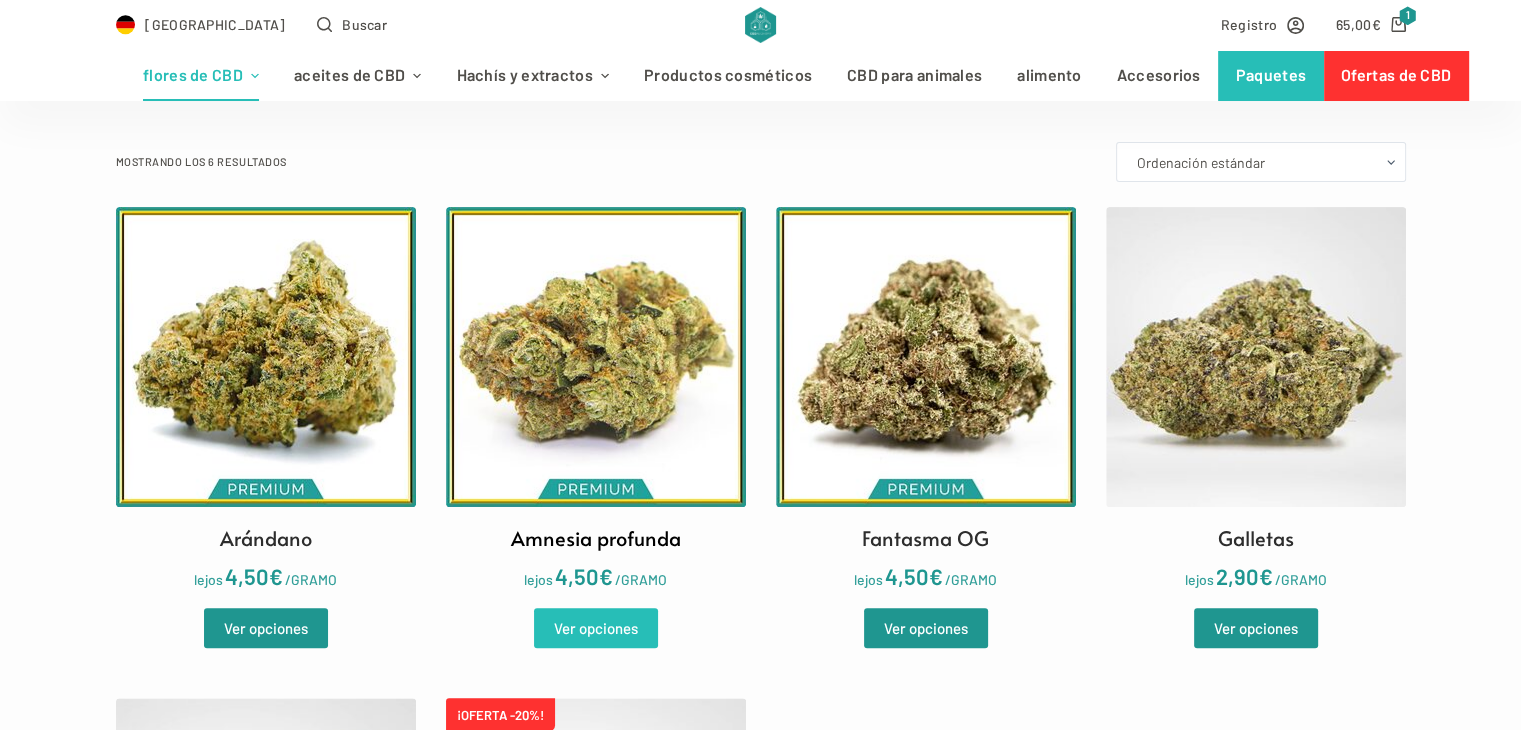 scroll, scrollTop: 520, scrollLeft: 0, axis: vertical 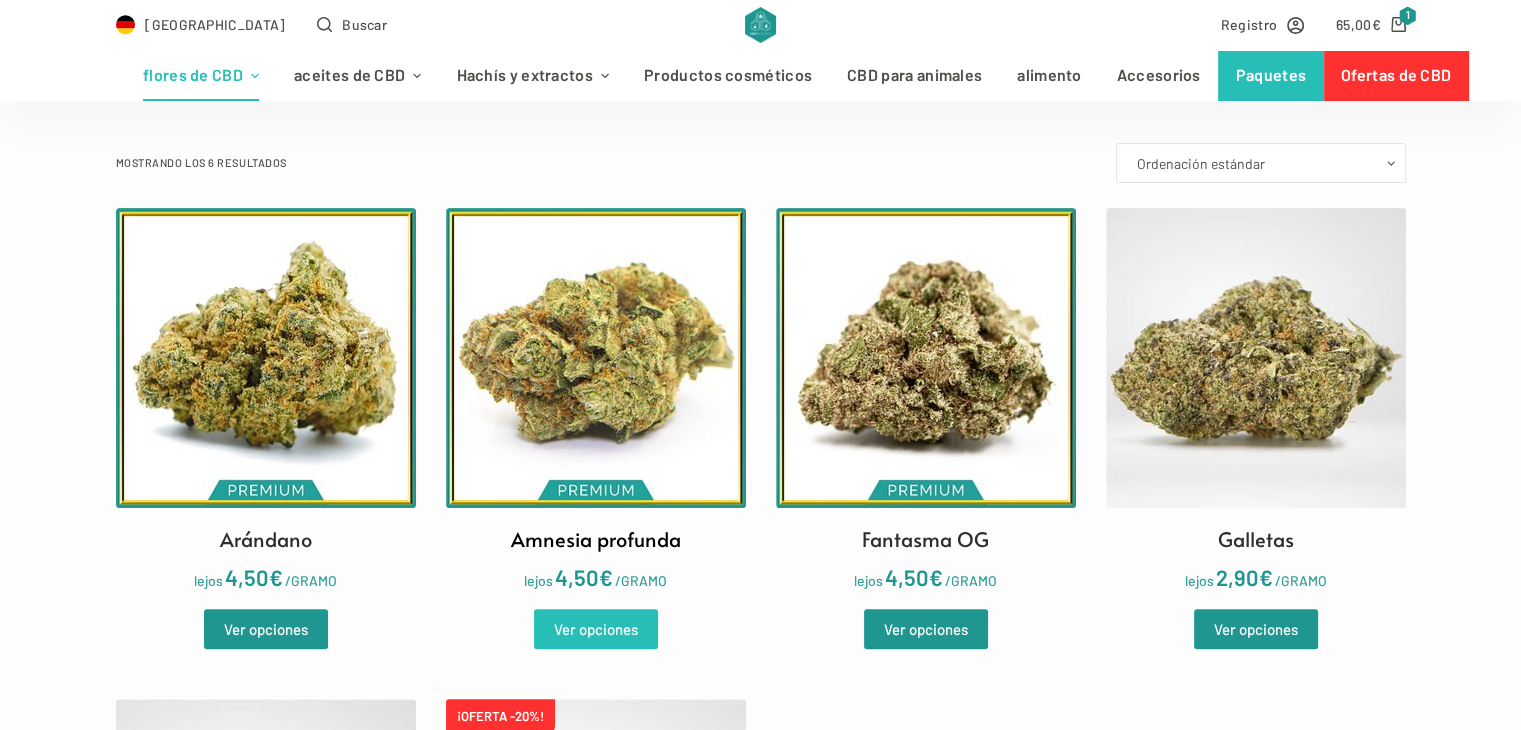 click at bounding box center [596, 358] 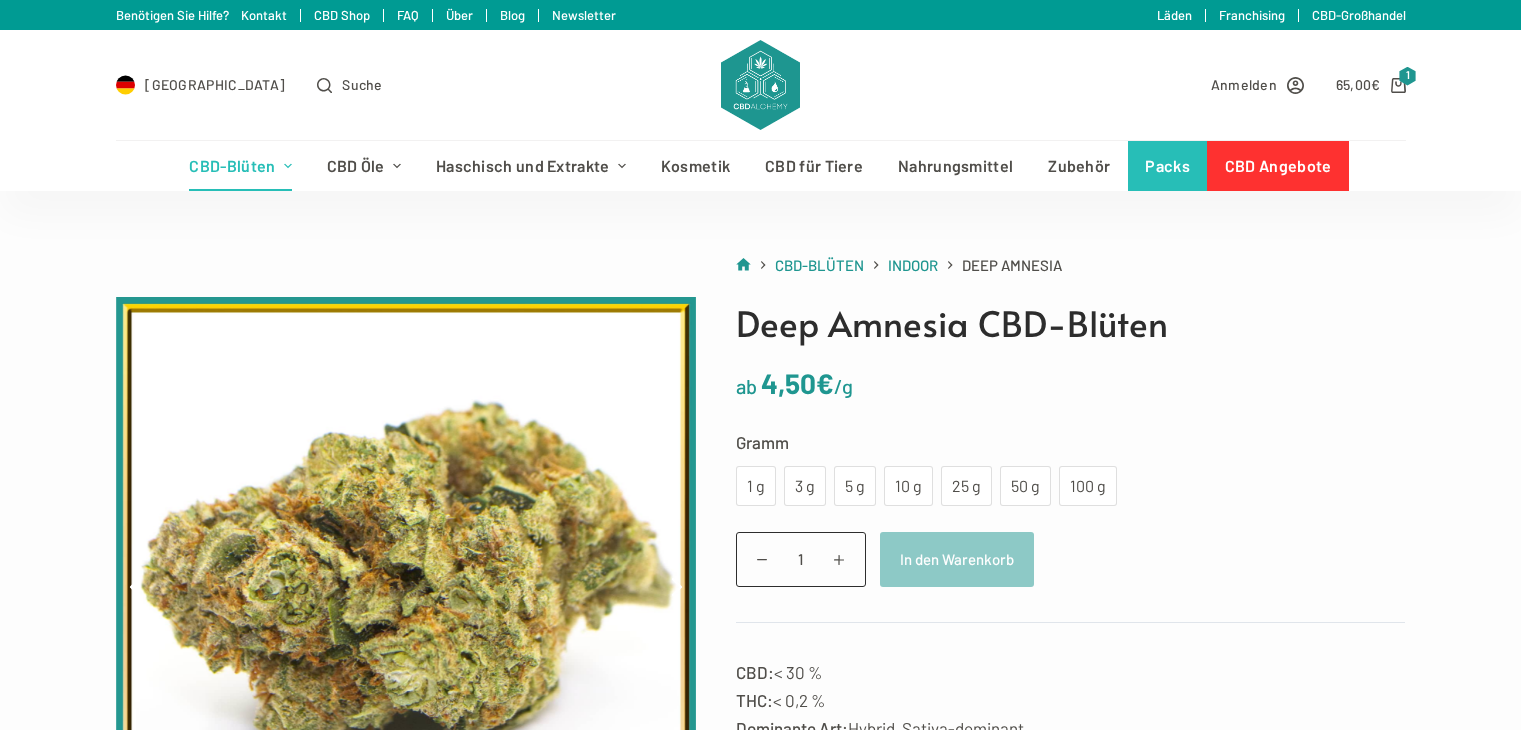 scroll, scrollTop: 0, scrollLeft: 0, axis: both 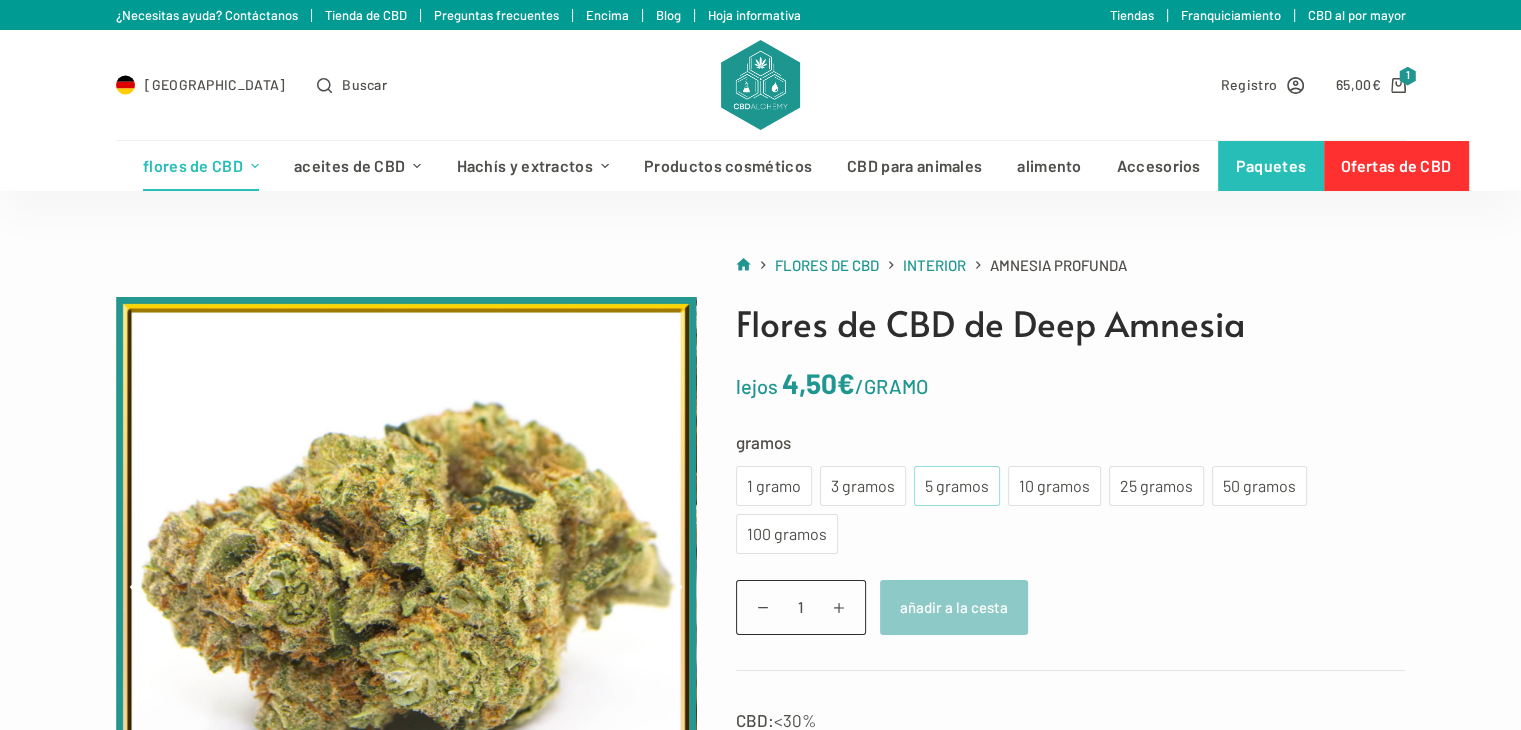 click on "5 gramos" 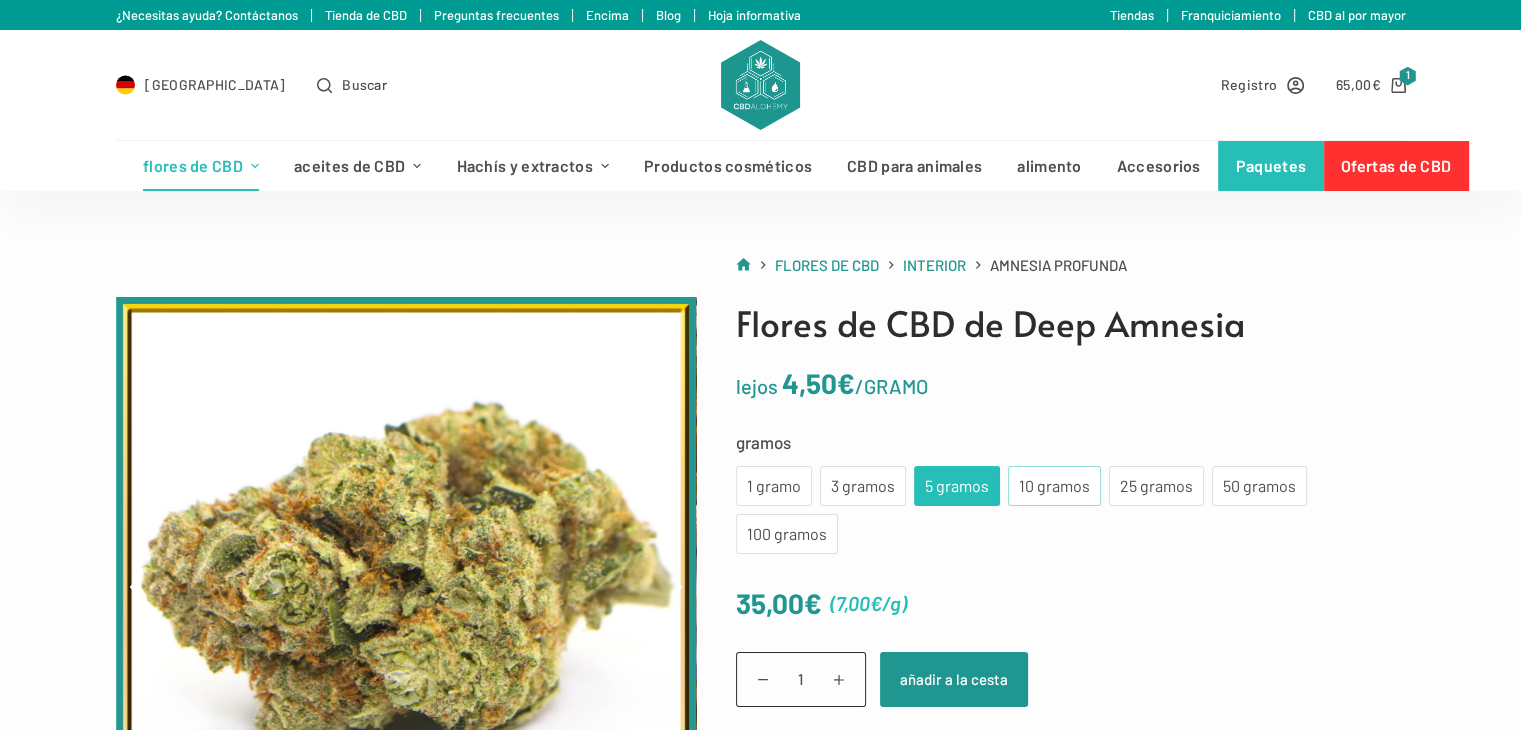 click on "10 gramos" 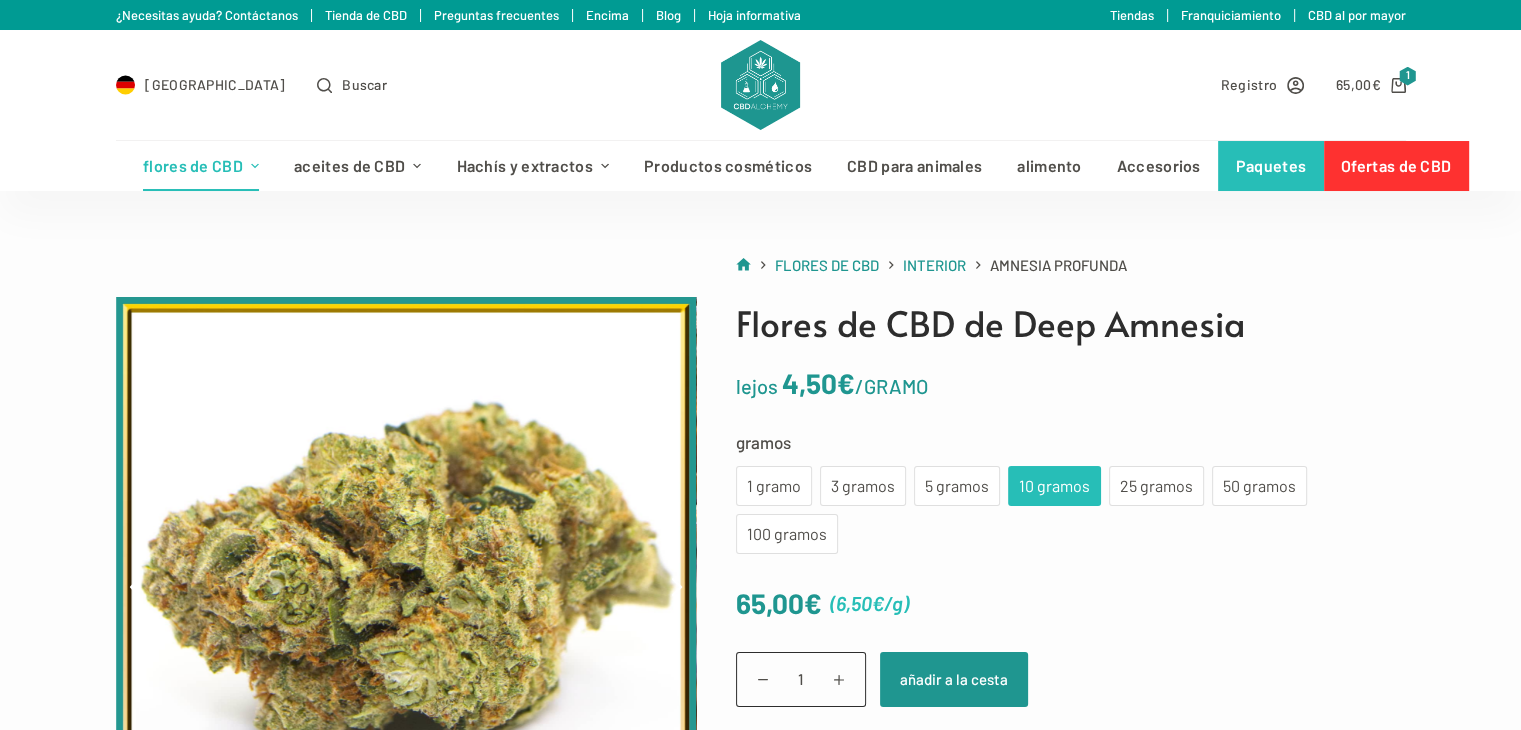 click on "lejos 4,50   € /GRAMO" at bounding box center [1071, 383] 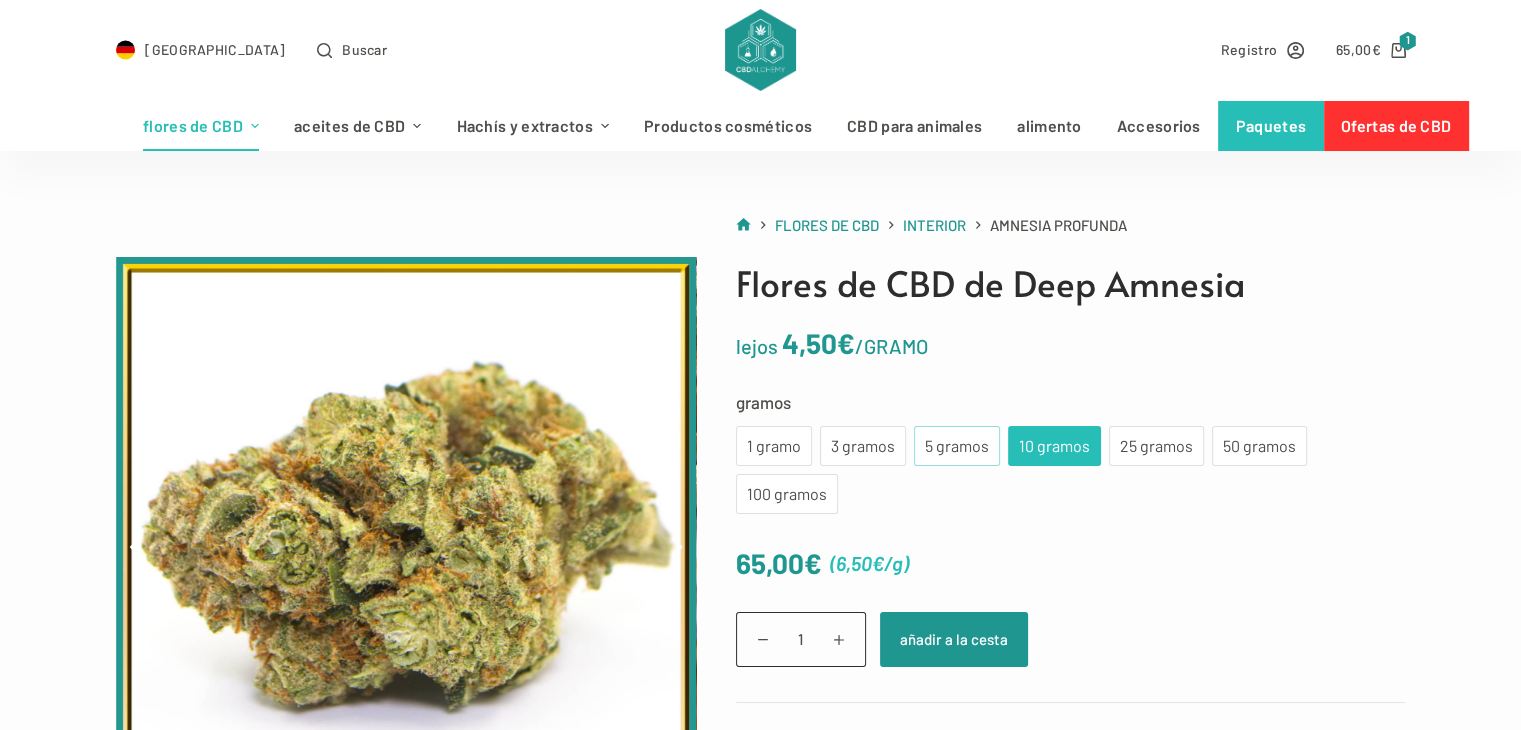 click on "5 gramos" 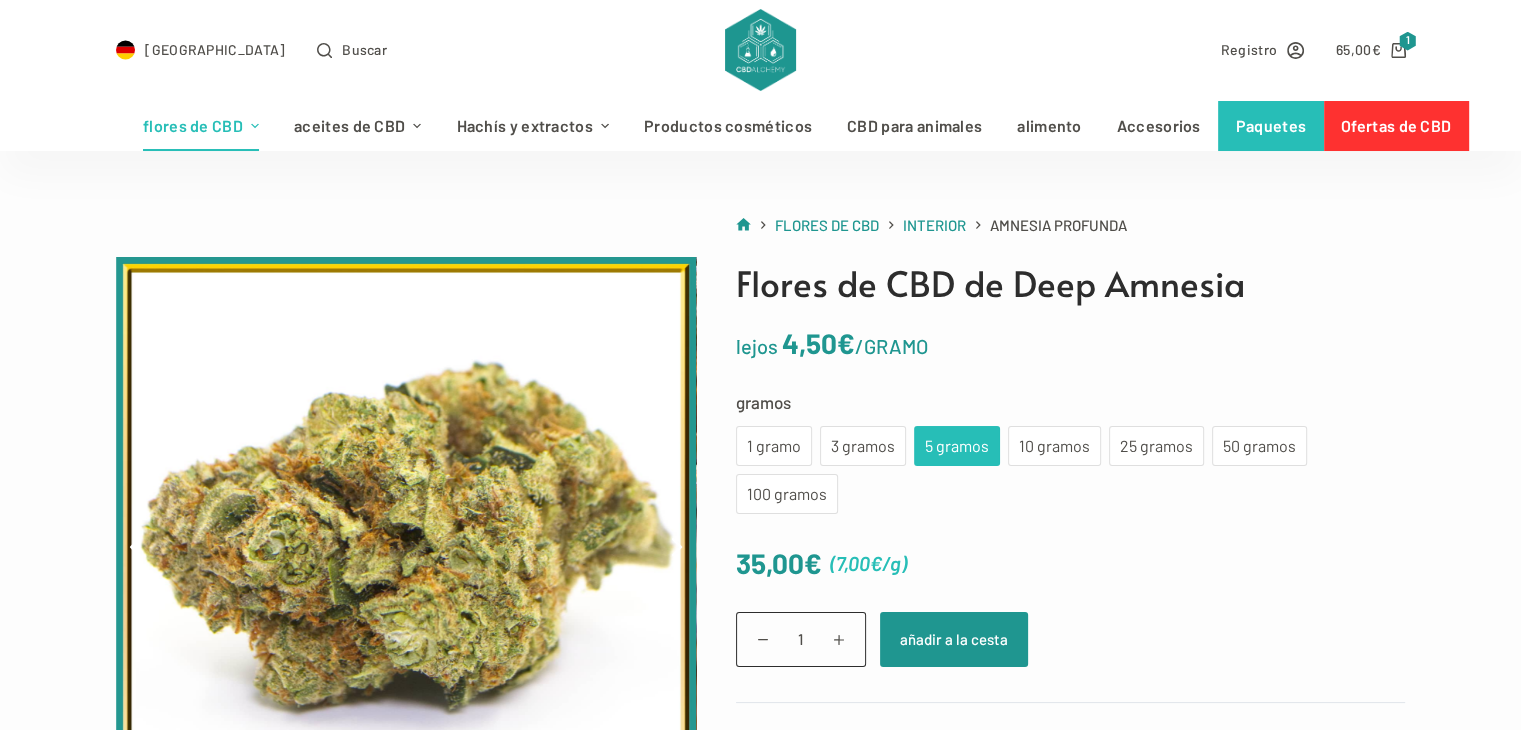 click on "lejos 4,50   € /GRAMO" at bounding box center [1071, 343] 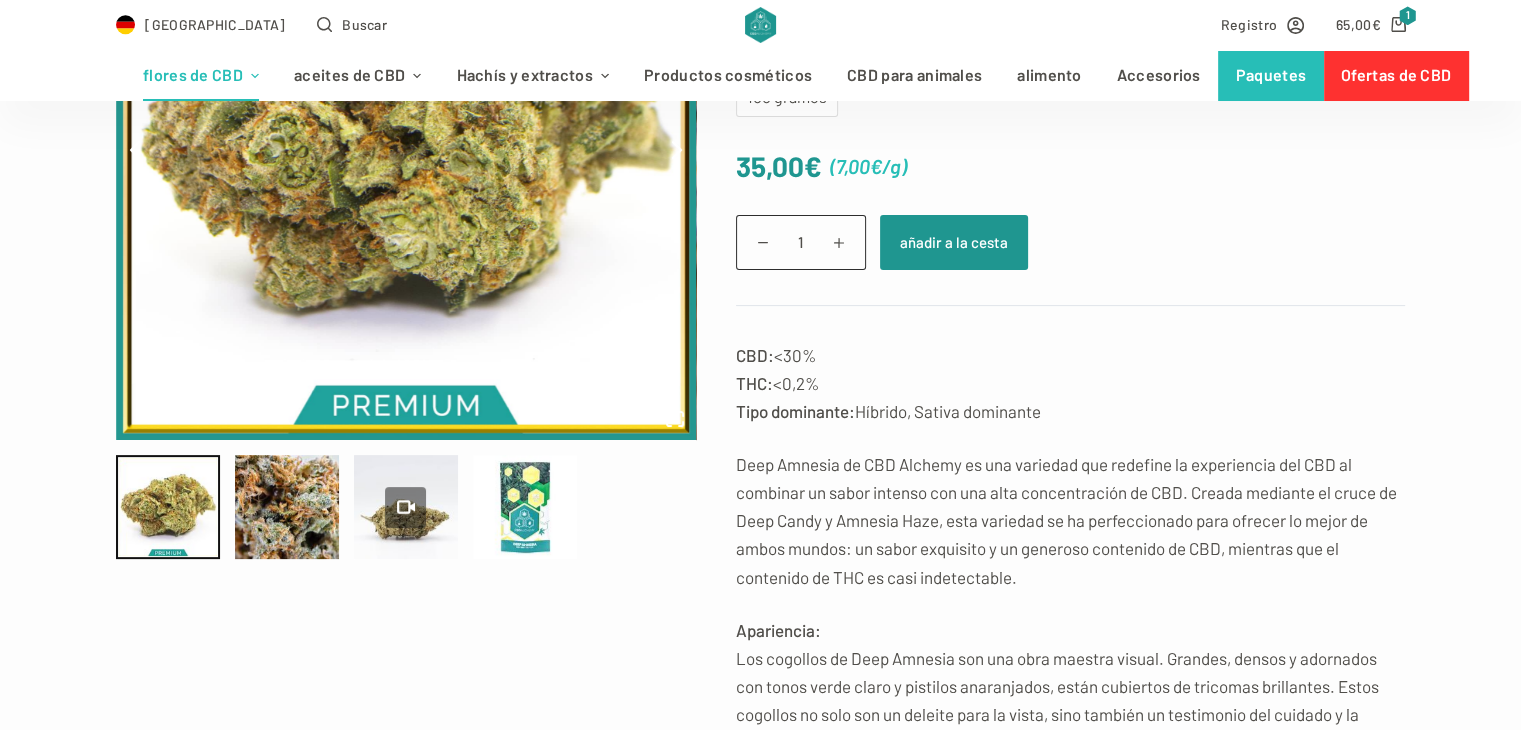 scroll, scrollTop: 440, scrollLeft: 0, axis: vertical 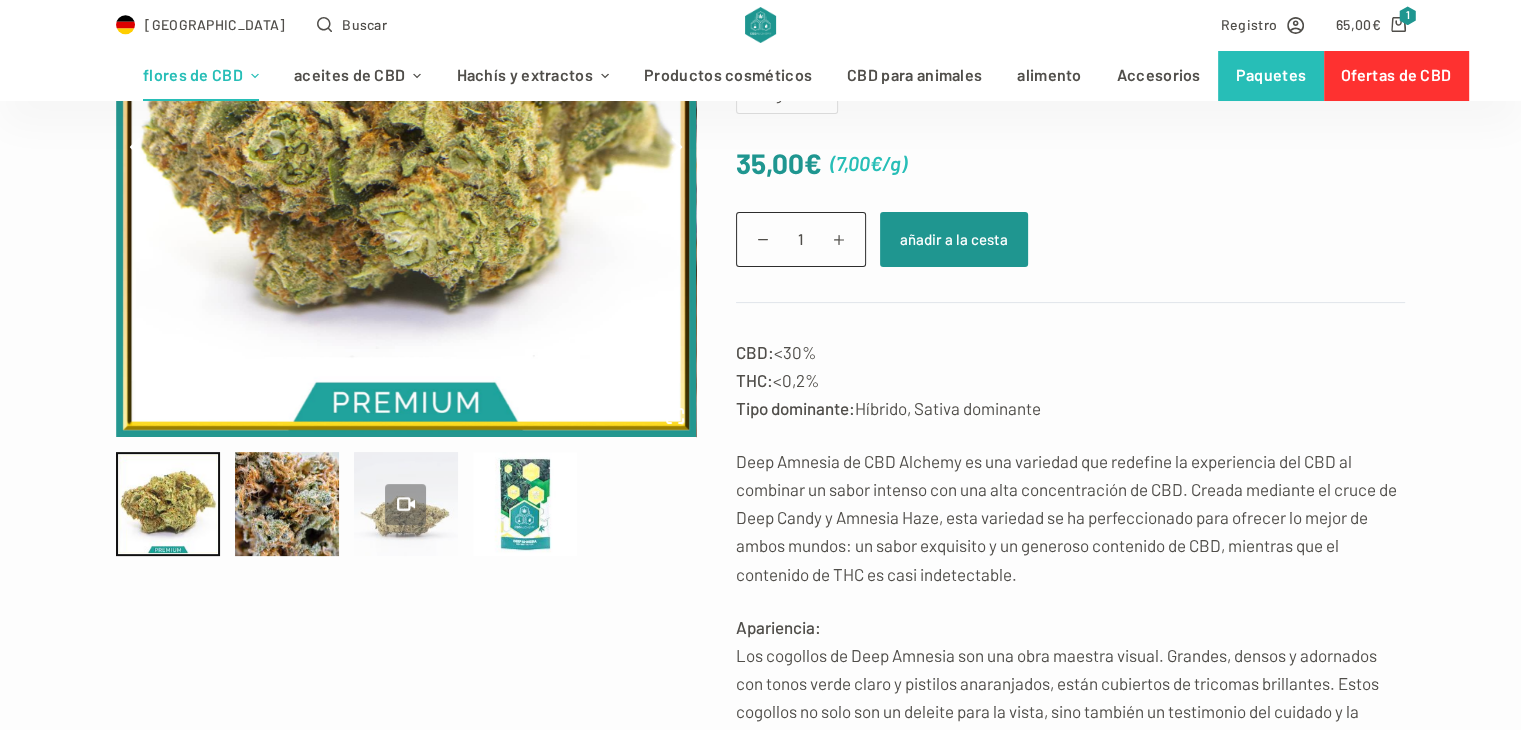 click at bounding box center (406, 504) 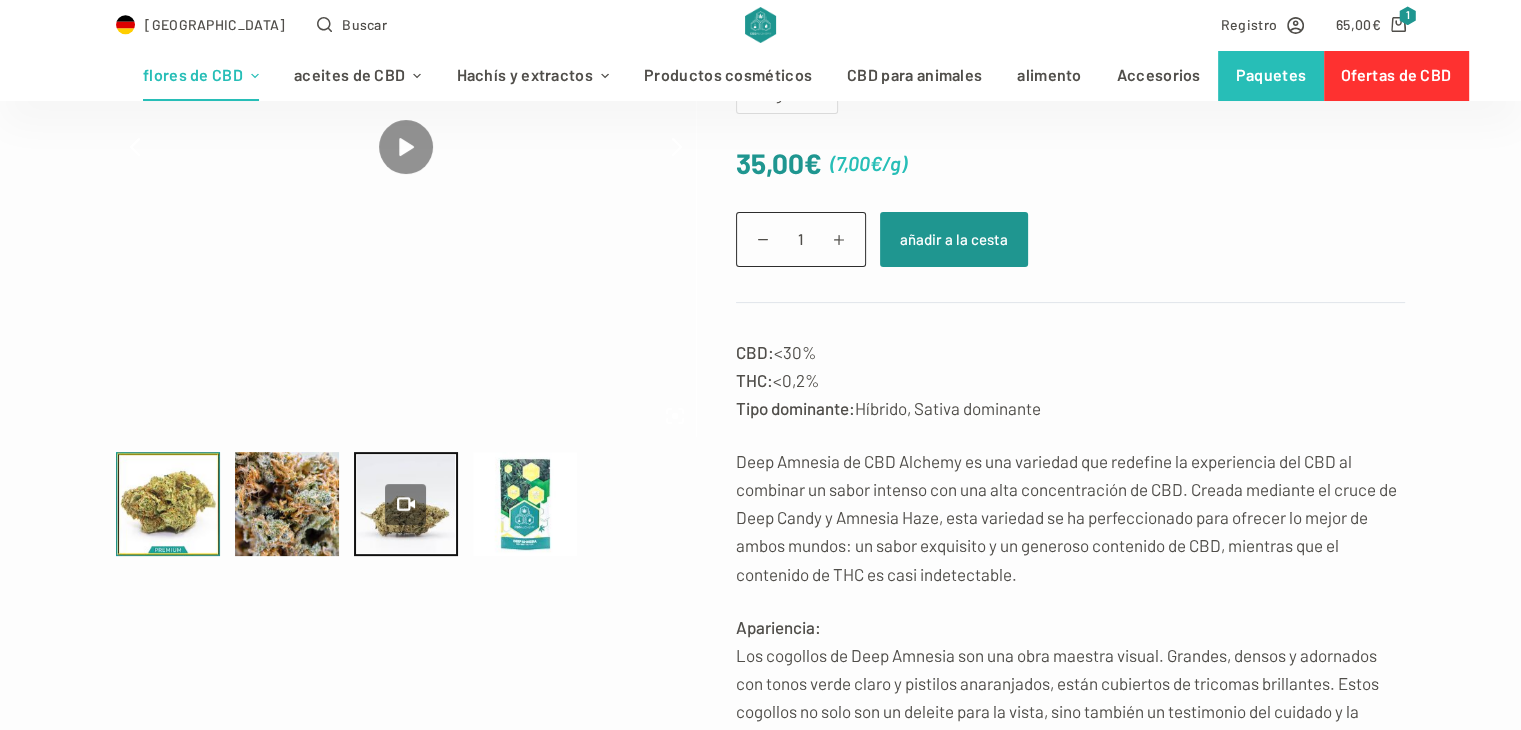 type on "0" 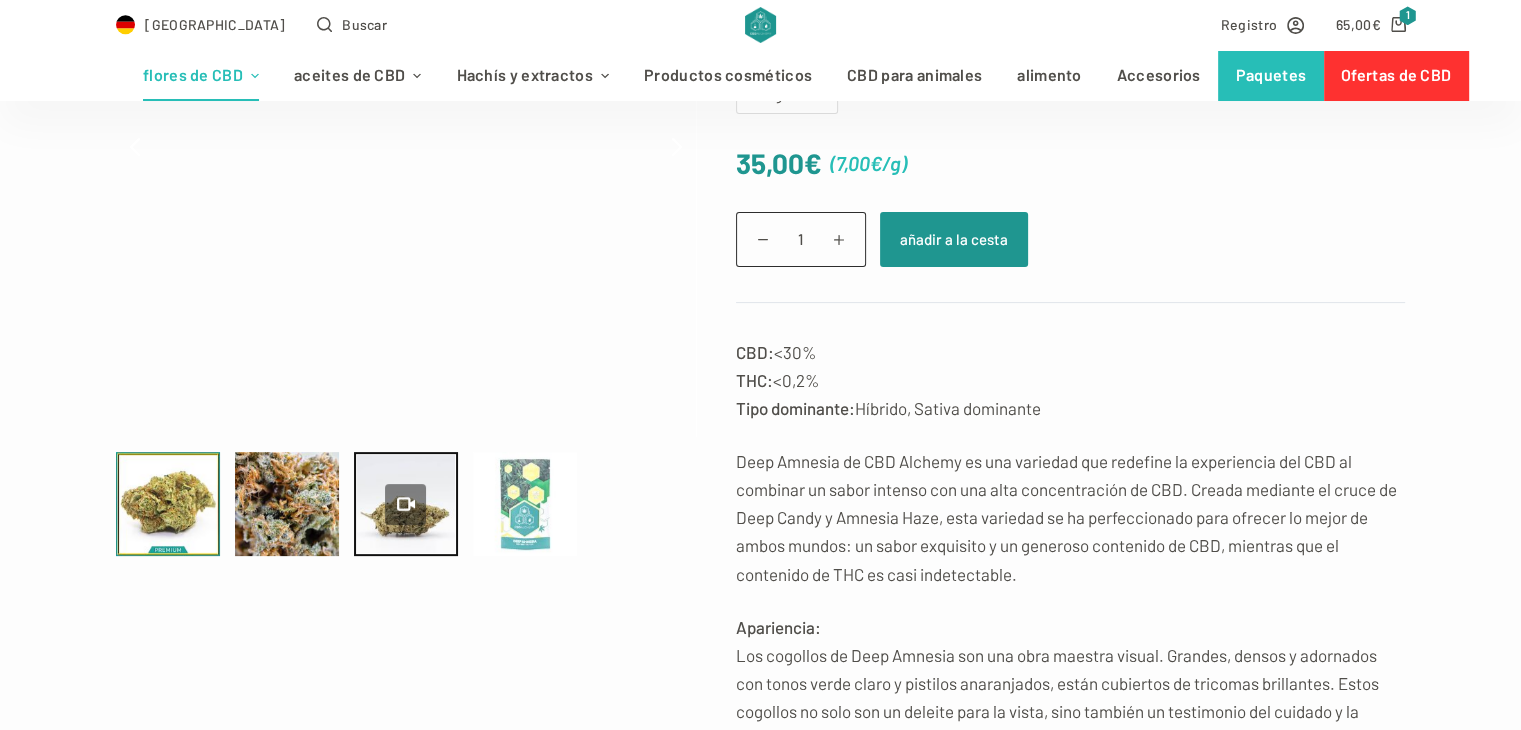 click at bounding box center [525, 504] 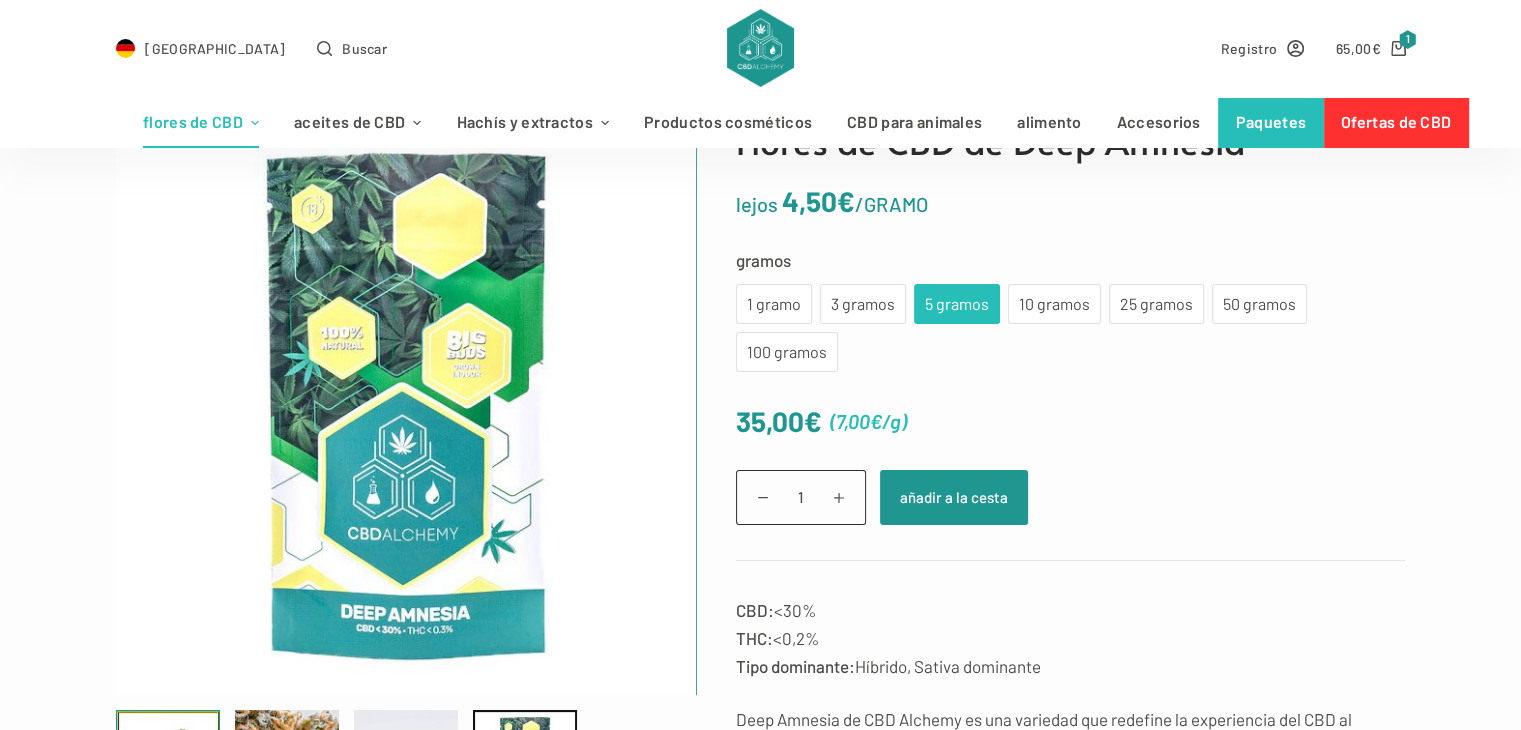 scroll, scrollTop: 0, scrollLeft: 0, axis: both 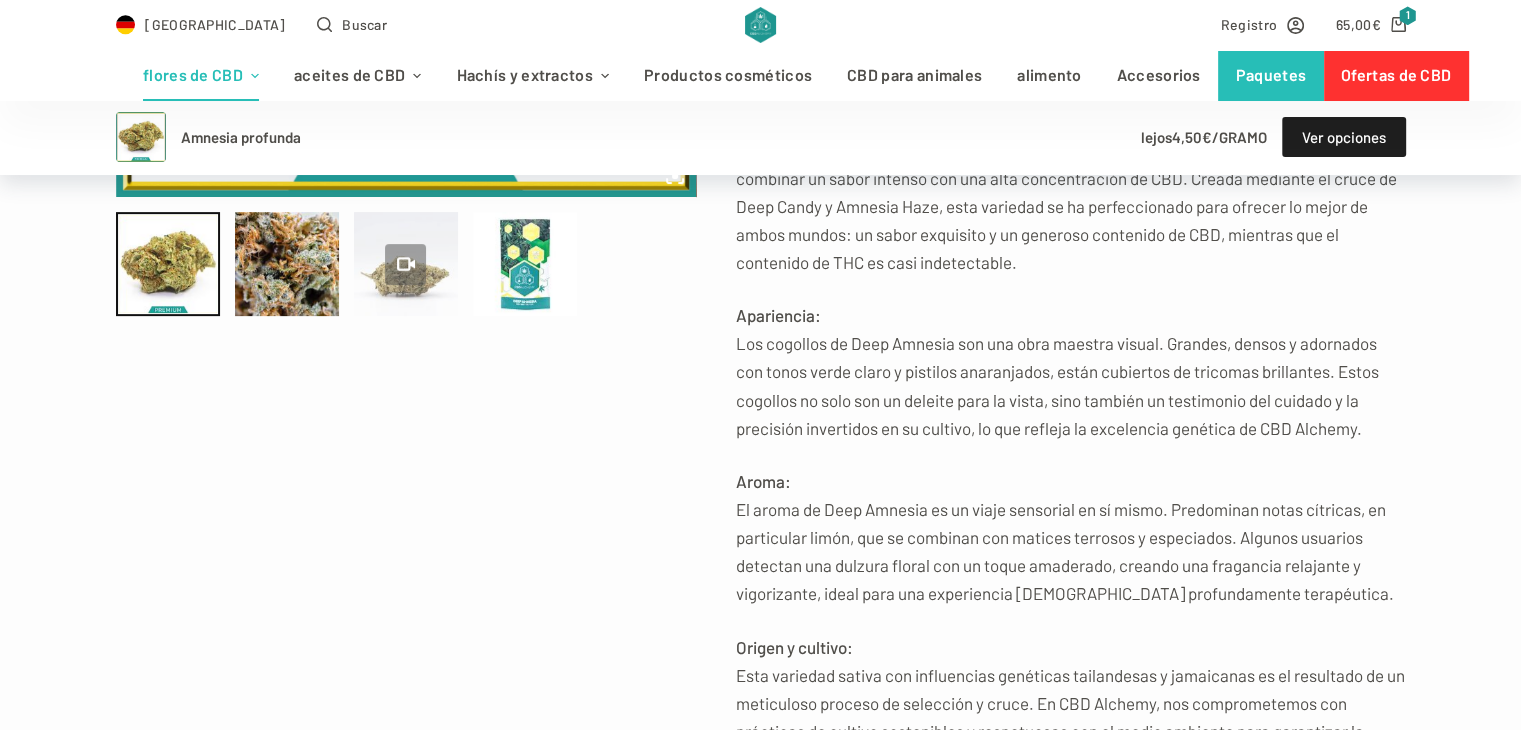 click at bounding box center [406, 264] 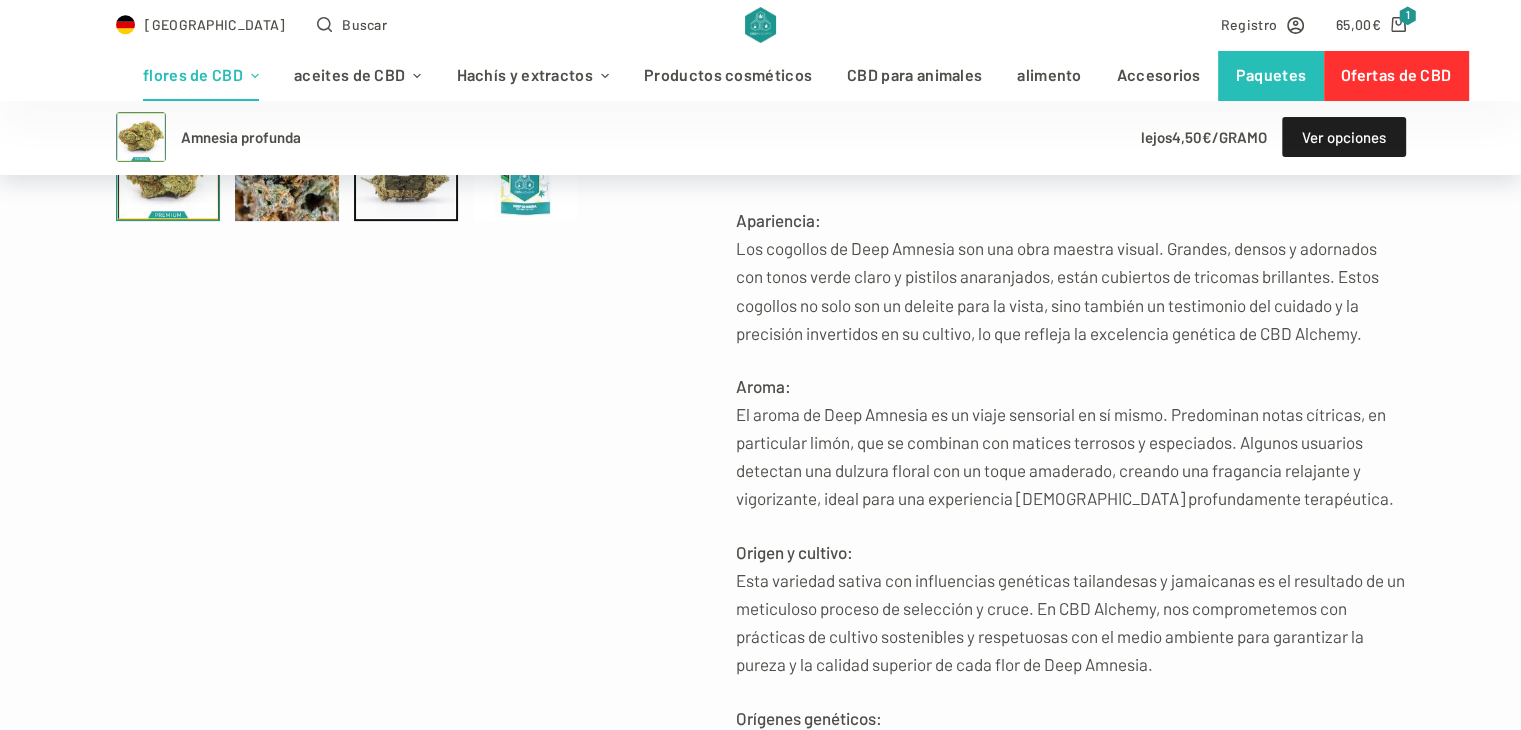 scroll, scrollTop: 800, scrollLeft: 0, axis: vertical 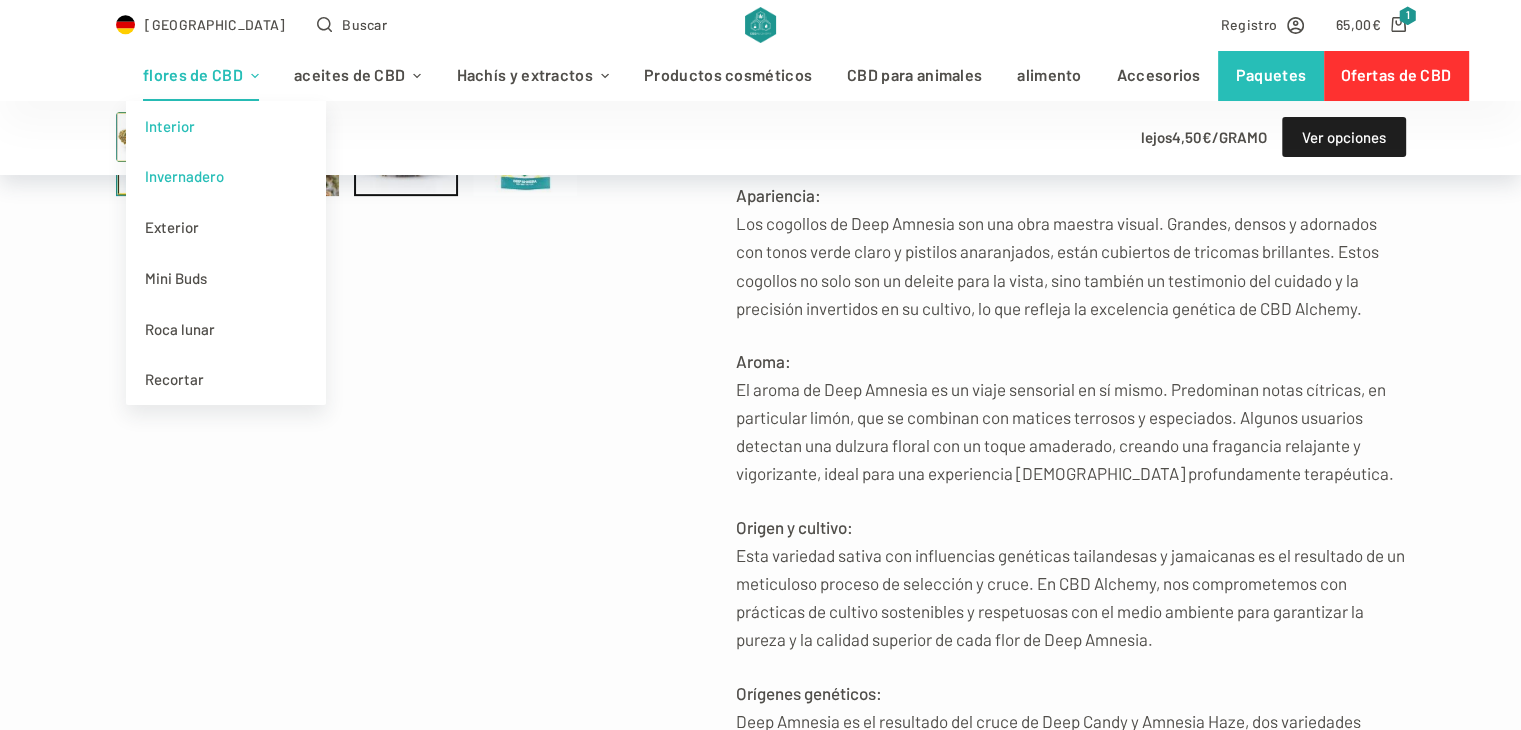 click on "Invernadero" at bounding box center (184, 176) 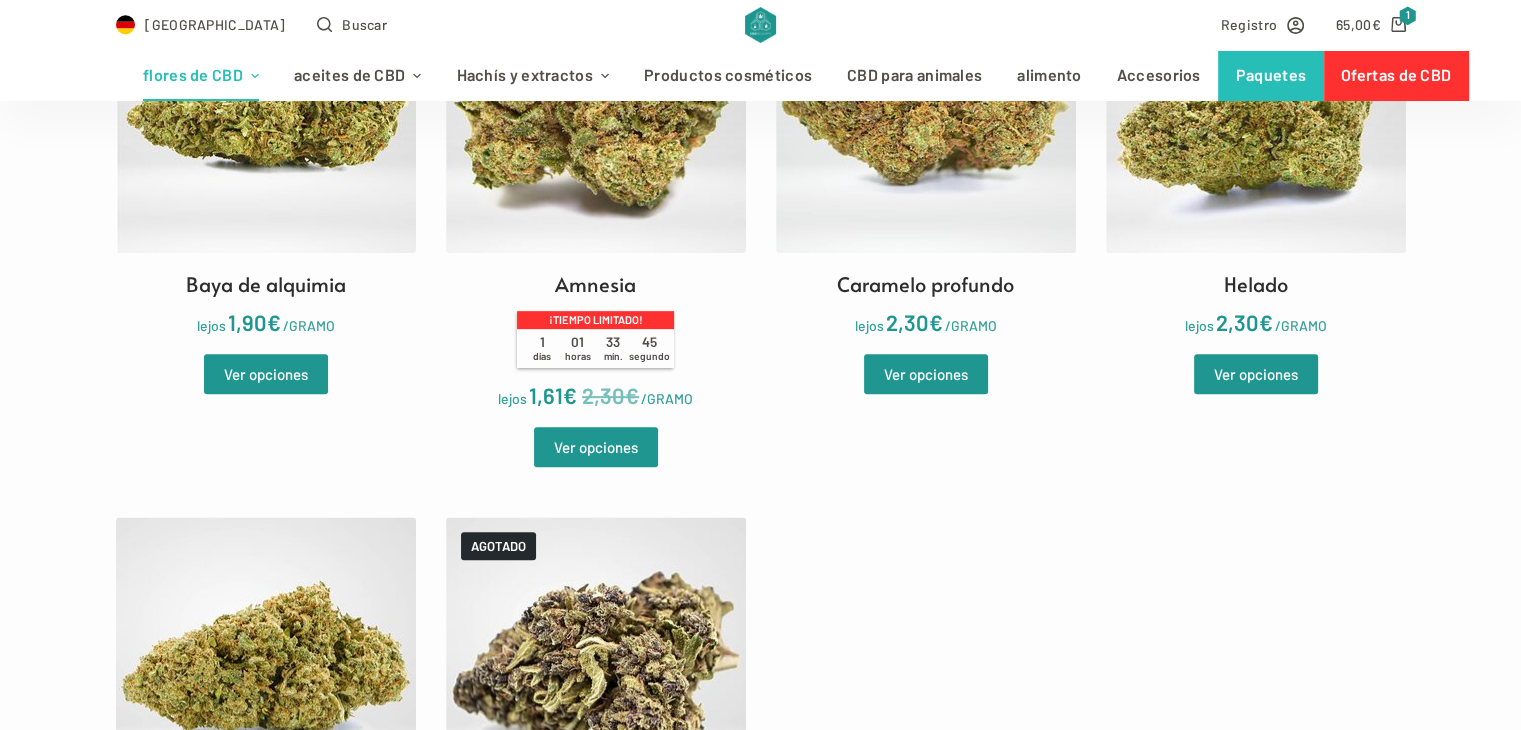 scroll, scrollTop: 1000, scrollLeft: 0, axis: vertical 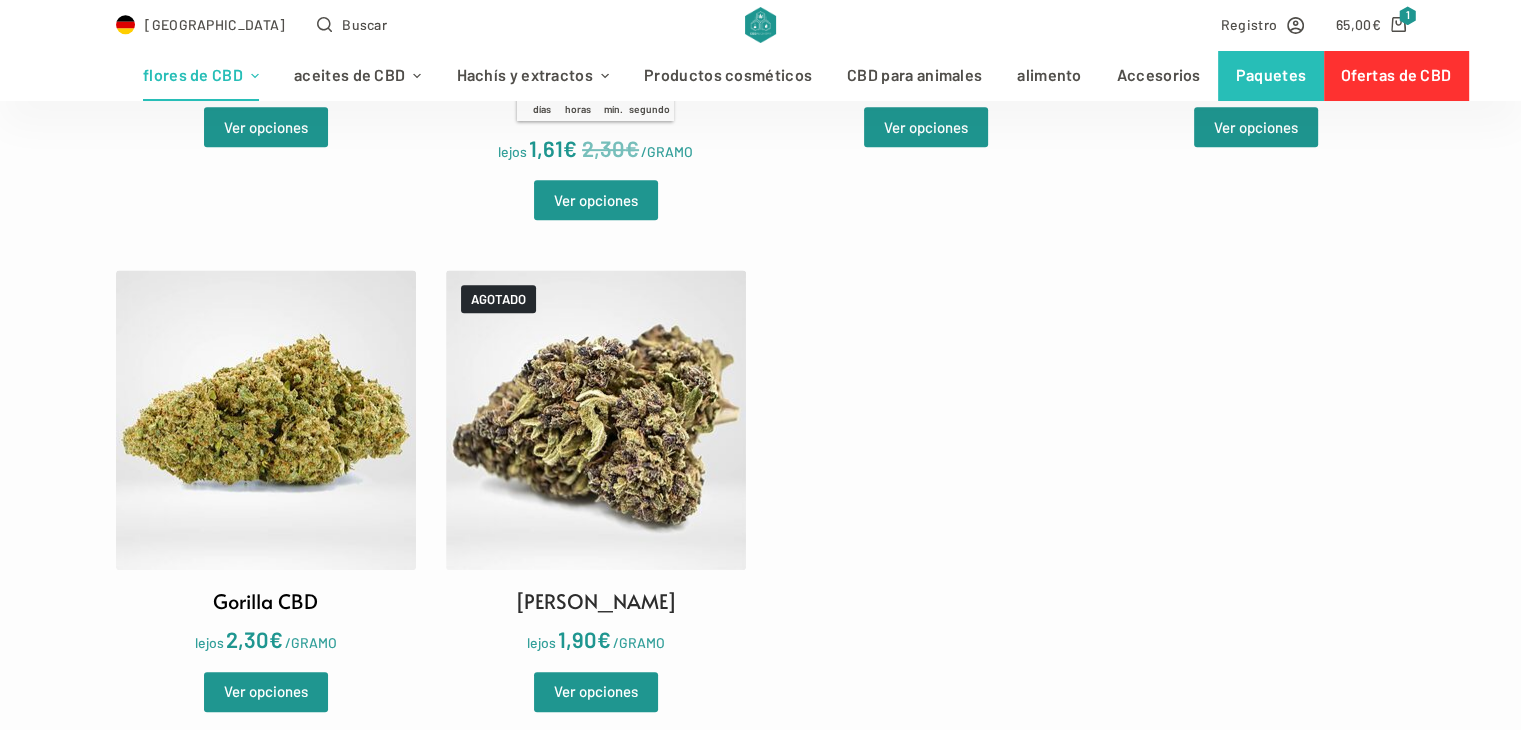 click at bounding box center (266, 420) 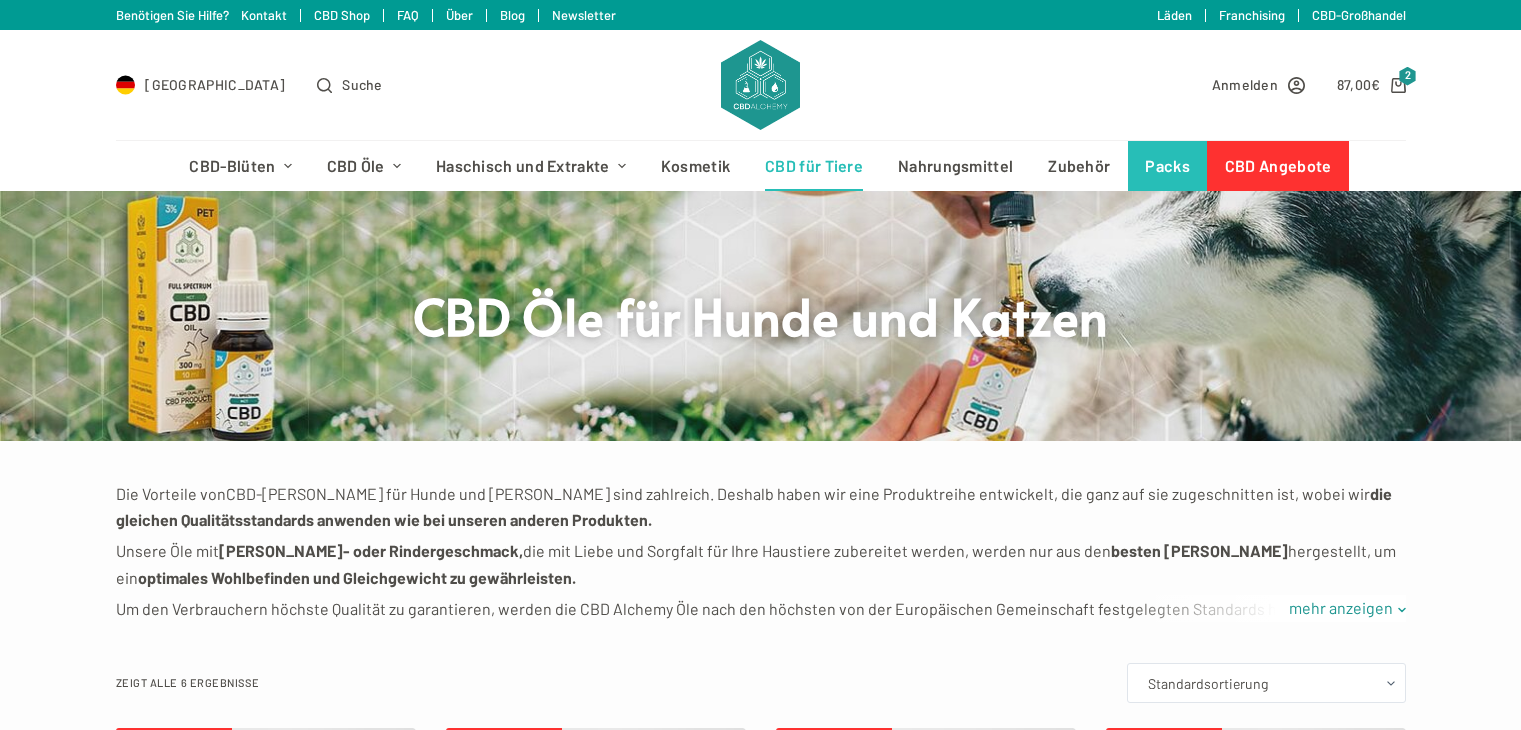 scroll, scrollTop: 0, scrollLeft: 0, axis: both 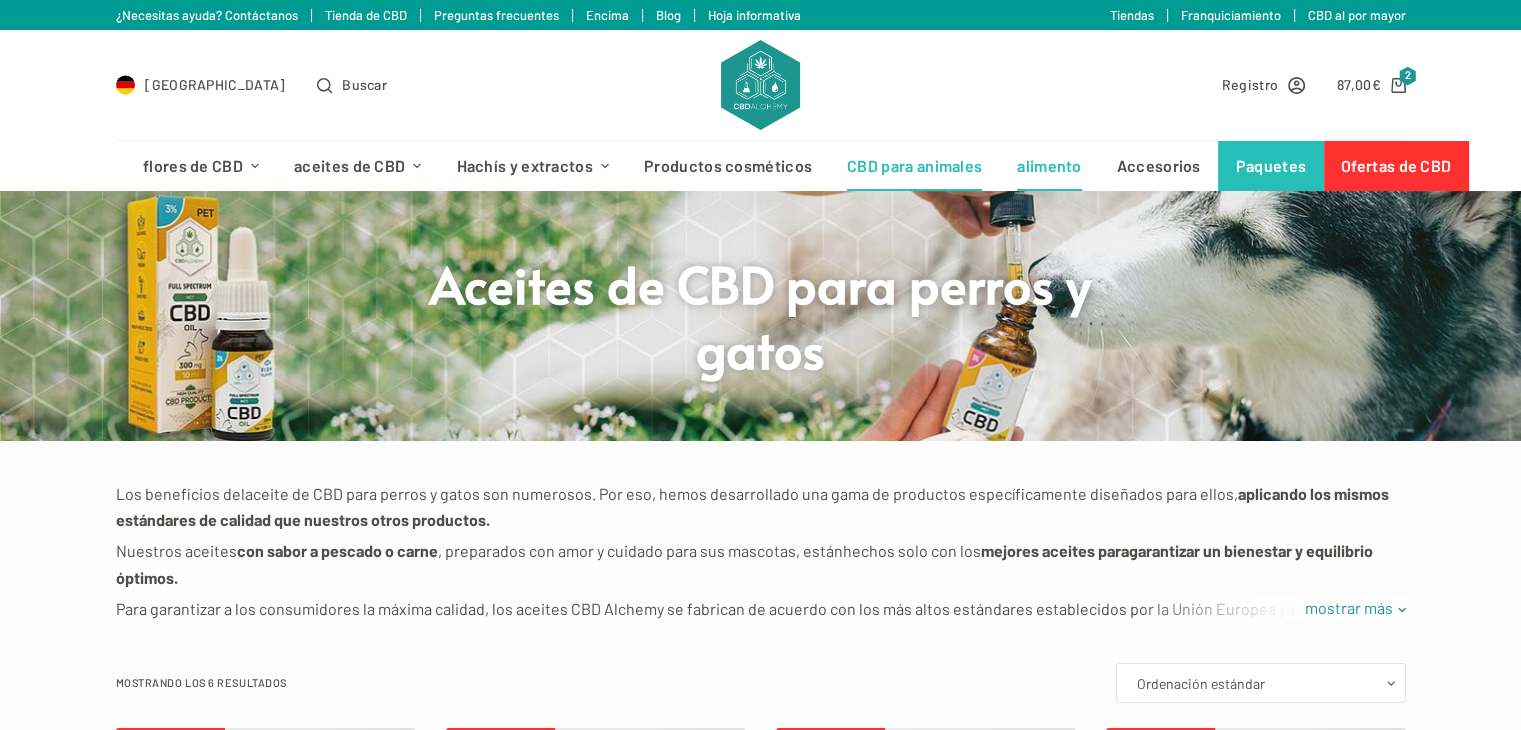 click on "alimento" at bounding box center [1049, 165] 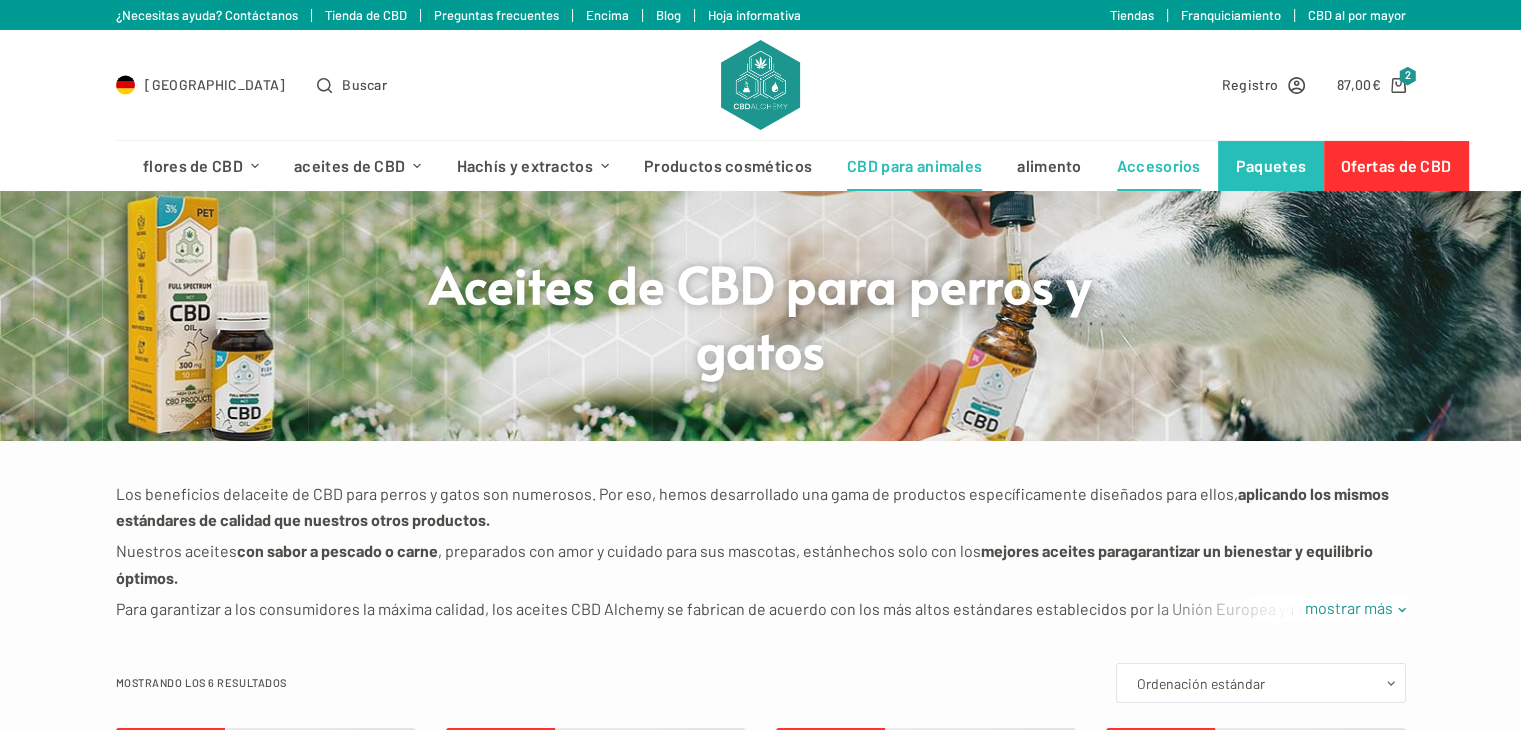 click on "Accesorios" at bounding box center [1159, 165] 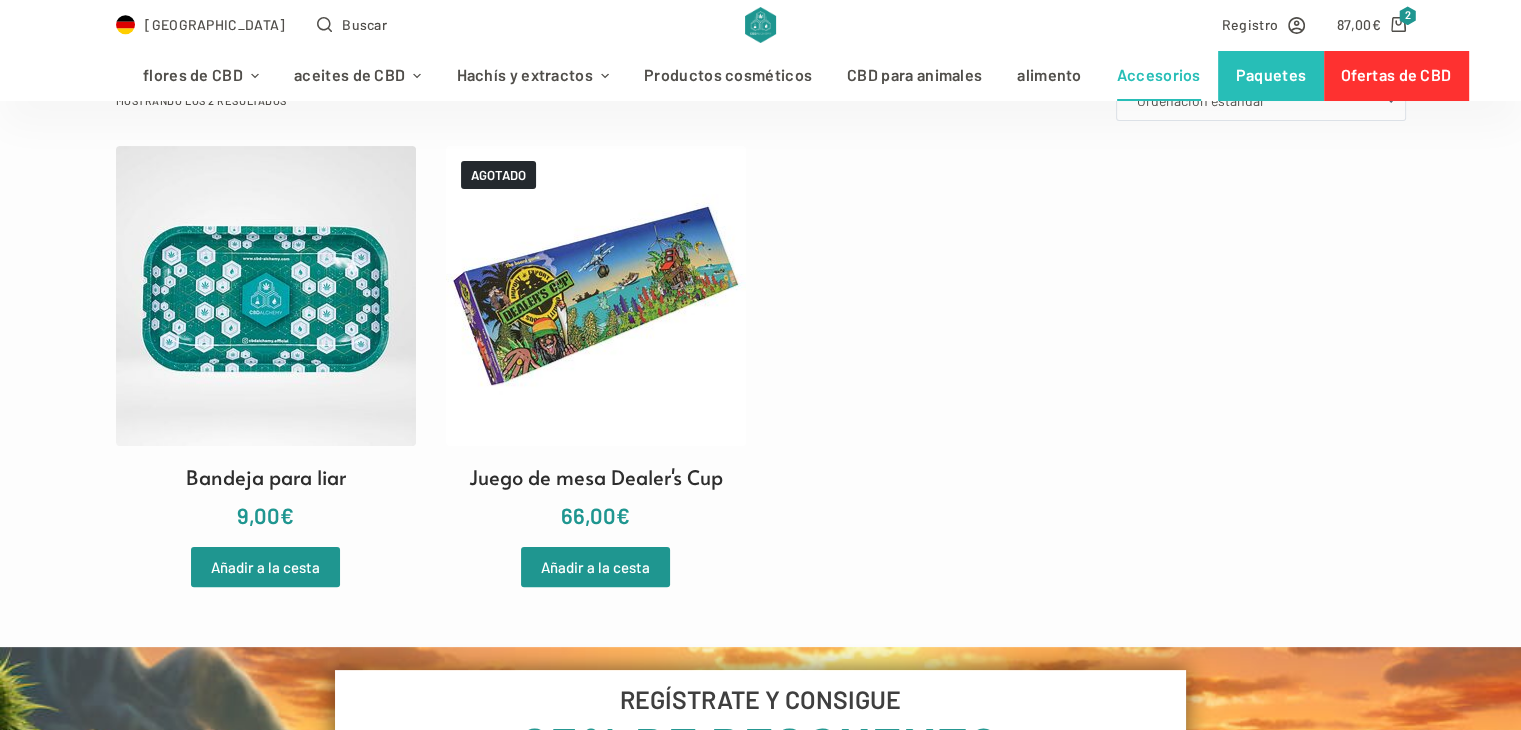 scroll, scrollTop: 360, scrollLeft: 0, axis: vertical 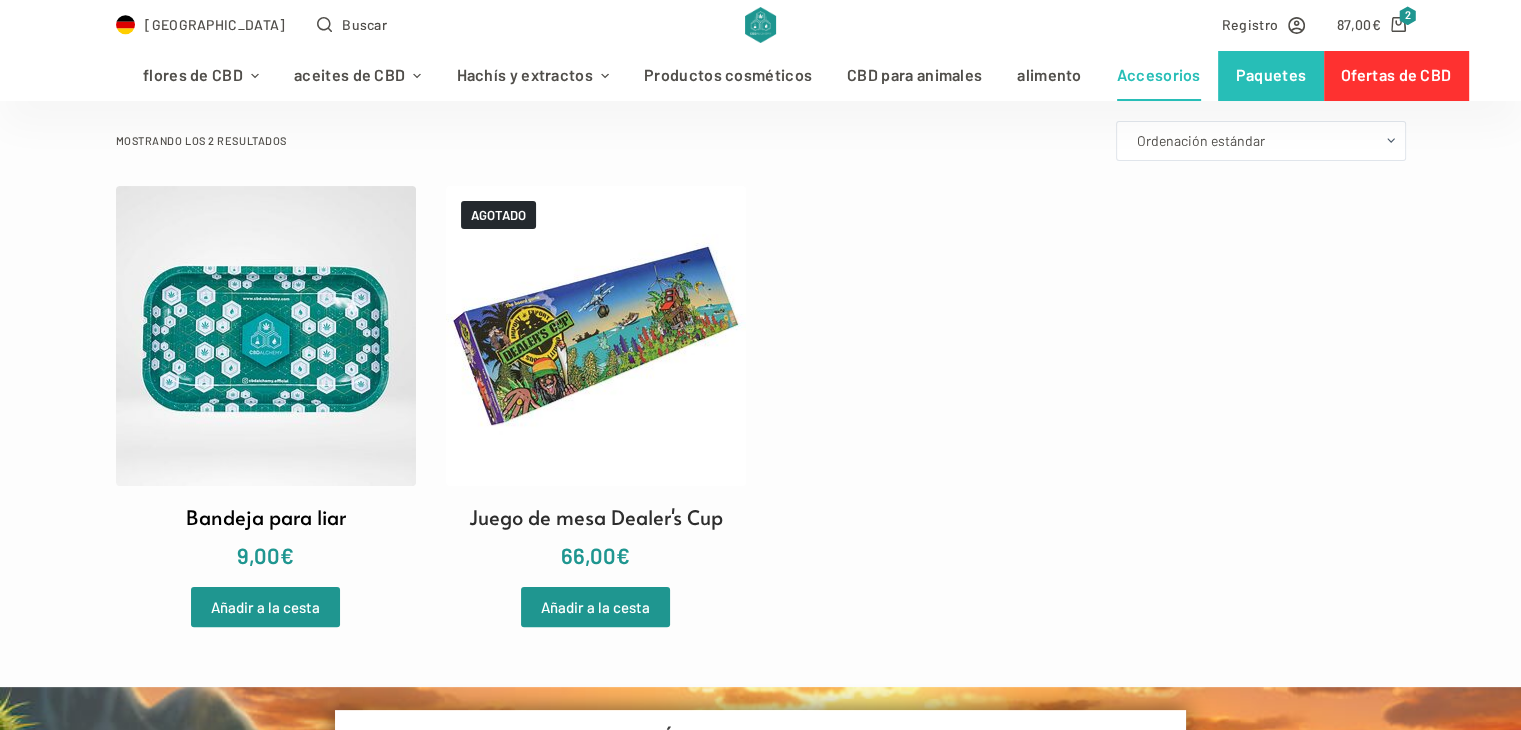 click at bounding box center [266, 336] 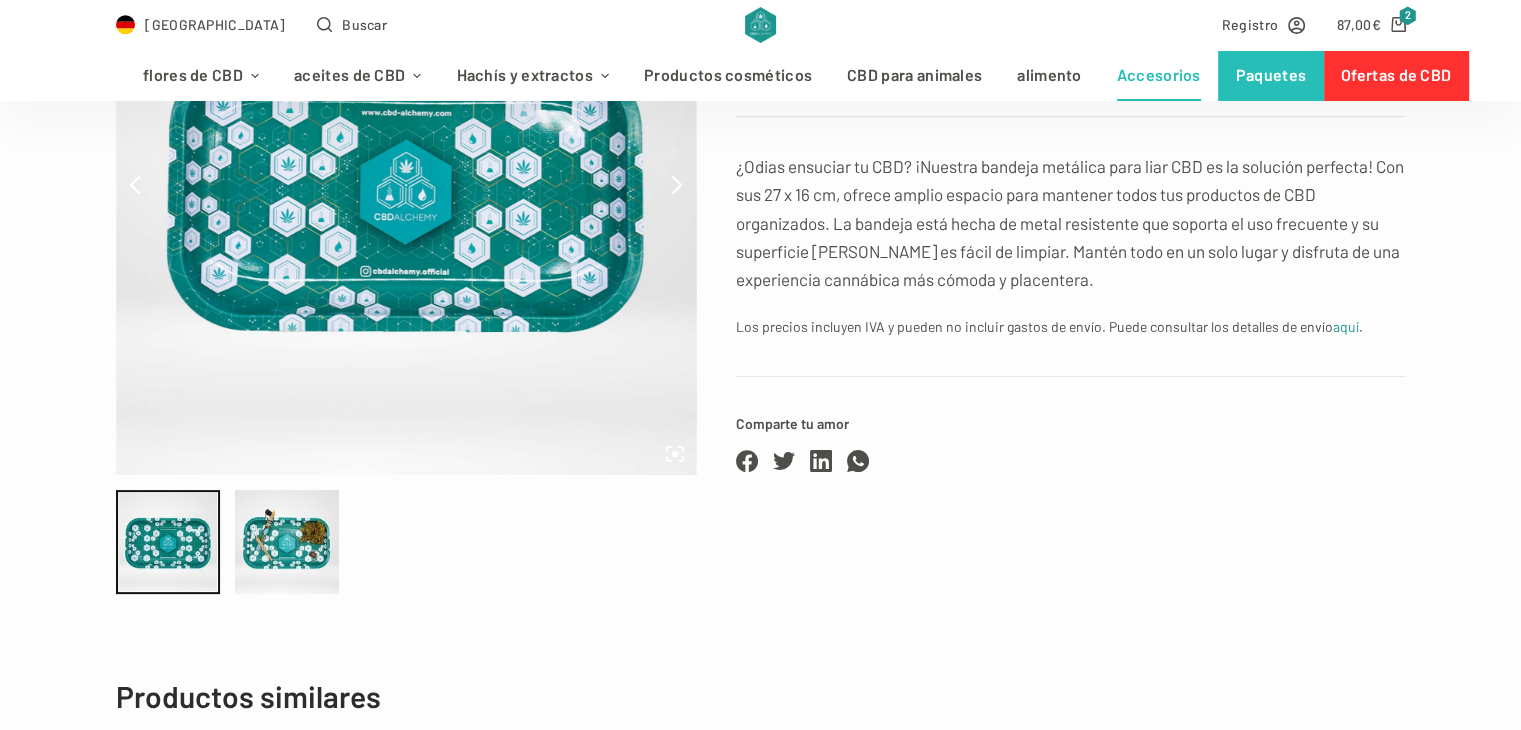 scroll, scrollTop: 440, scrollLeft: 0, axis: vertical 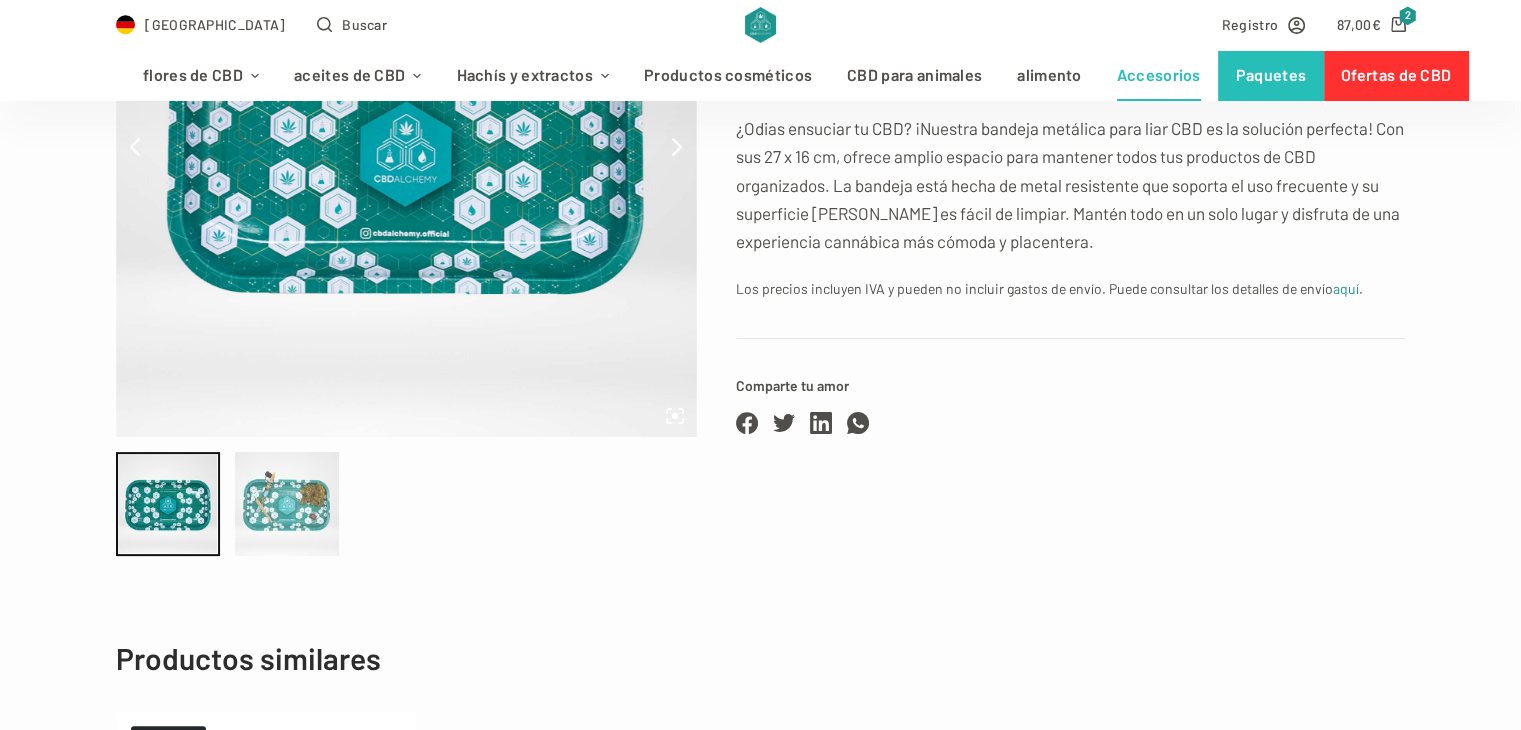 click at bounding box center (287, 504) 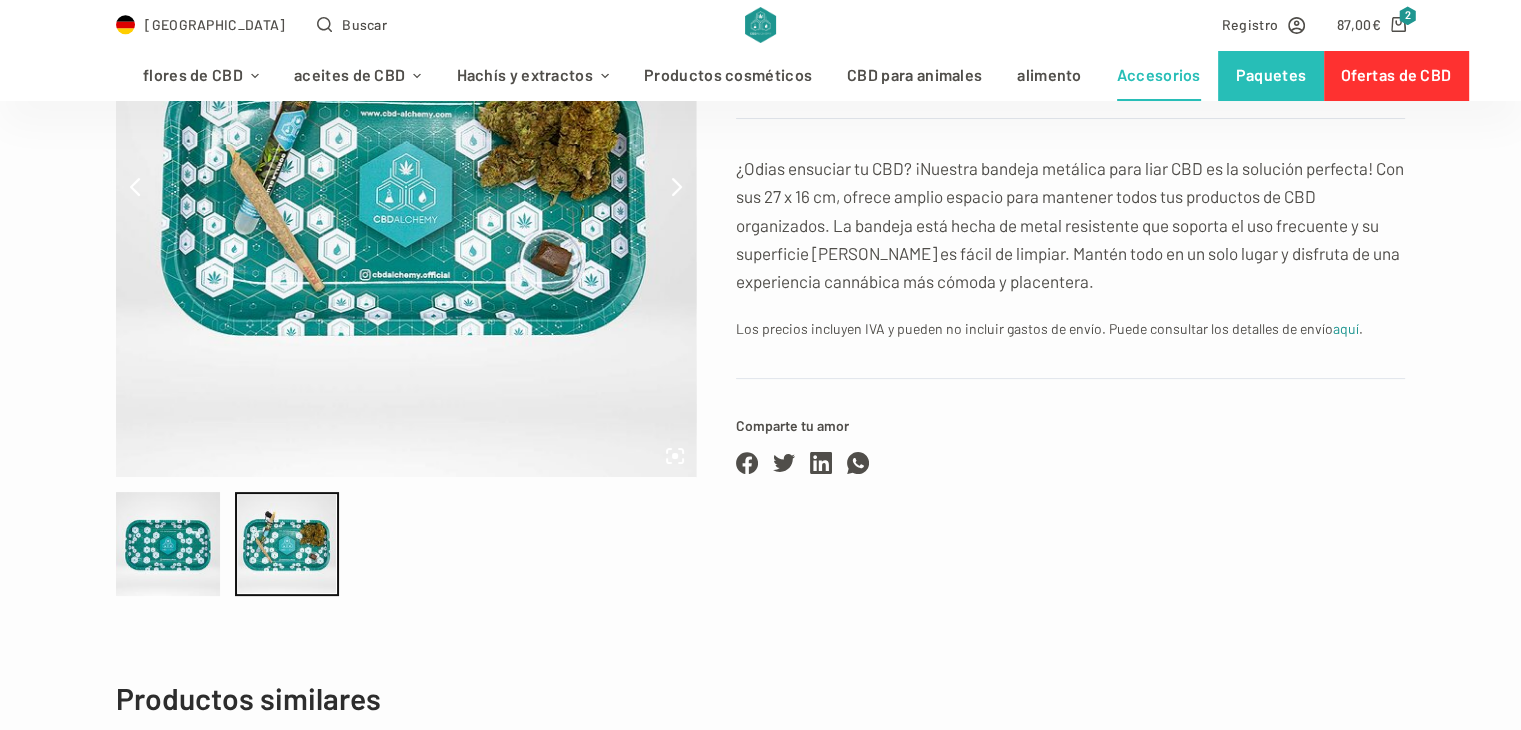 scroll, scrollTop: 280, scrollLeft: 0, axis: vertical 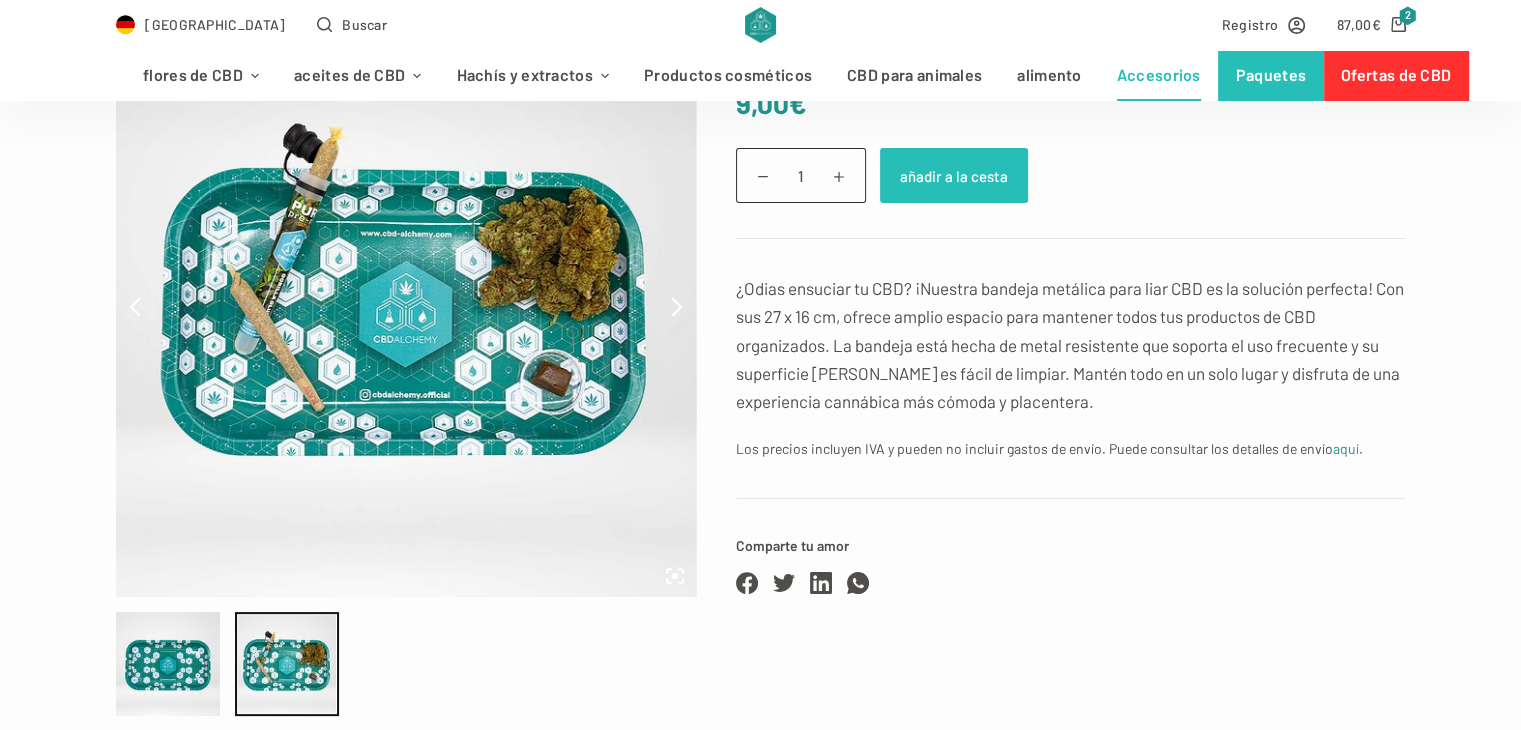 click on "añadir a la cesta" at bounding box center [954, 175] 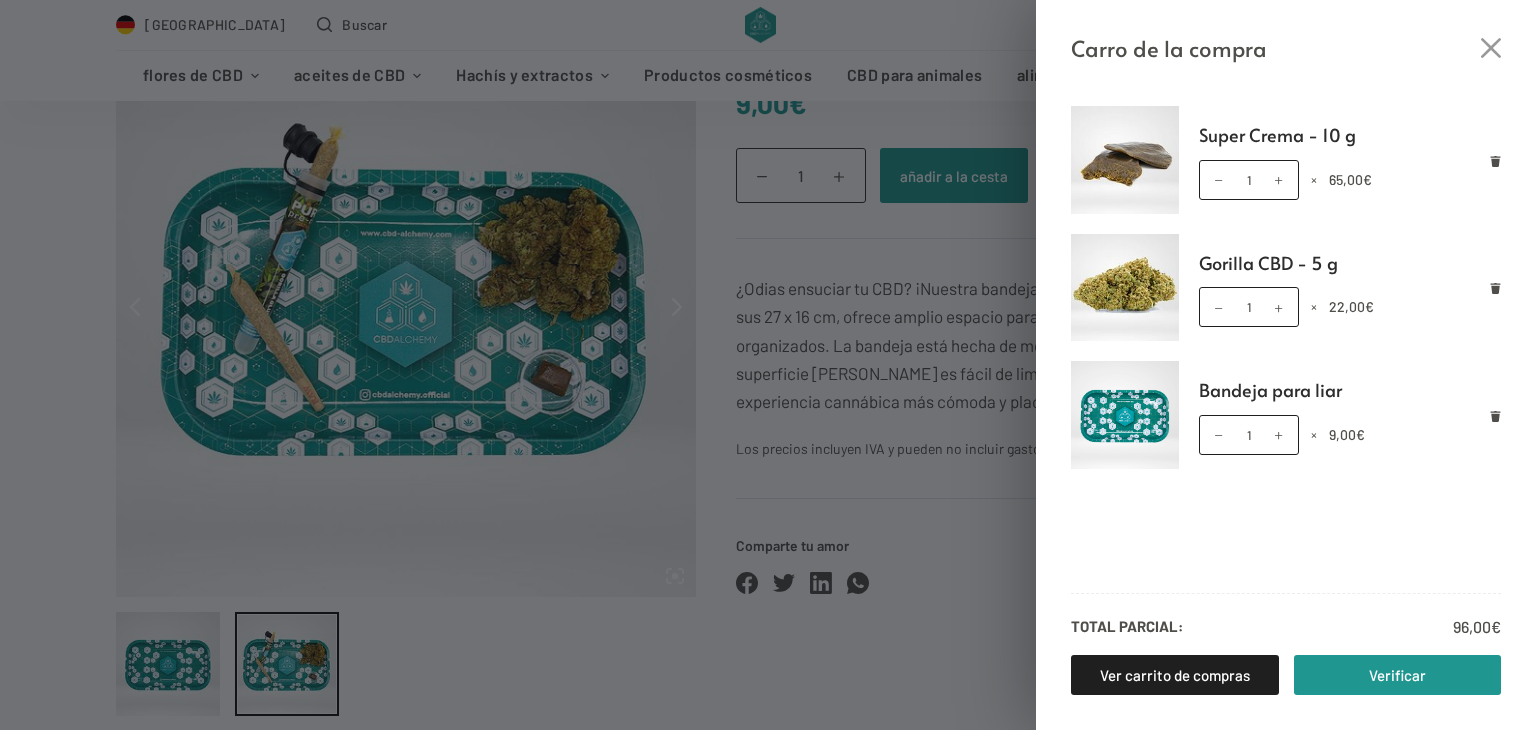 click on "Carro de la compra
Super Crema - 10 g
Super Crema - 10 g cantidad
1
× 65,00   €
Gorilla CBD - 5 g
Gorilla CBD - cantidad de 5 g
1
× 22,00   €
Bandeja para liar
Cantidad de bandejas para liar
1
× 9,00   €
Total parcial:   96,00   €
Ver carrito de compras Verificar" at bounding box center [768, 365] 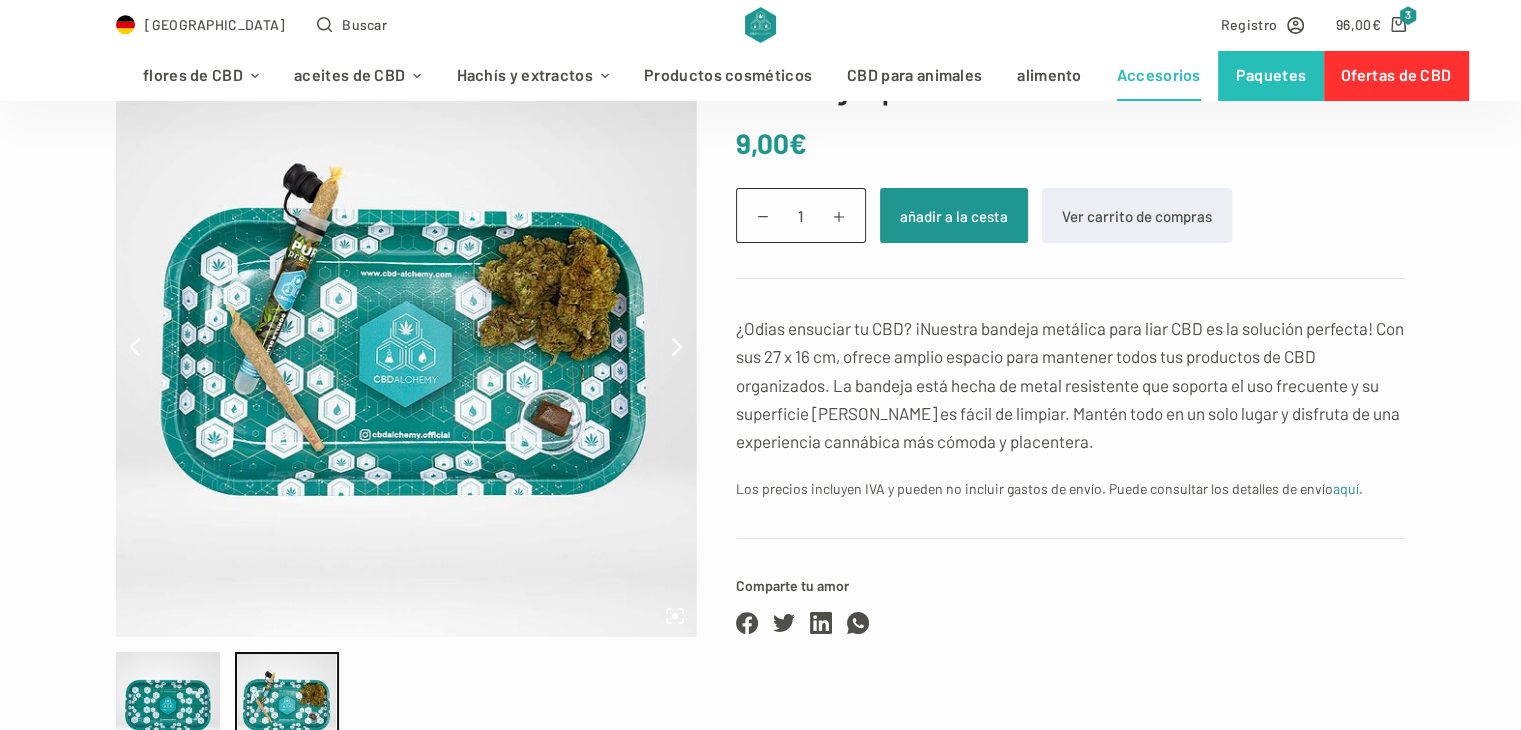 scroll, scrollTop: 160, scrollLeft: 0, axis: vertical 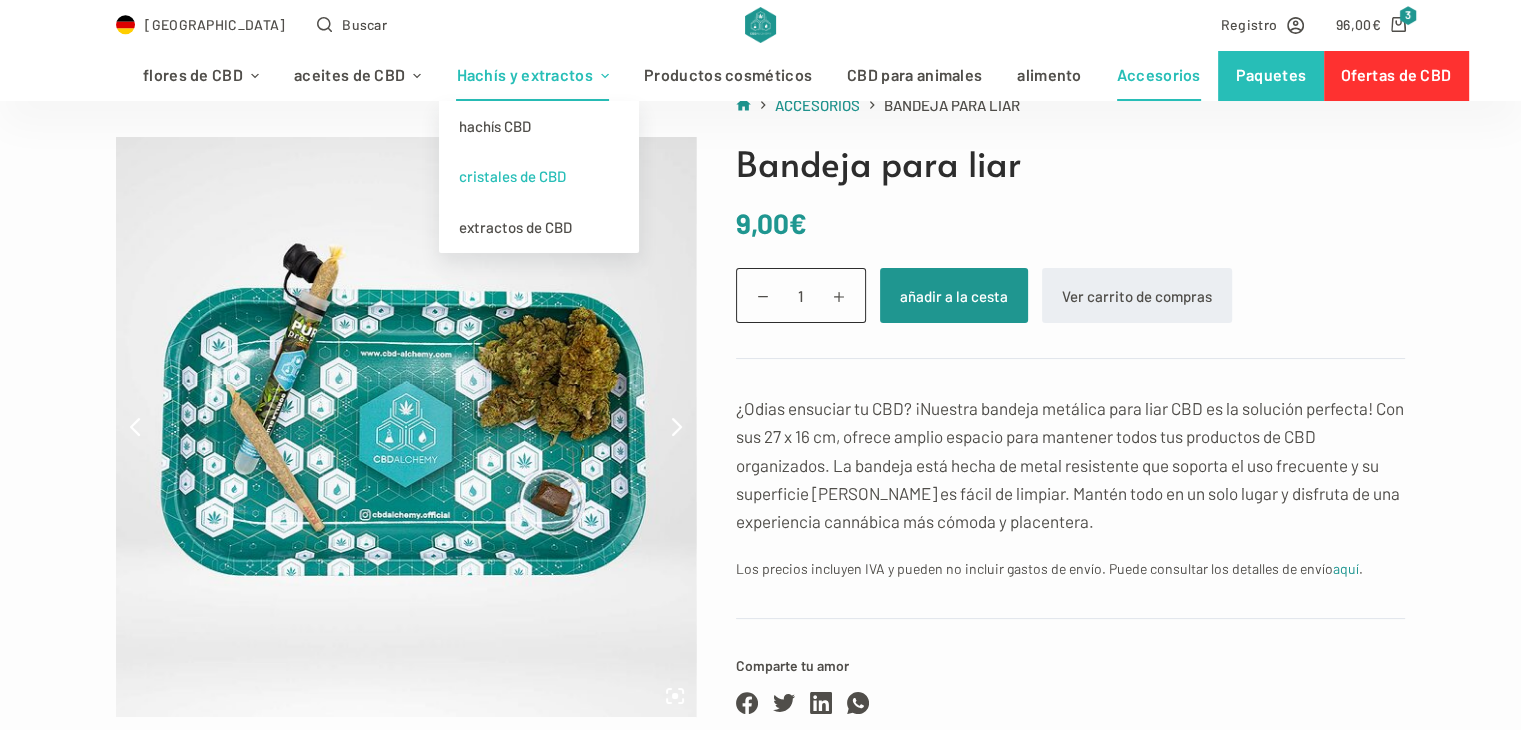 click on "cristales de CBD" at bounding box center (539, 176) 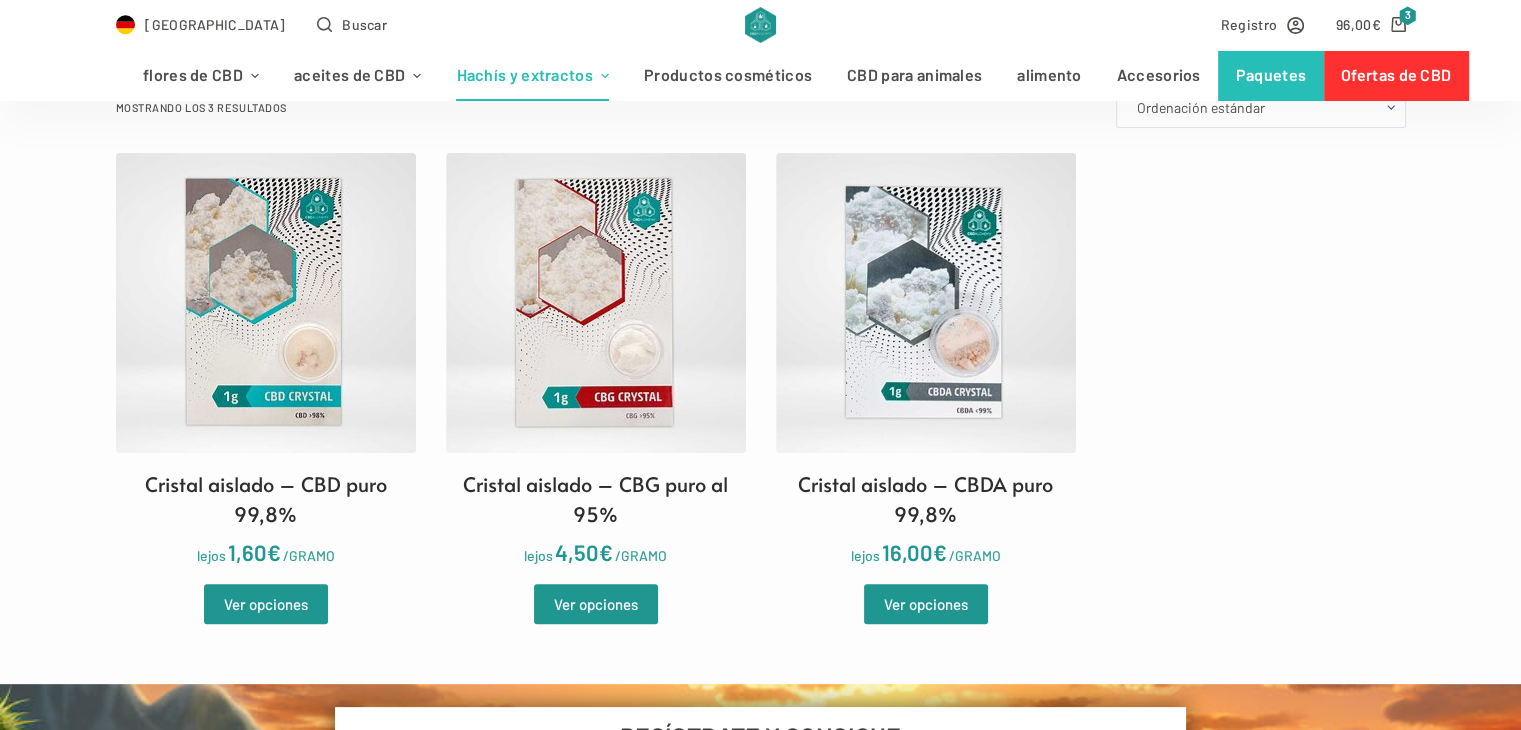 scroll, scrollTop: 560, scrollLeft: 0, axis: vertical 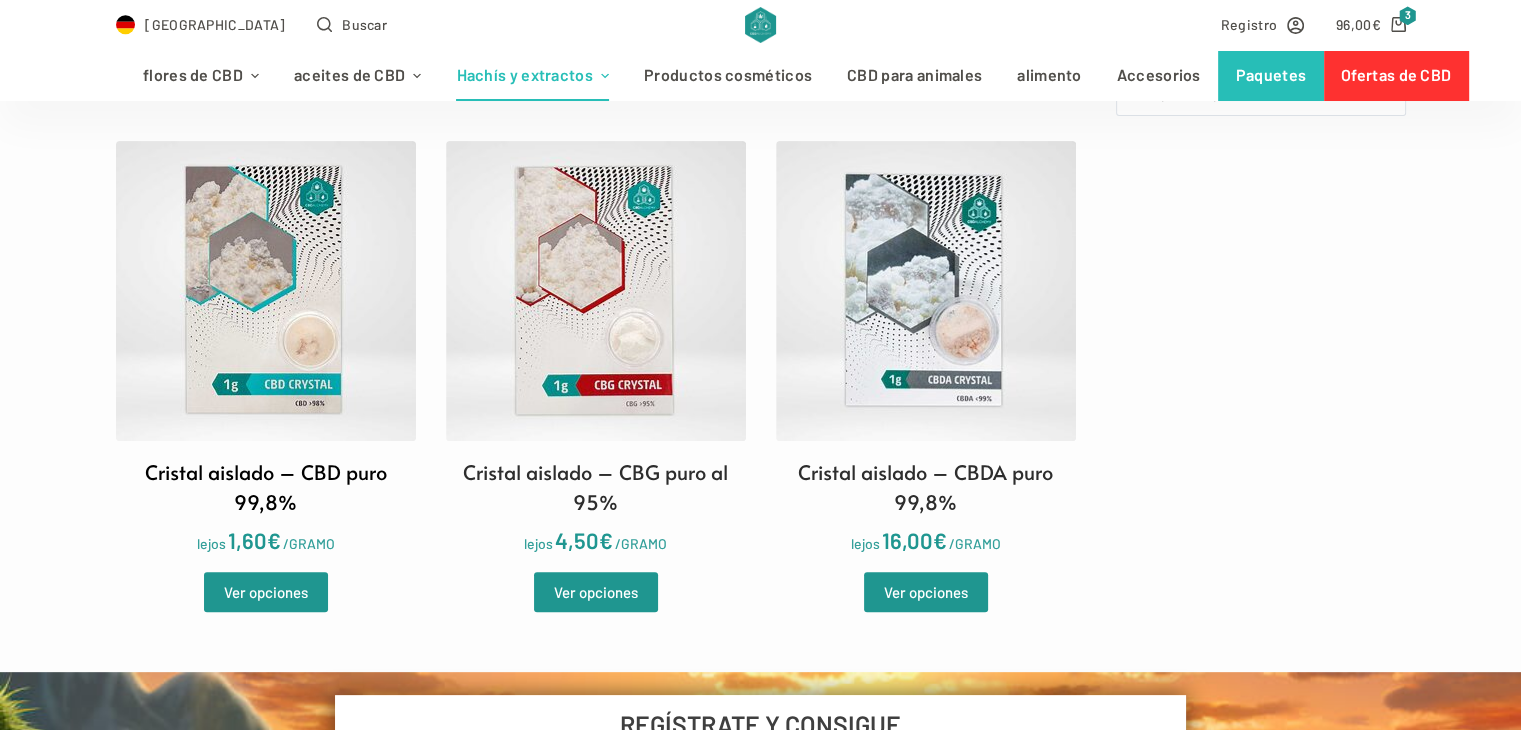 click at bounding box center (266, 291) 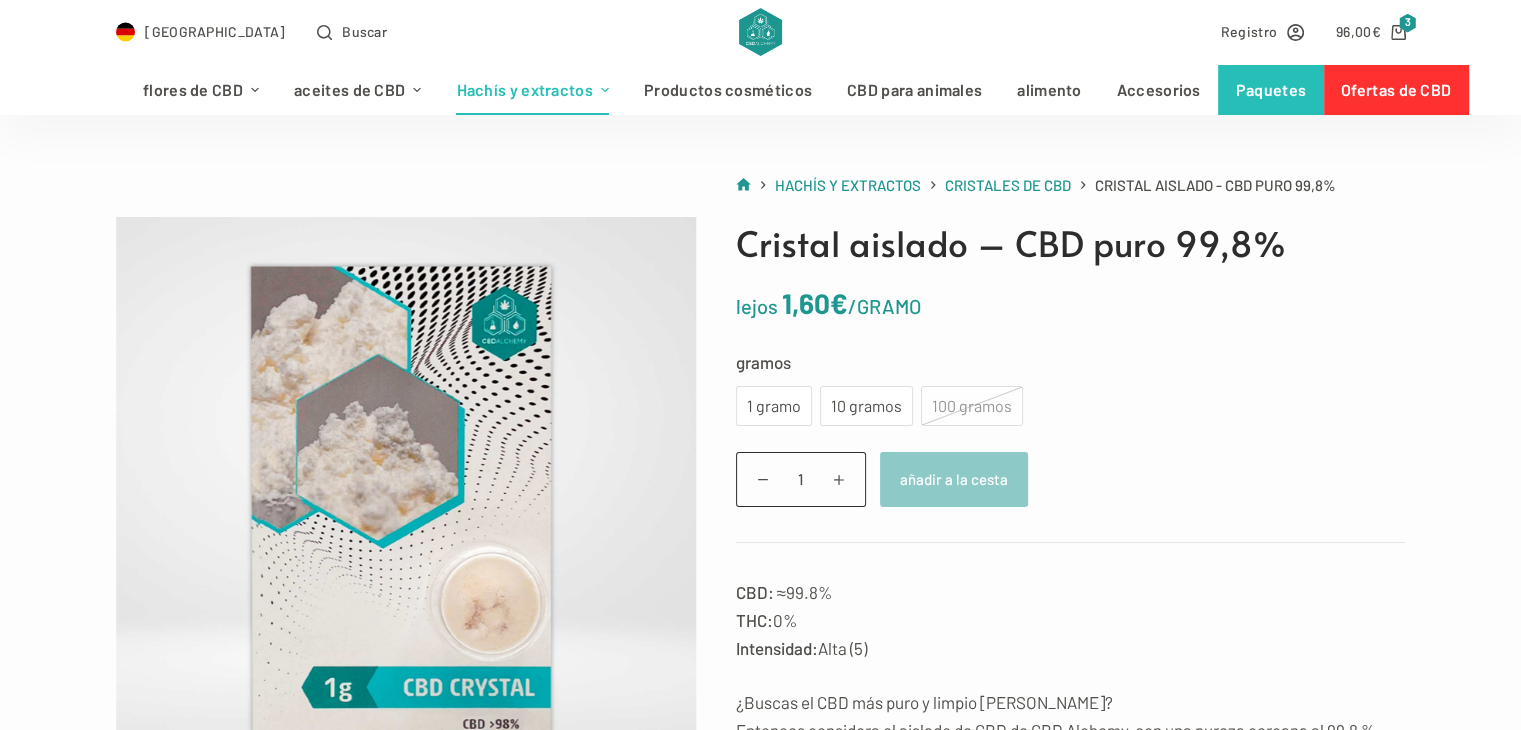 scroll, scrollTop: 0, scrollLeft: 0, axis: both 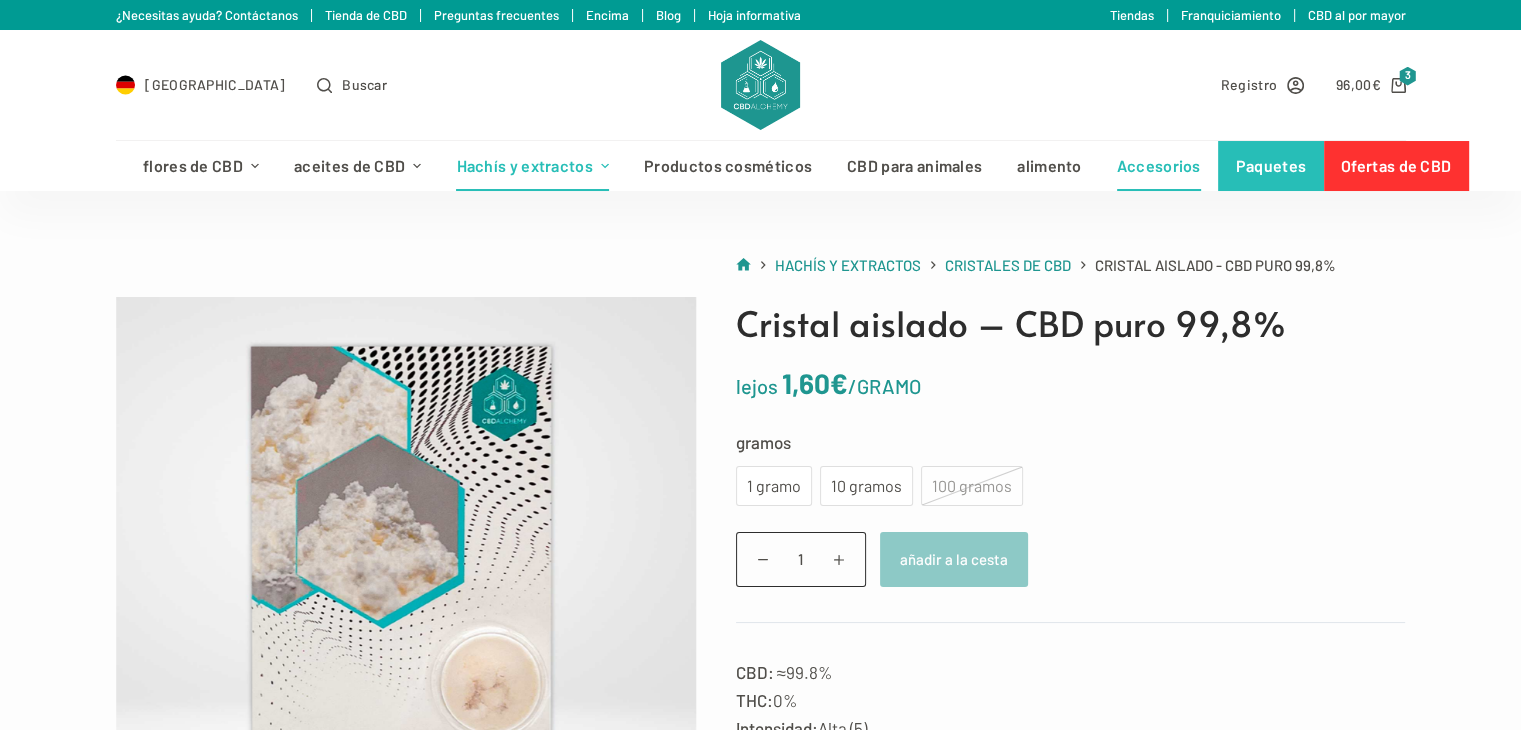 click on "Accesorios" at bounding box center [1159, 165] 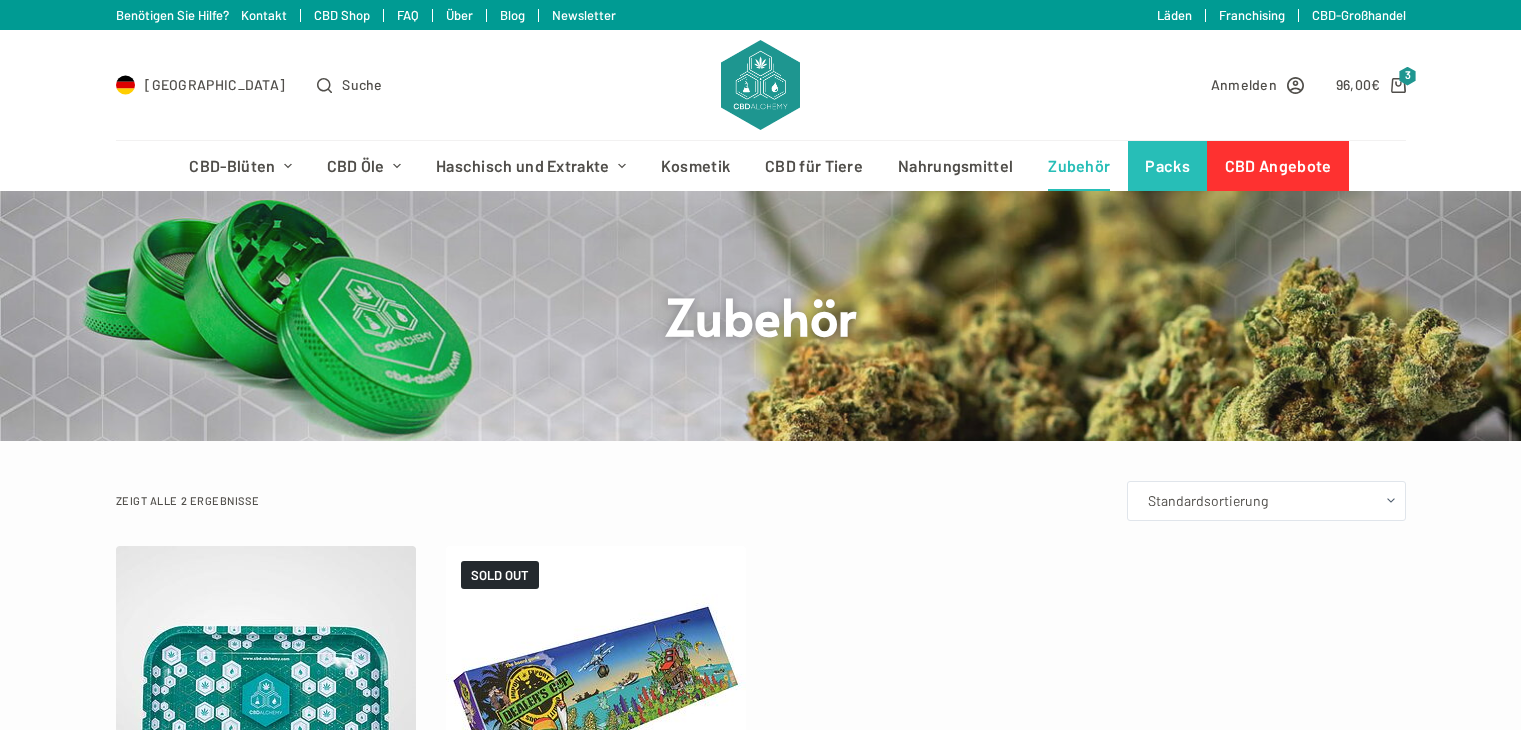 scroll, scrollTop: 0, scrollLeft: 0, axis: both 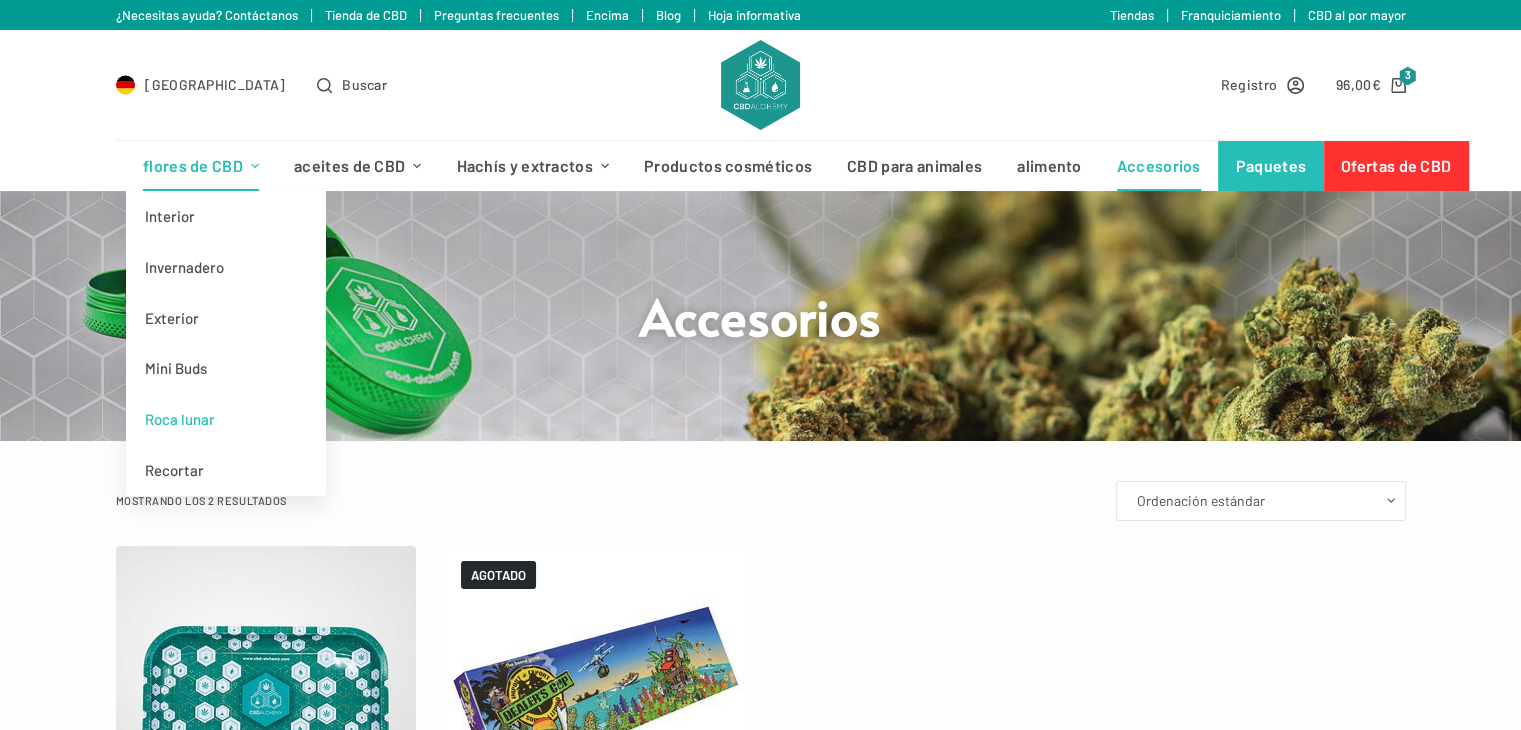 click on "Roca lunar" at bounding box center (180, 419) 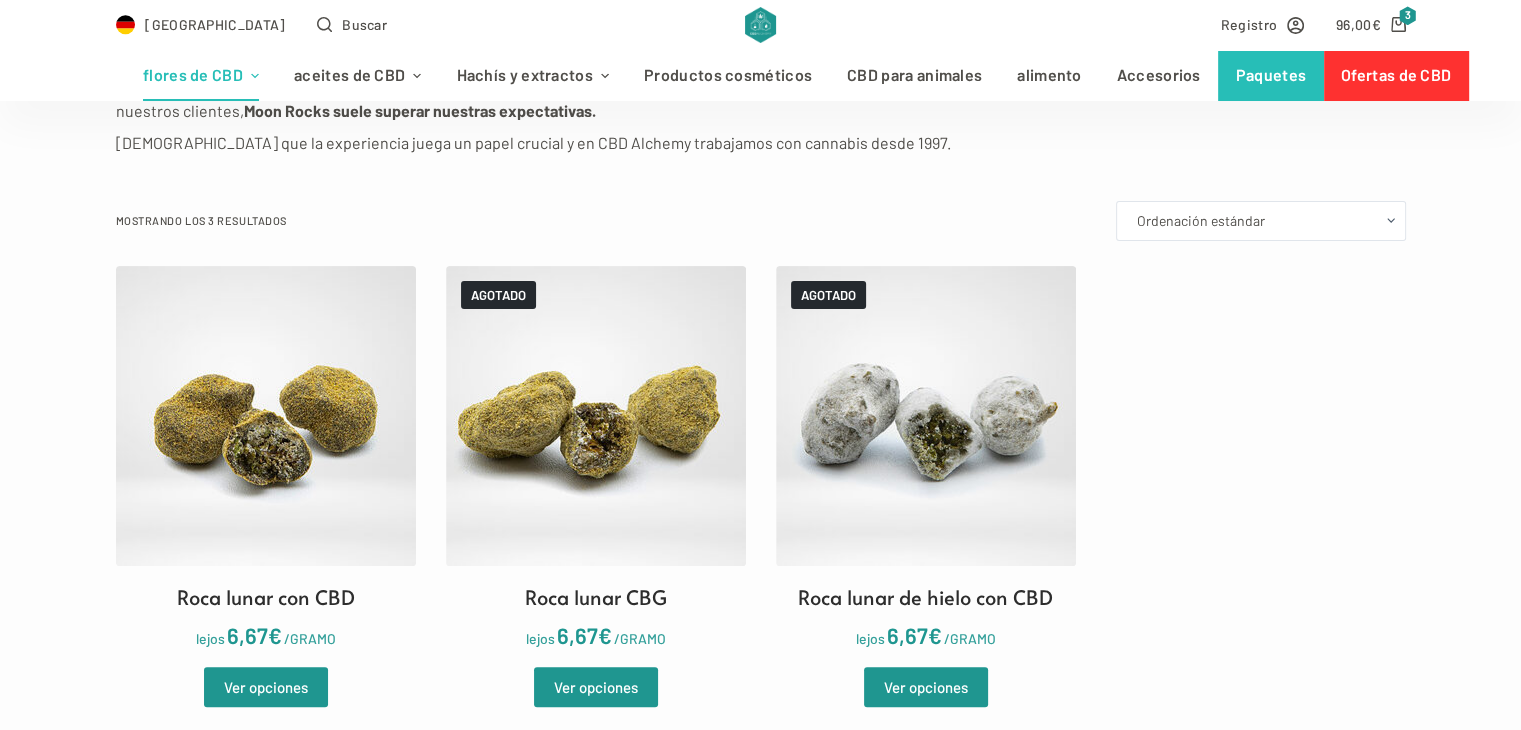 scroll, scrollTop: 400, scrollLeft: 0, axis: vertical 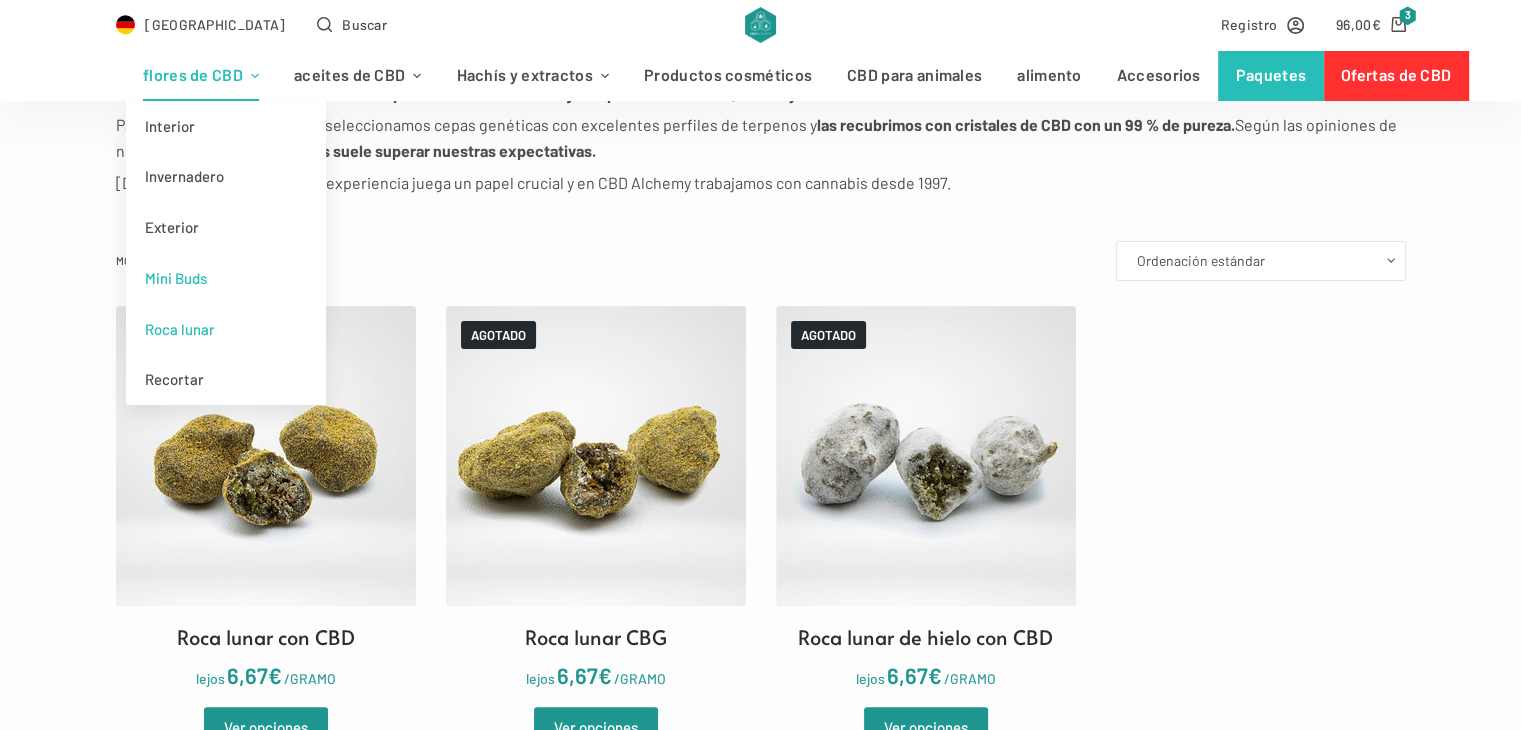 click on "Mini Buds" at bounding box center [176, 278] 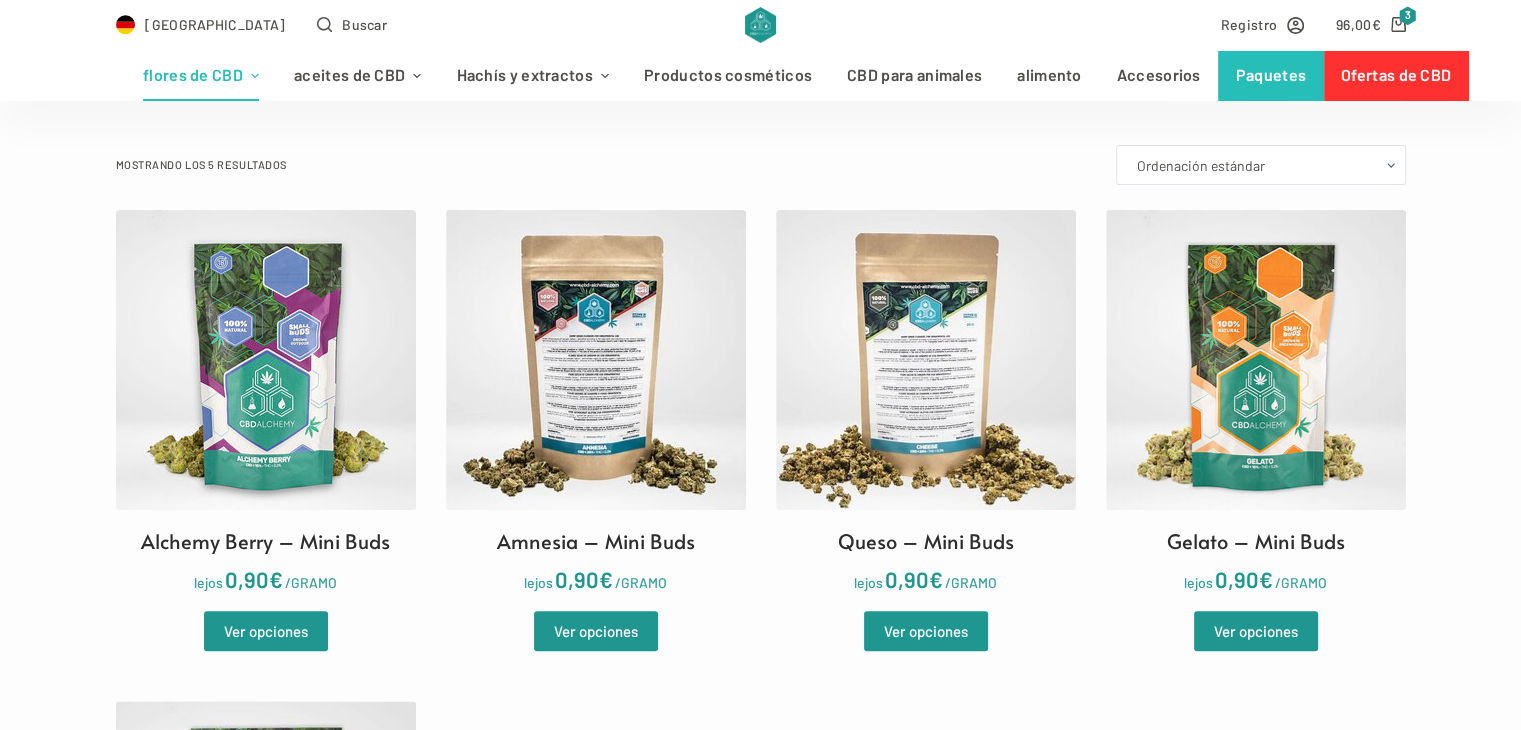 scroll, scrollTop: 520, scrollLeft: 0, axis: vertical 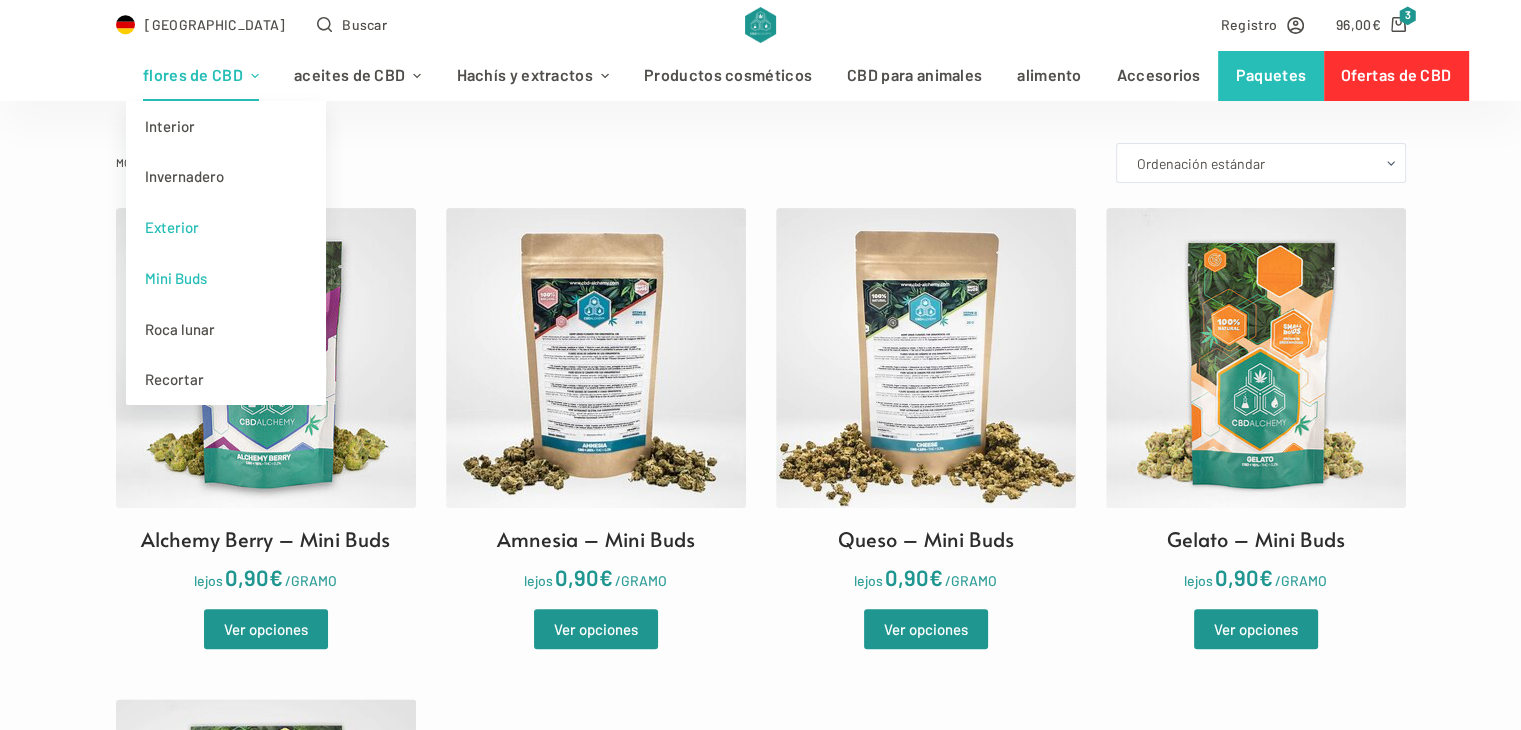click on "Exterior" at bounding box center (172, 227) 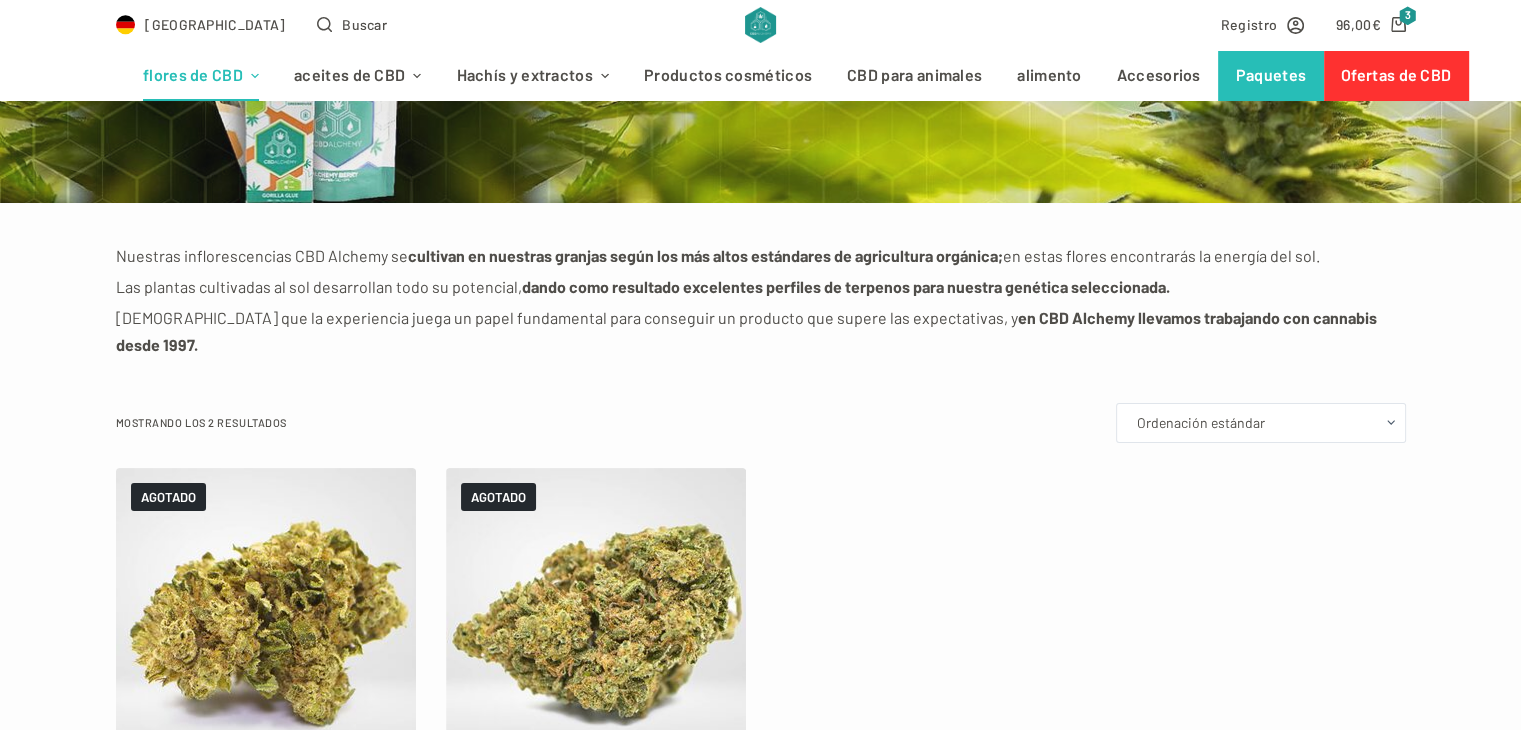 scroll, scrollTop: 440, scrollLeft: 0, axis: vertical 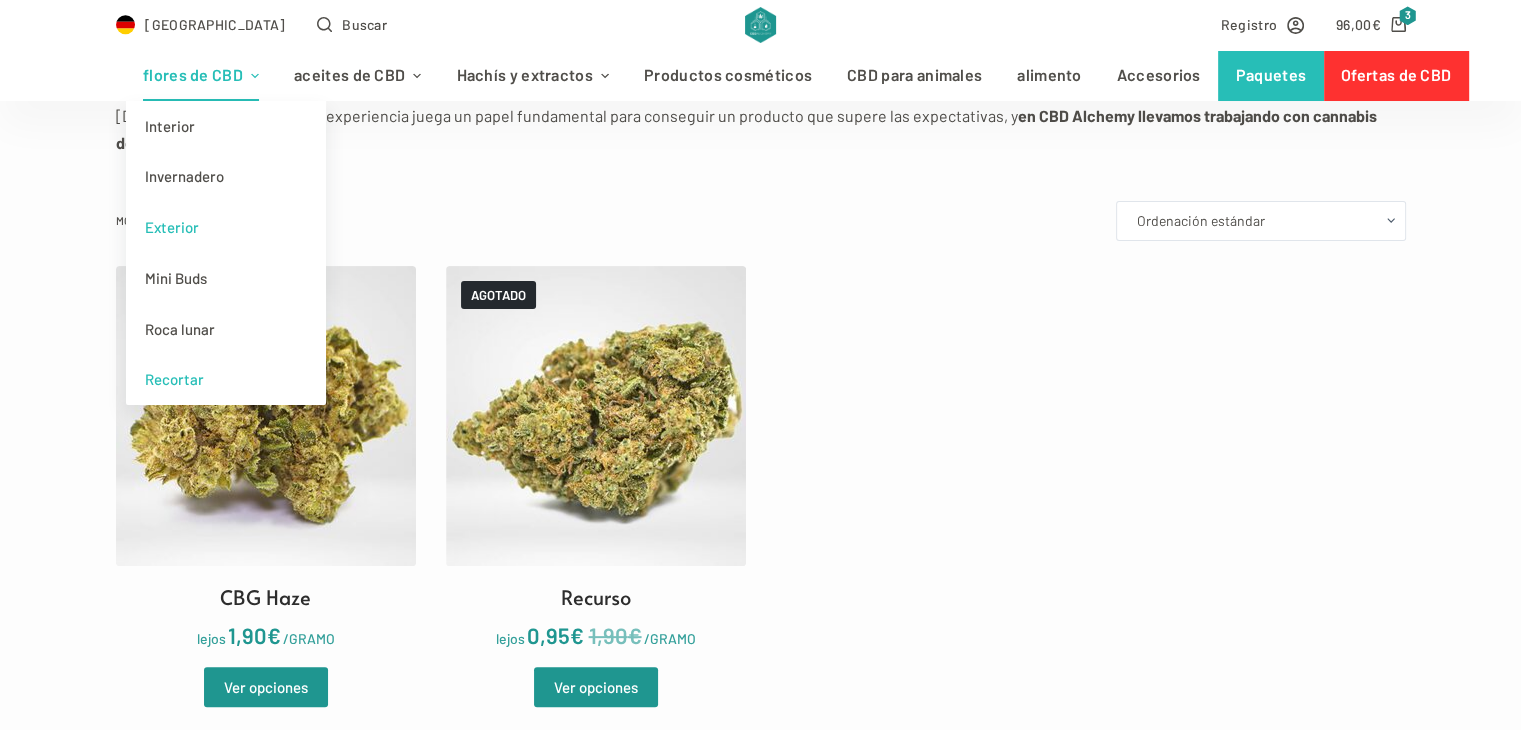 click on "Recortar" at bounding box center [174, 379] 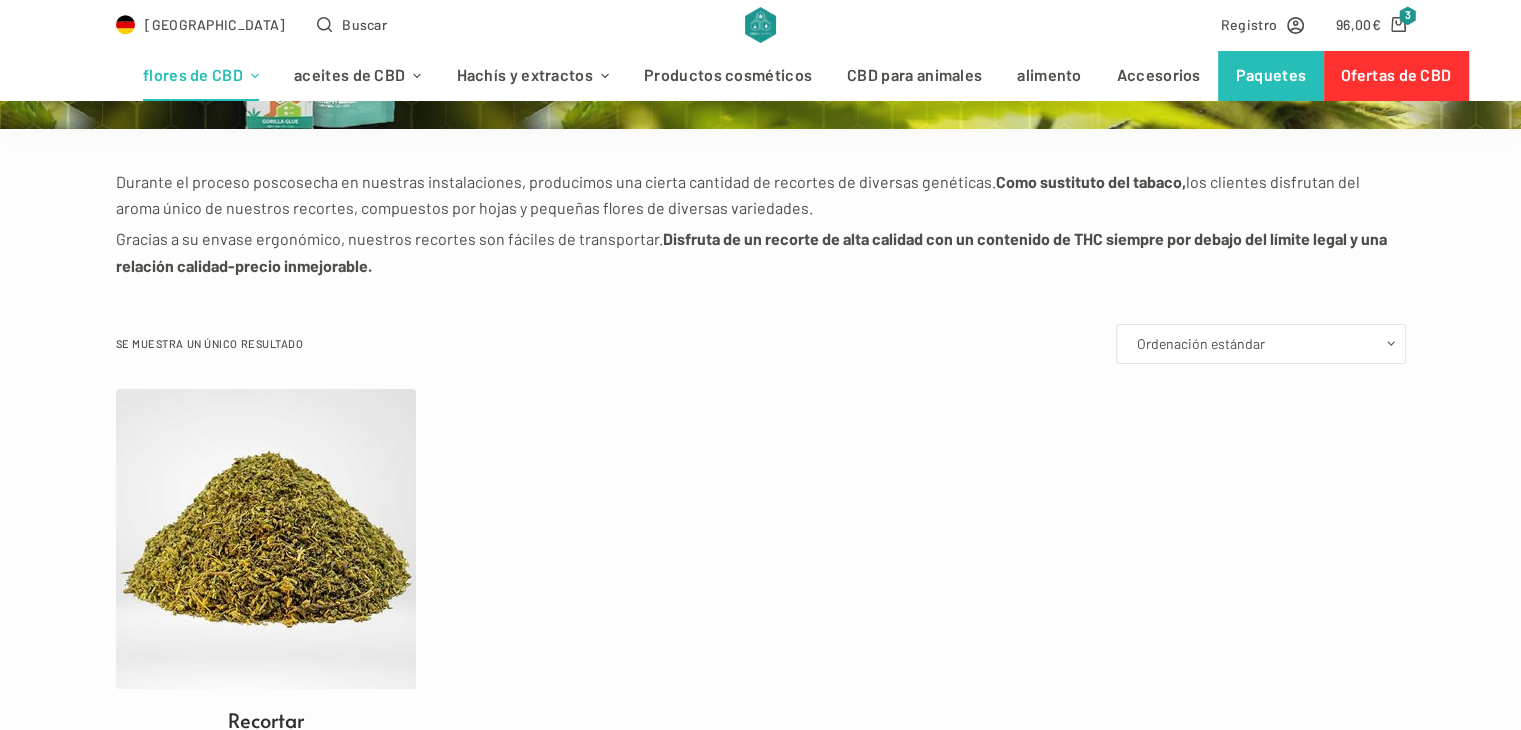 scroll, scrollTop: 440, scrollLeft: 0, axis: vertical 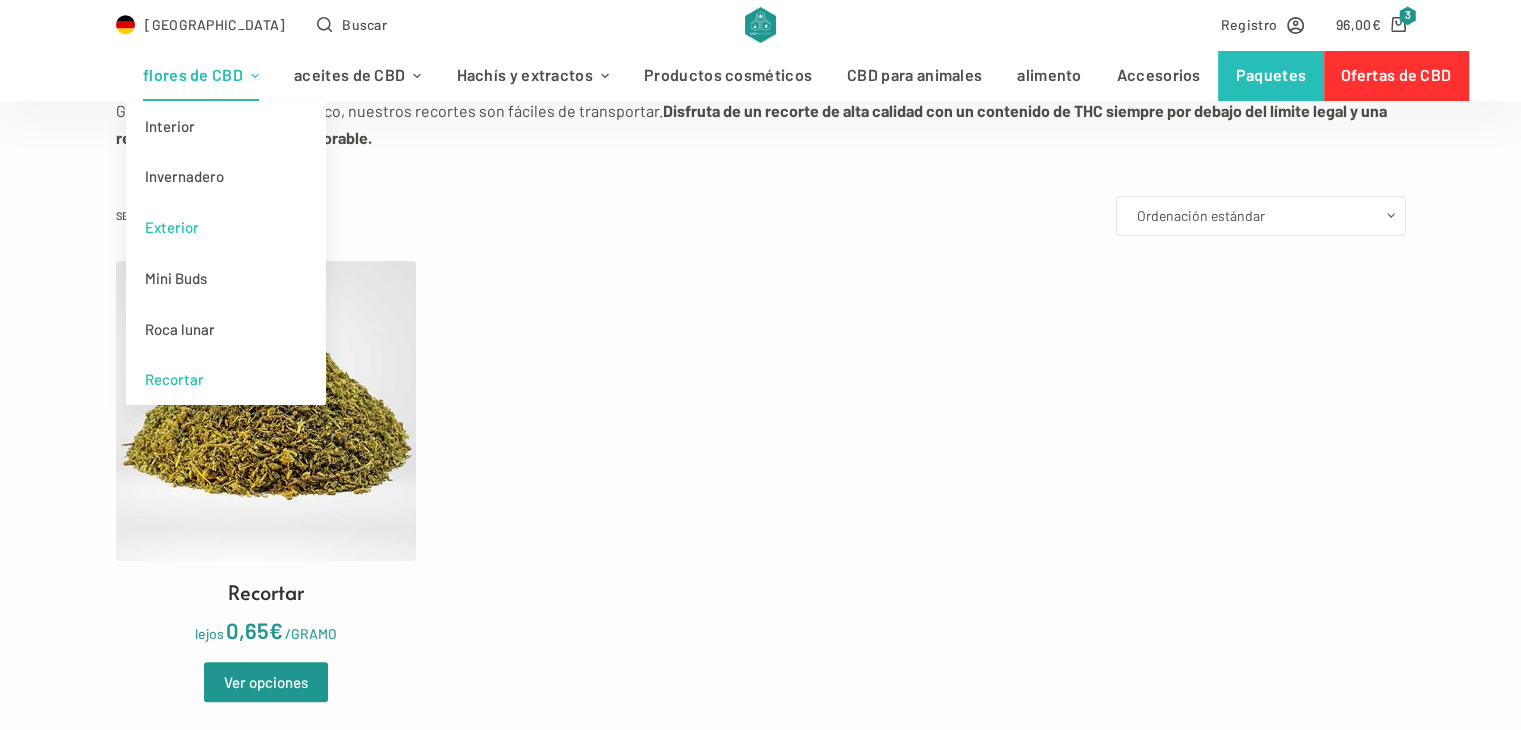 click on "Exterior" at bounding box center [172, 227] 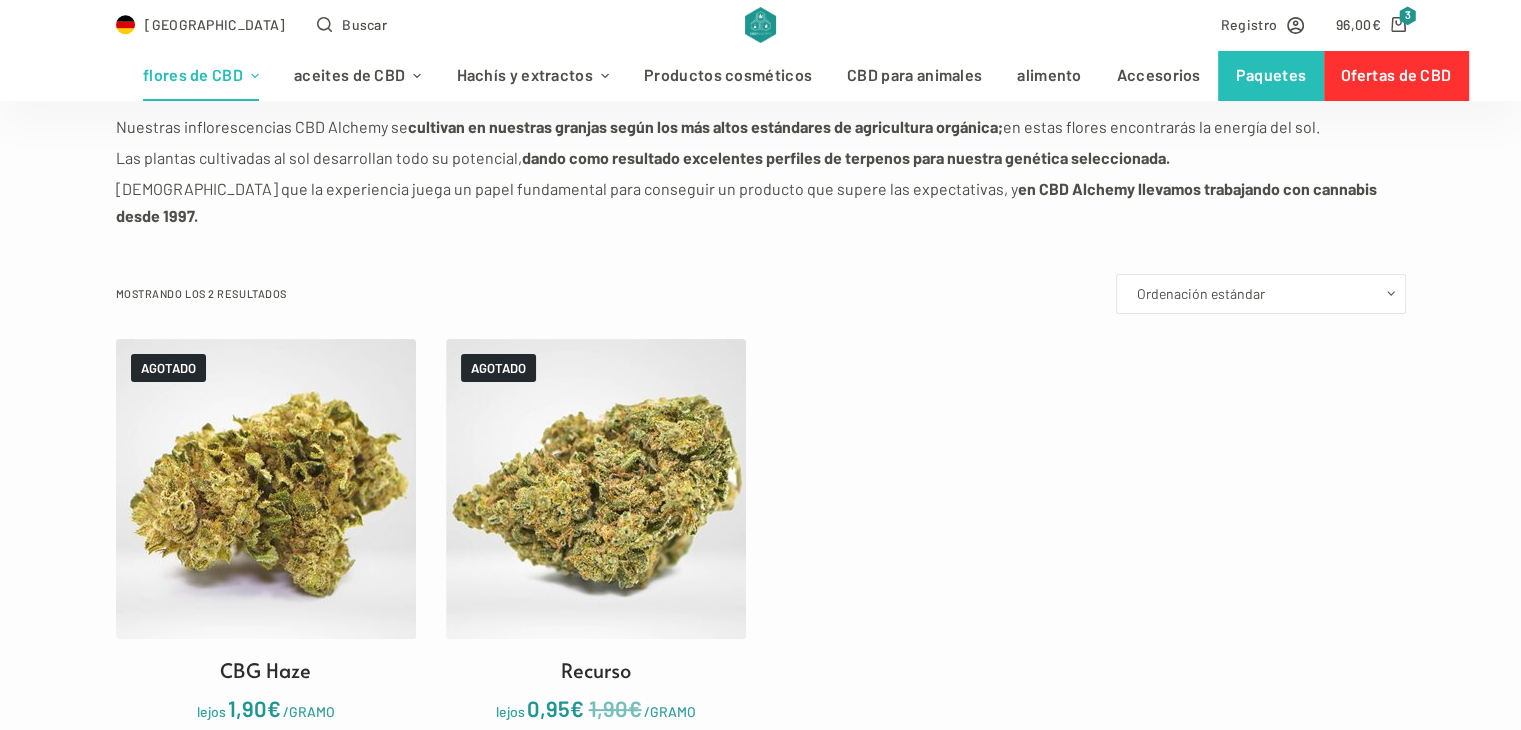 scroll, scrollTop: 400, scrollLeft: 0, axis: vertical 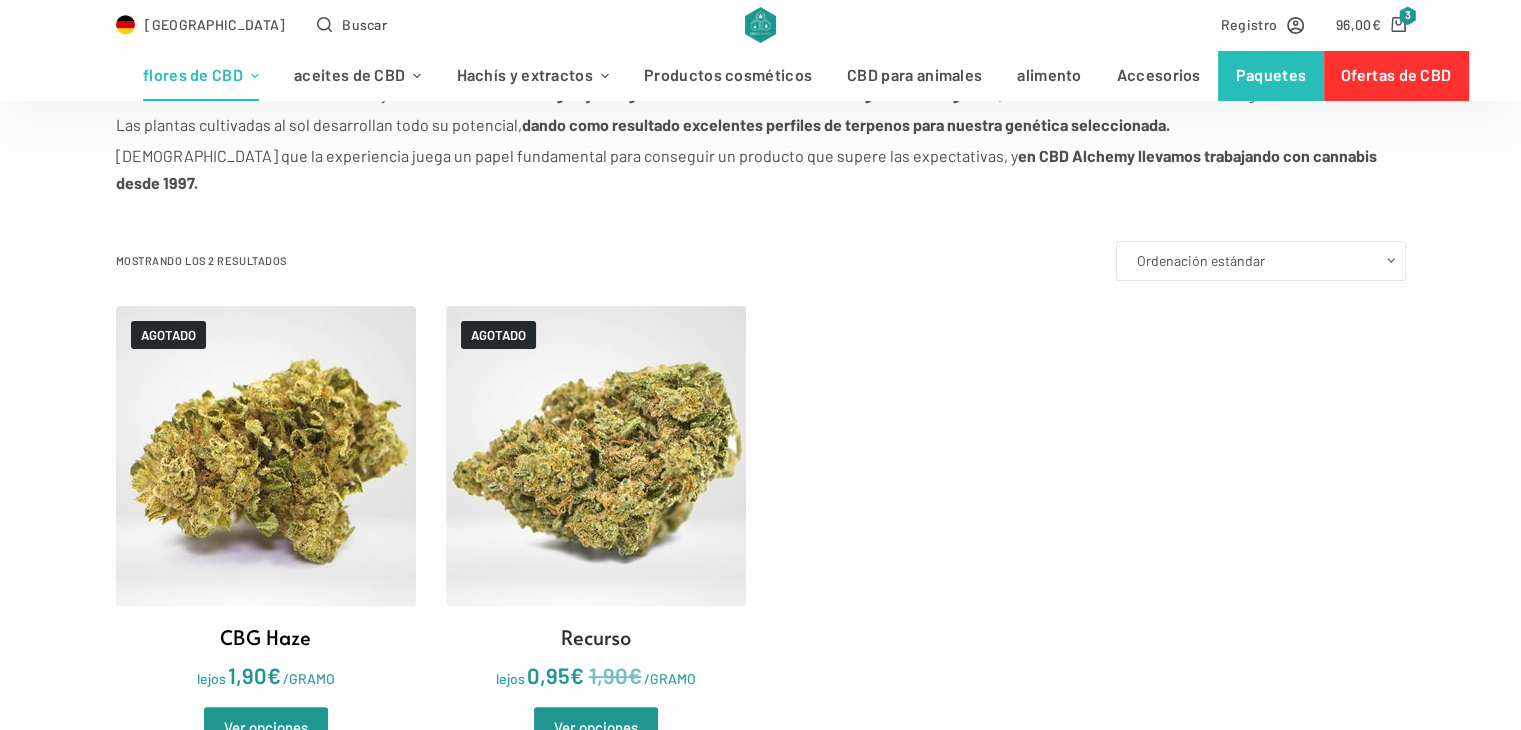 click at bounding box center (266, 456) 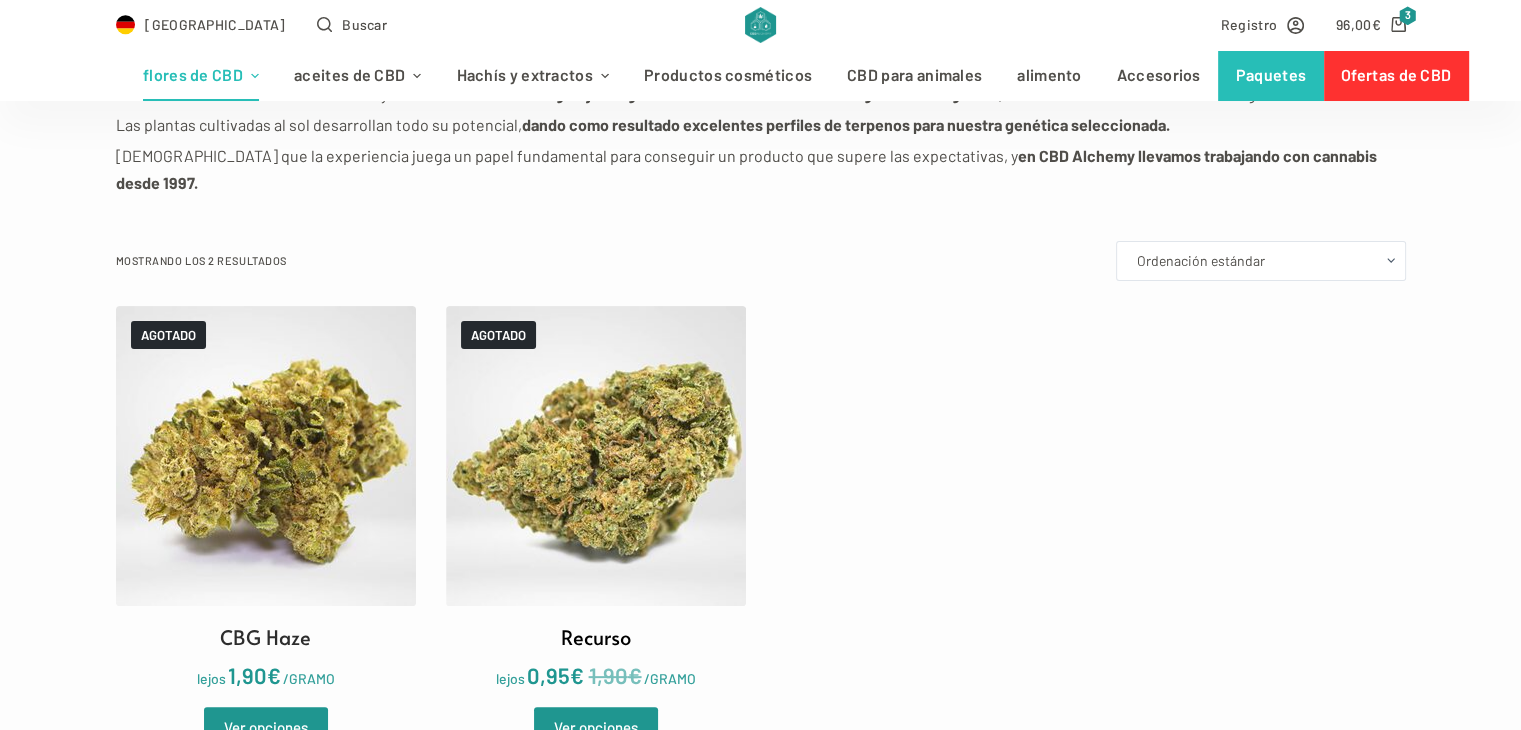 click at bounding box center [596, 456] 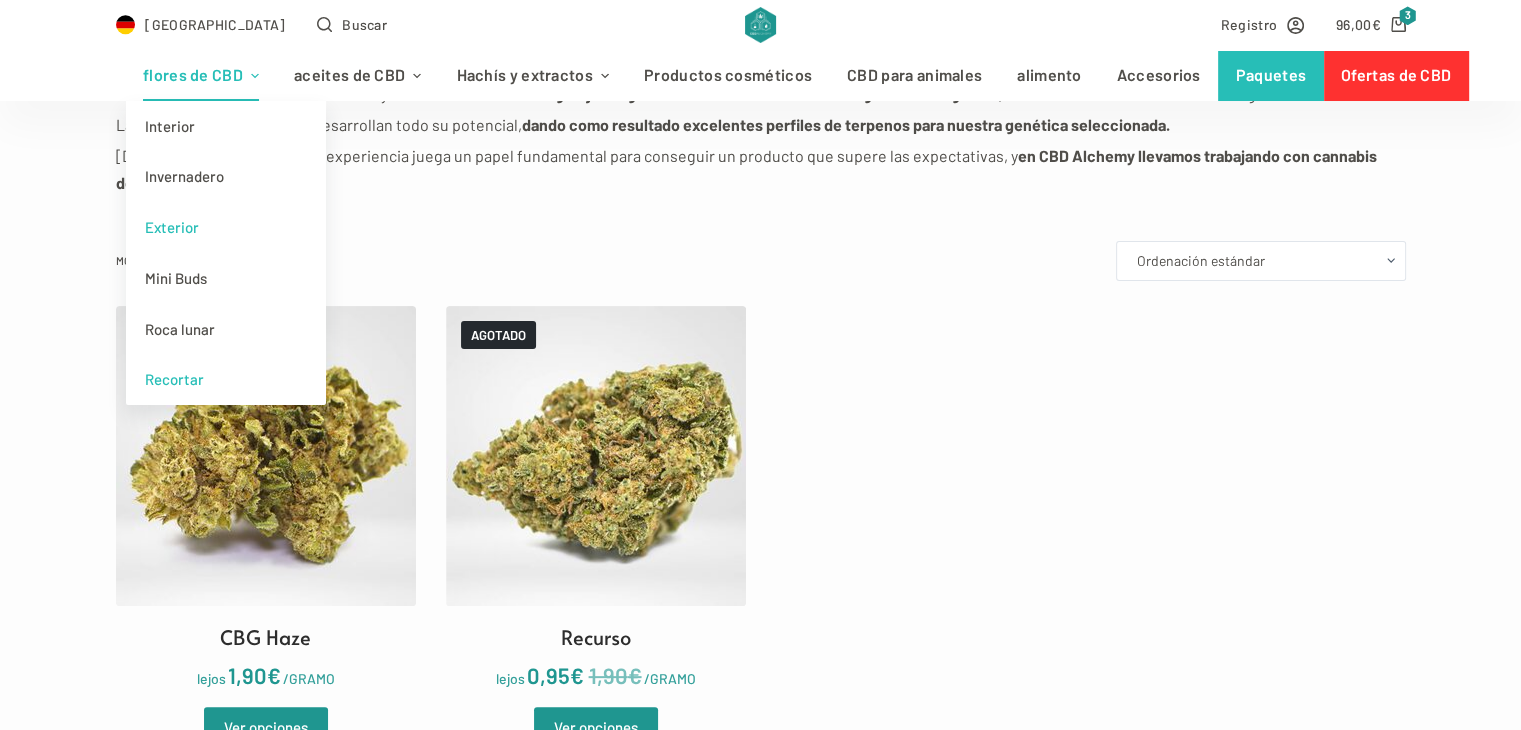click on "Recortar" at bounding box center (174, 379) 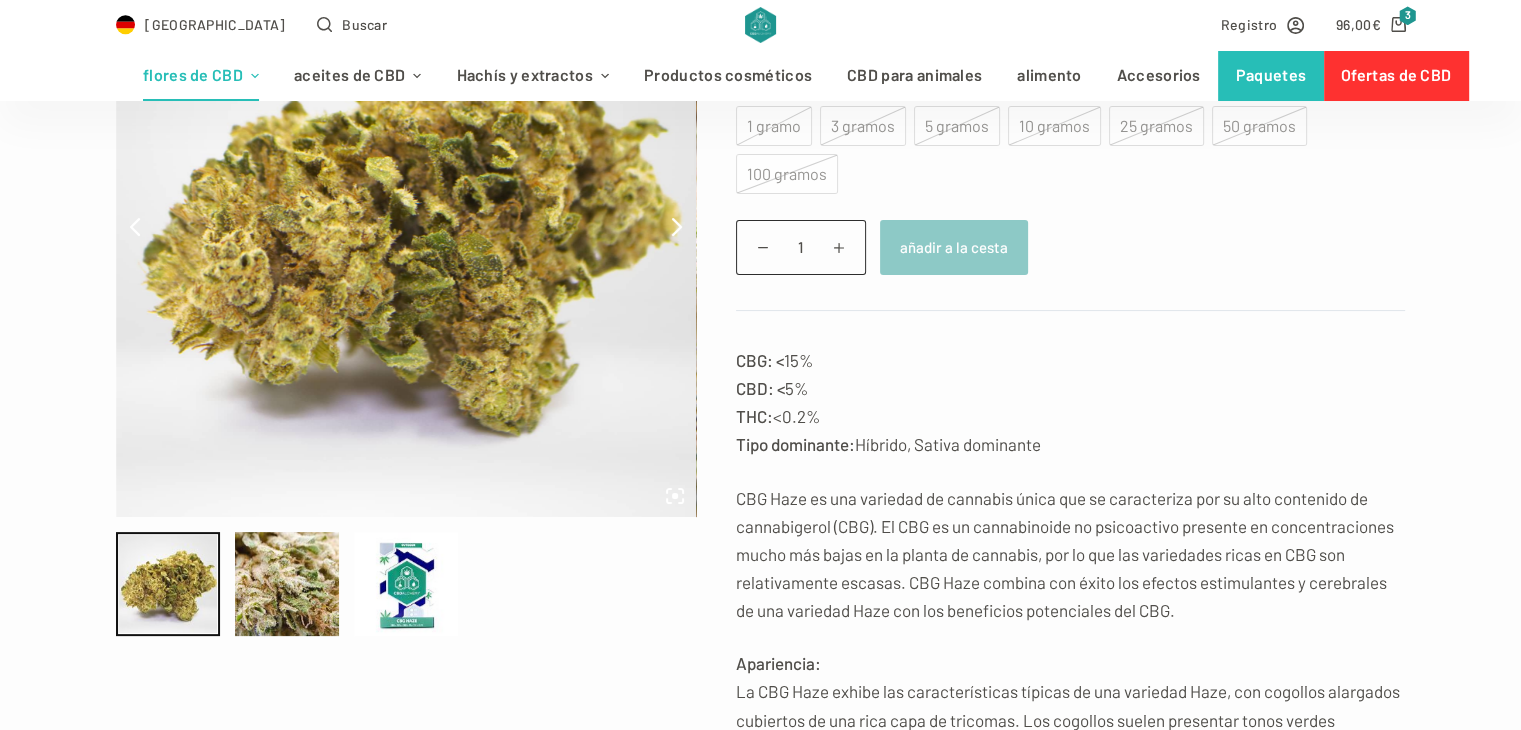 scroll, scrollTop: 280, scrollLeft: 0, axis: vertical 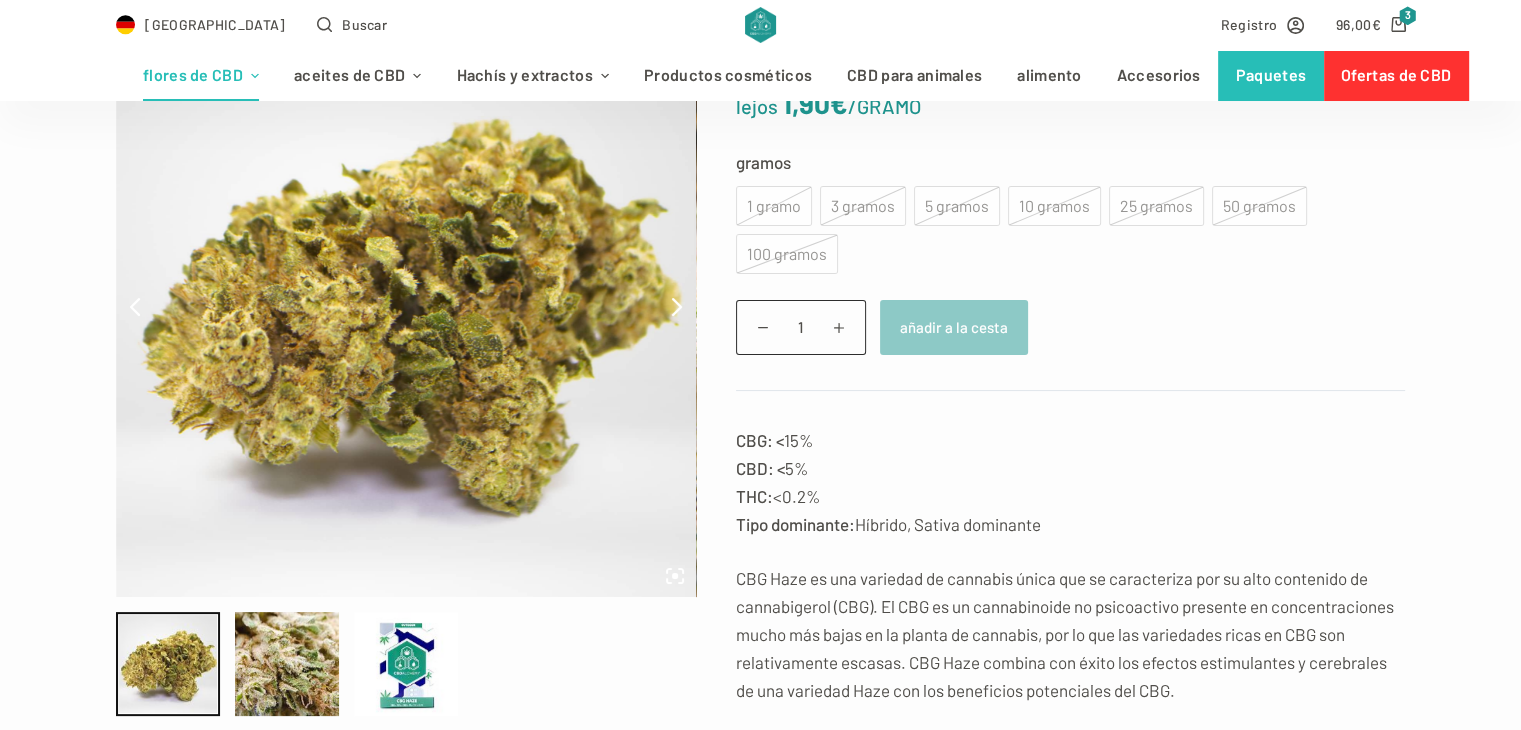 click on "5 gramos" 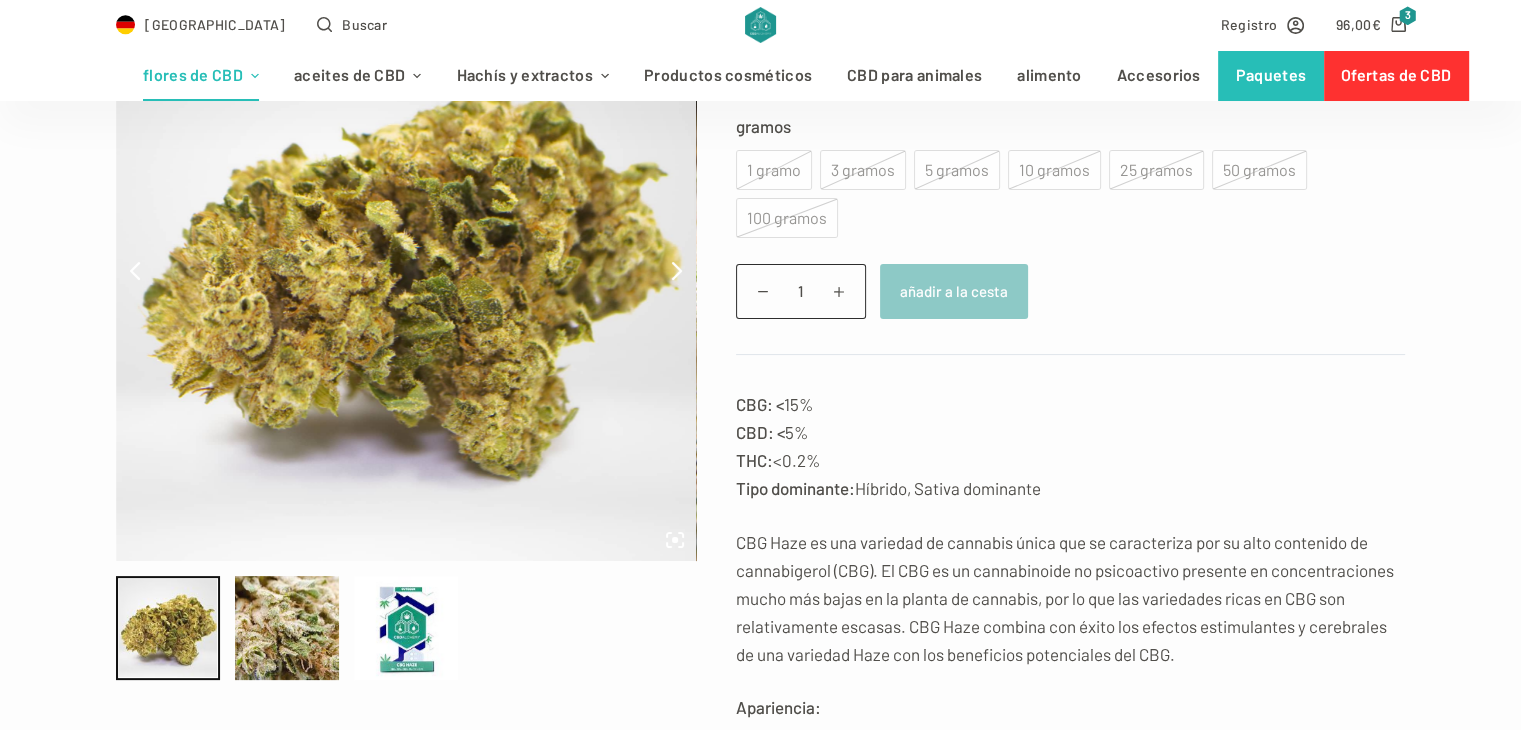 scroll, scrollTop: 320, scrollLeft: 0, axis: vertical 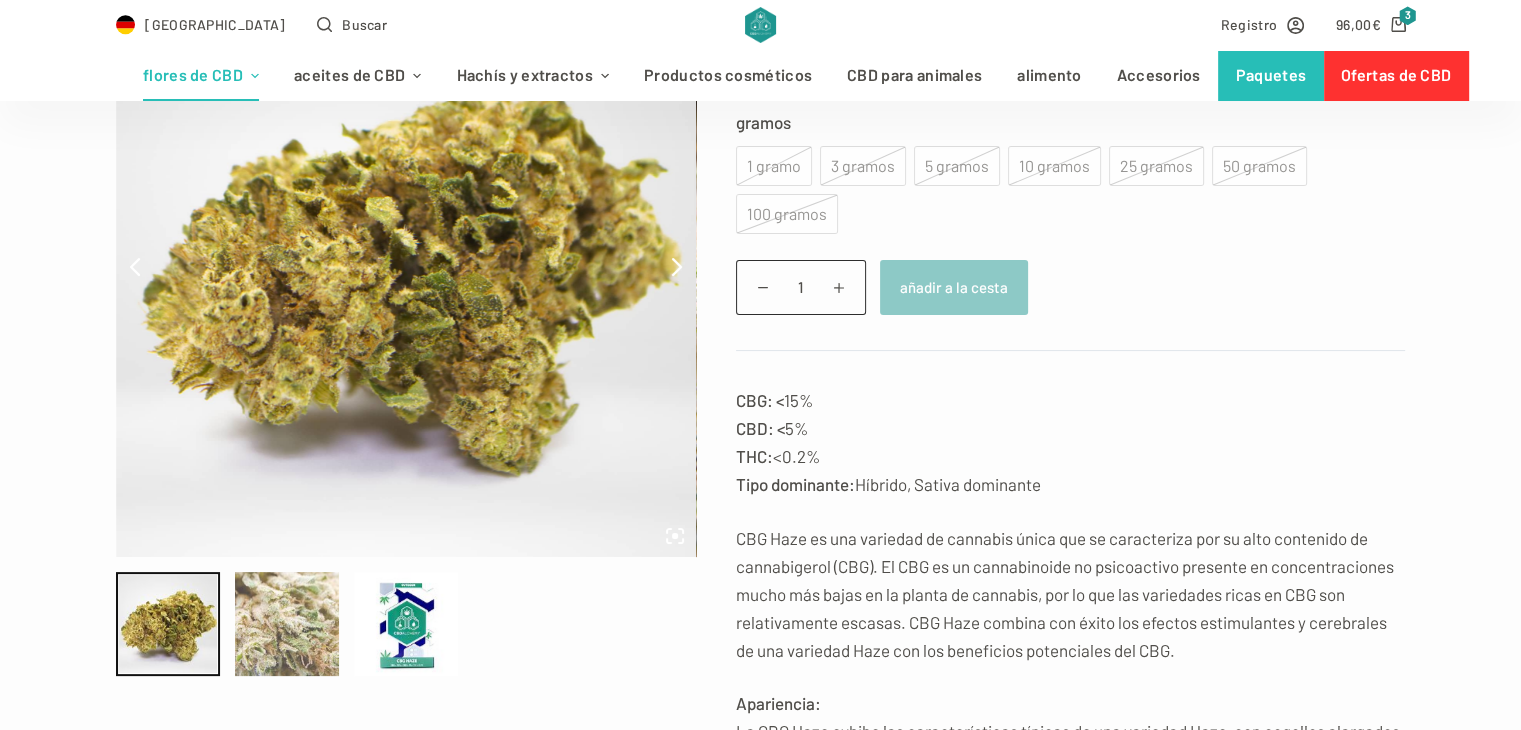 click at bounding box center (287, 624) 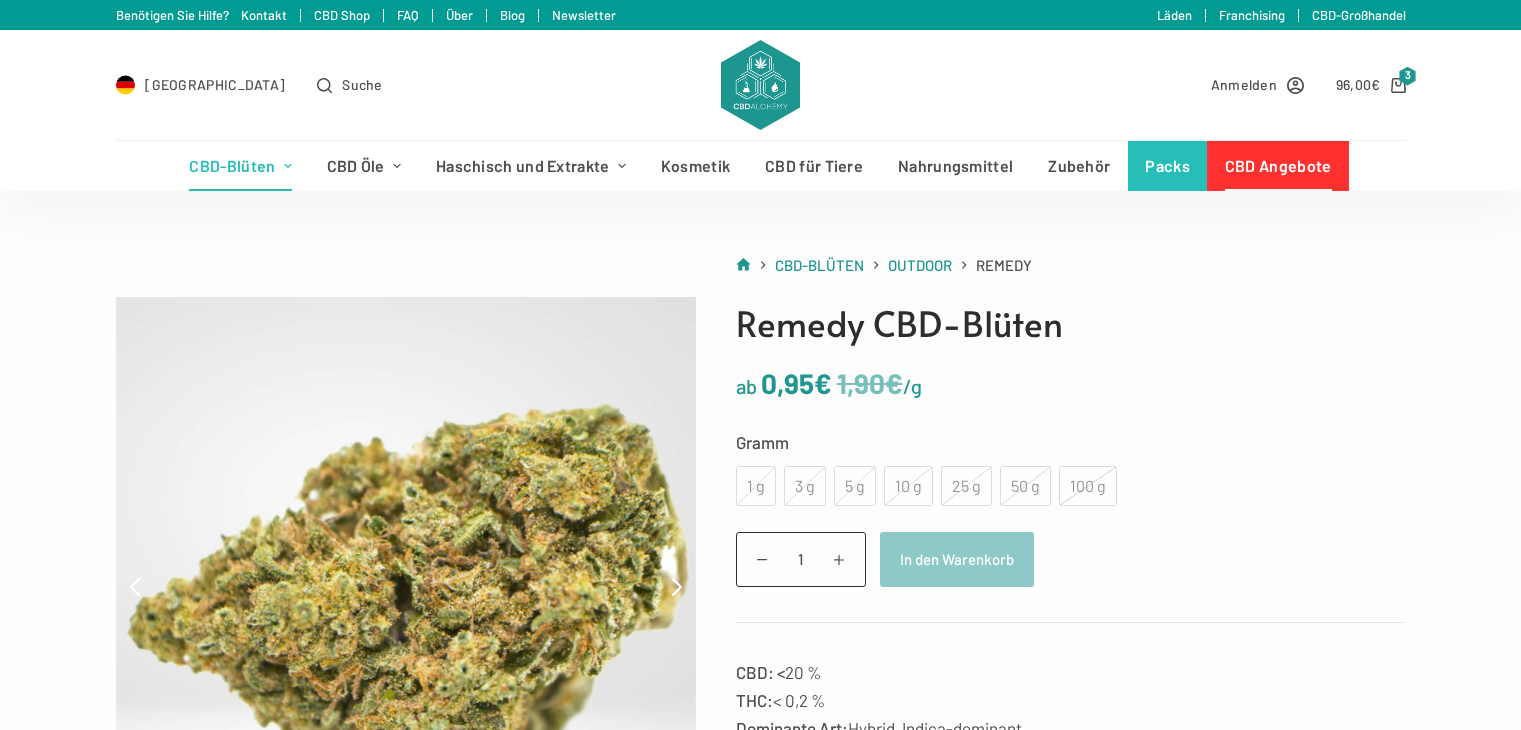 scroll, scrollTop: 0, scrollLeft: 0, axis: both 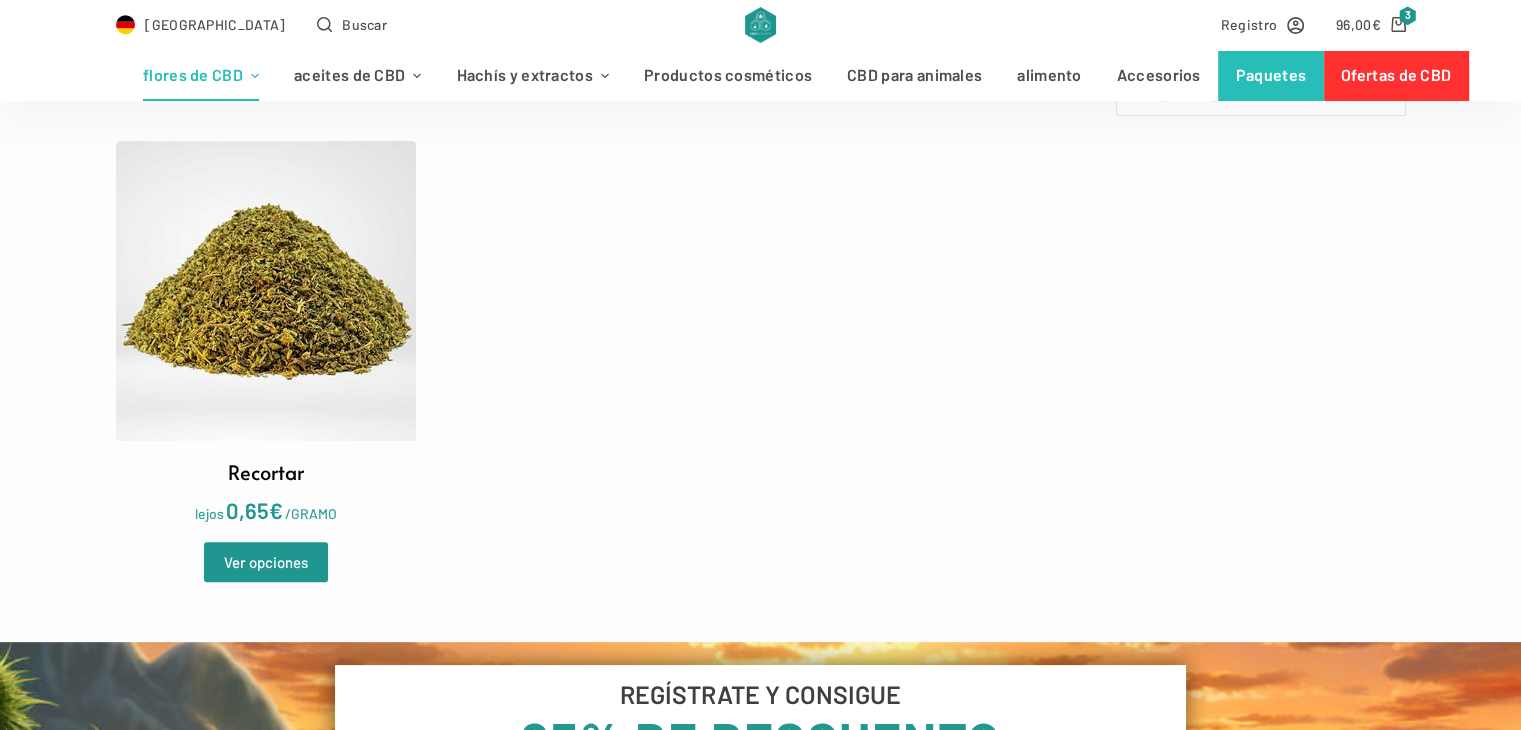 click at bounding box center (266, 291) 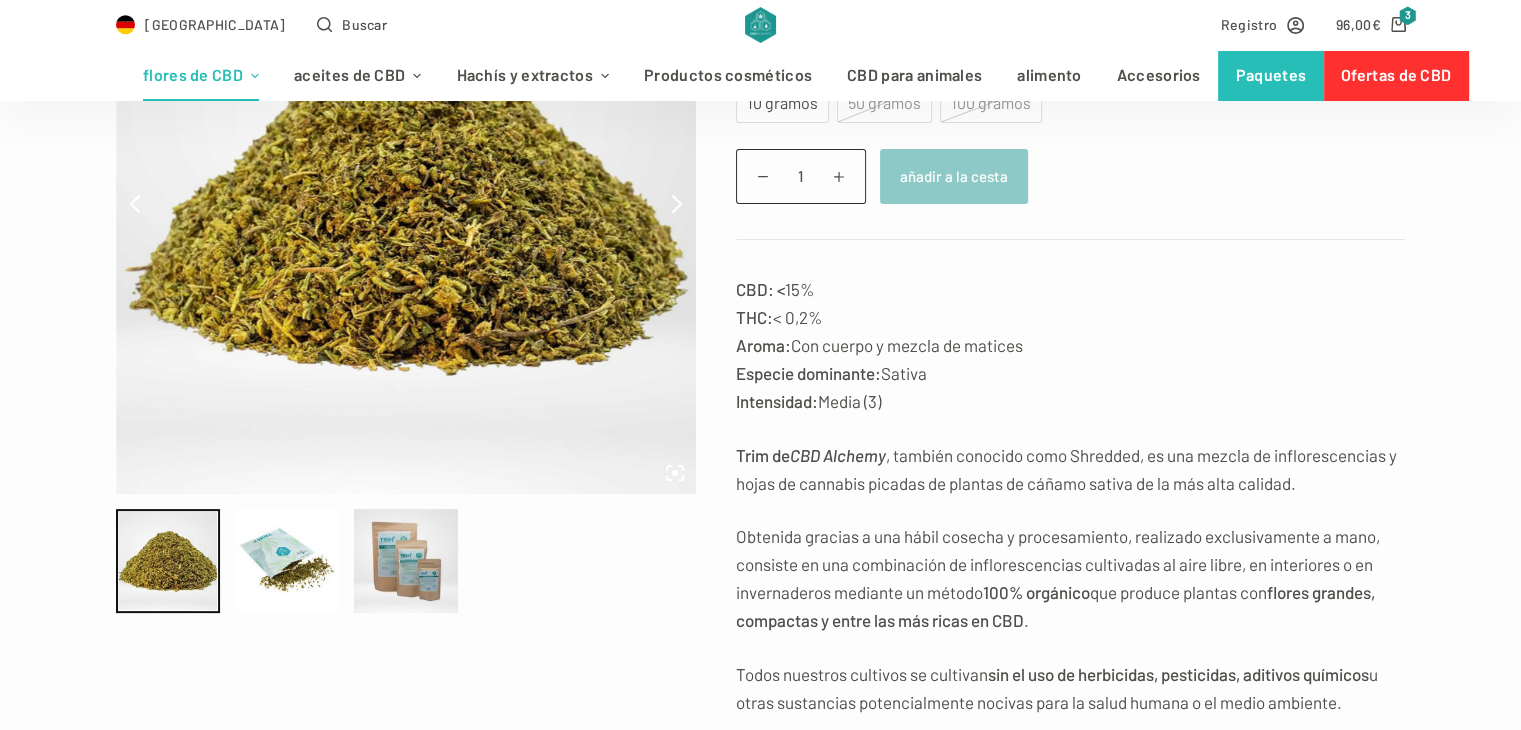 scroll, scrollTop: 320, scrollLeft: 0, axis: vertical 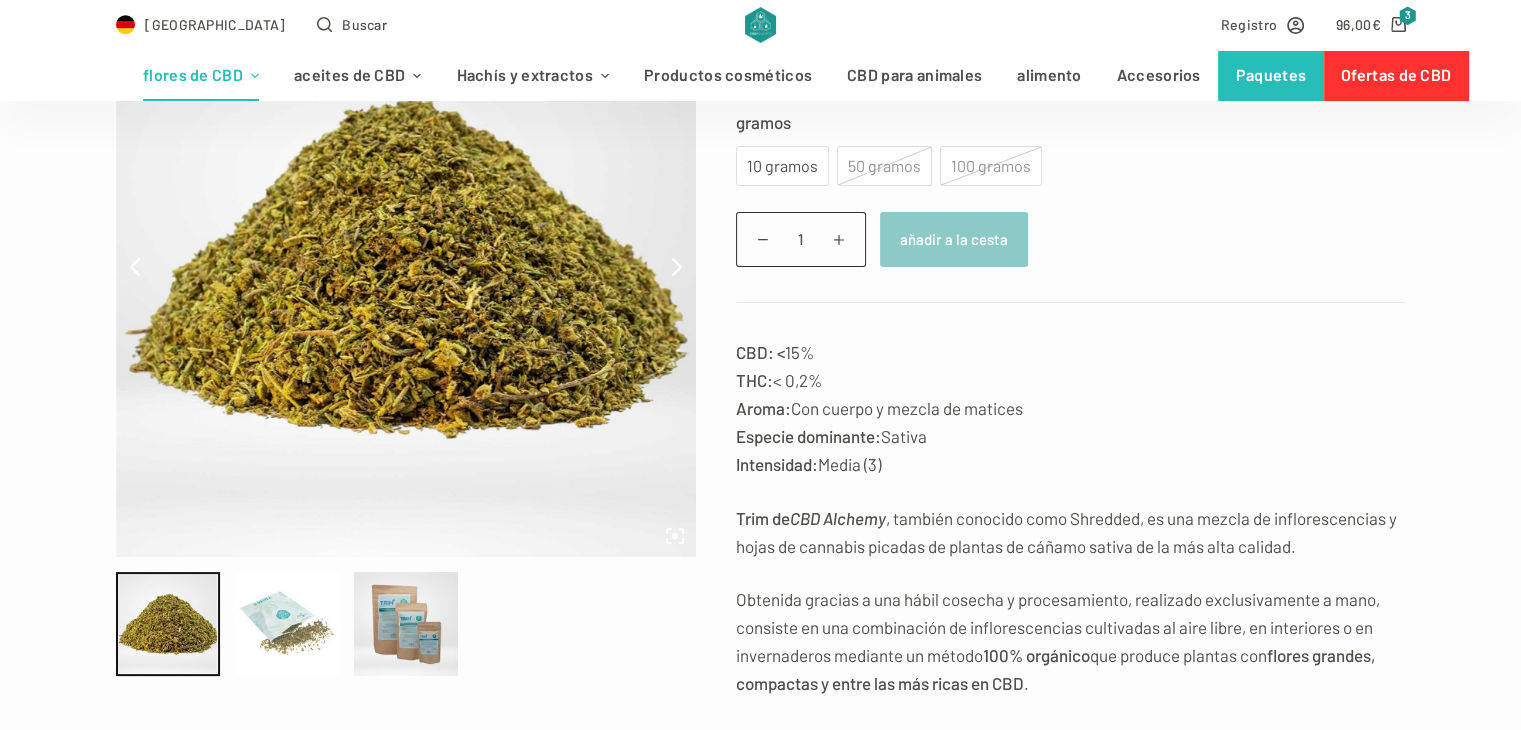 click at bounding box center [287, 624] 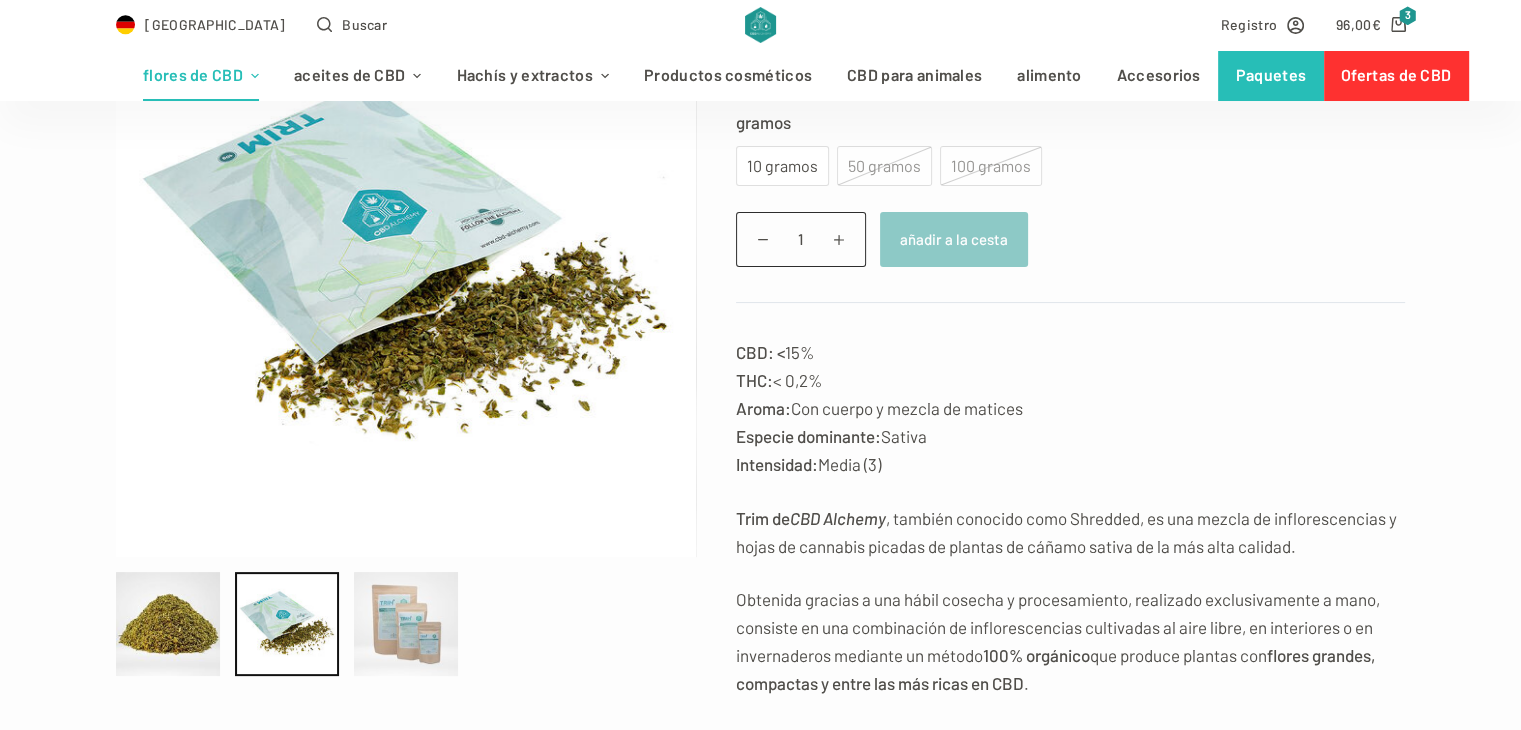 click at bounding box center [406, 624] 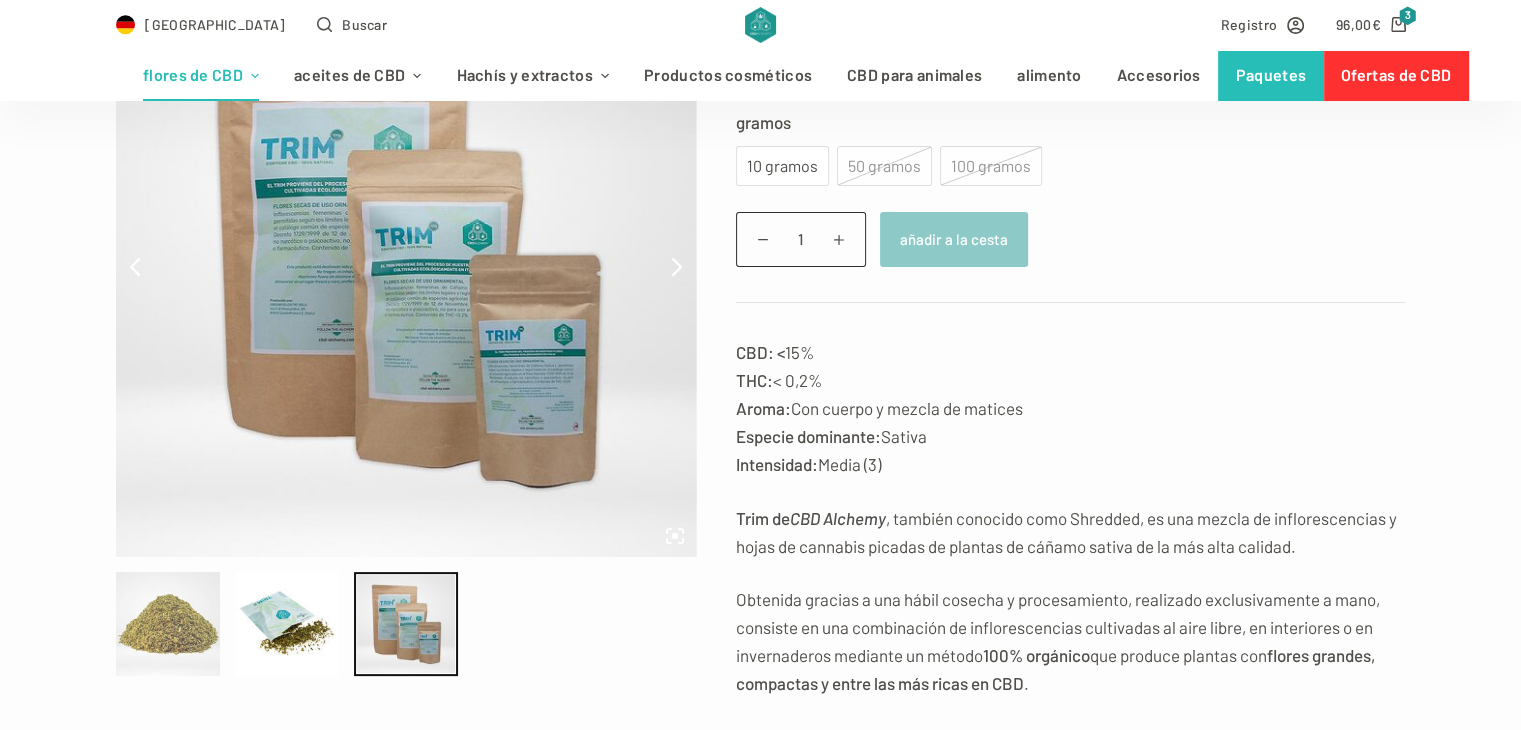 click at bounding box center (168, 624) 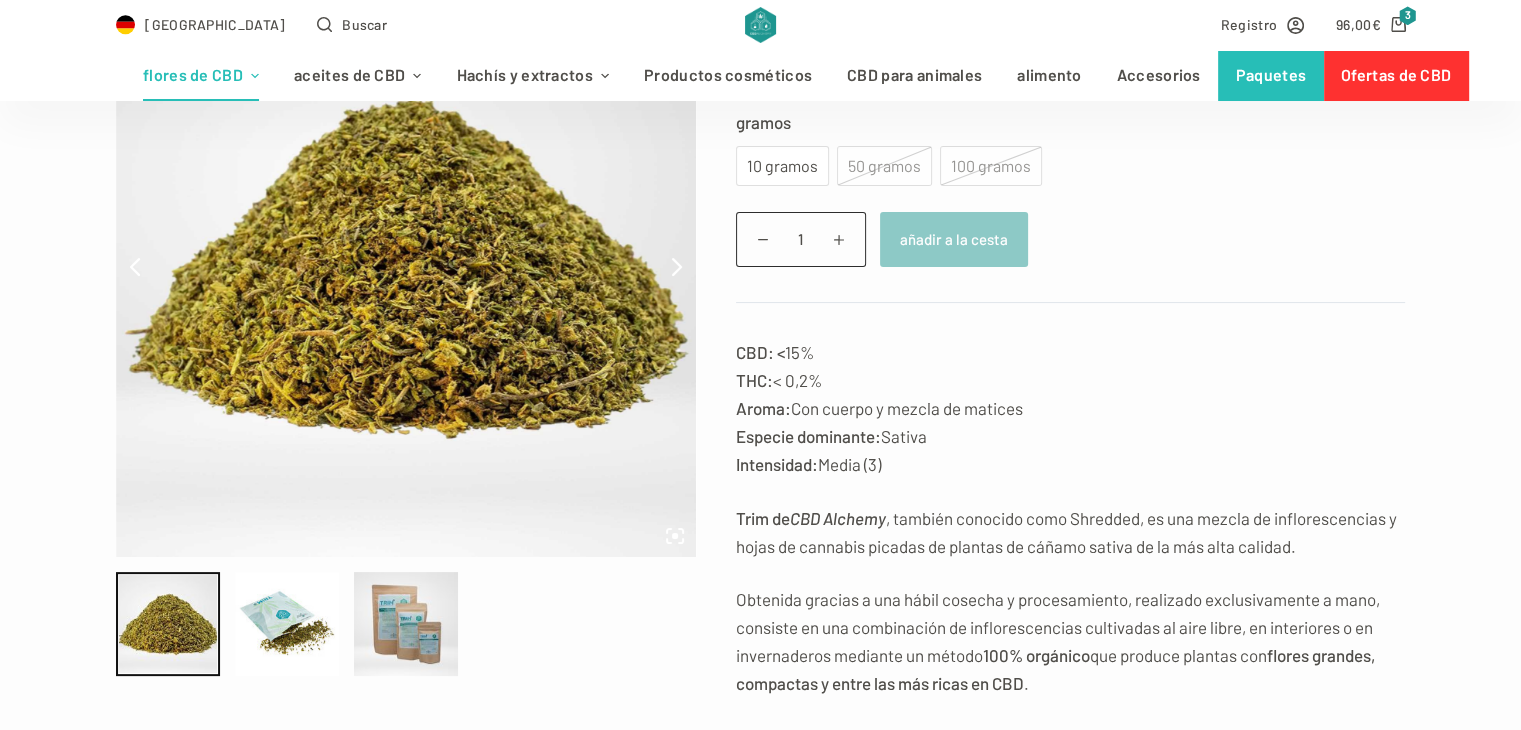 click at bounding box center [413, 624] 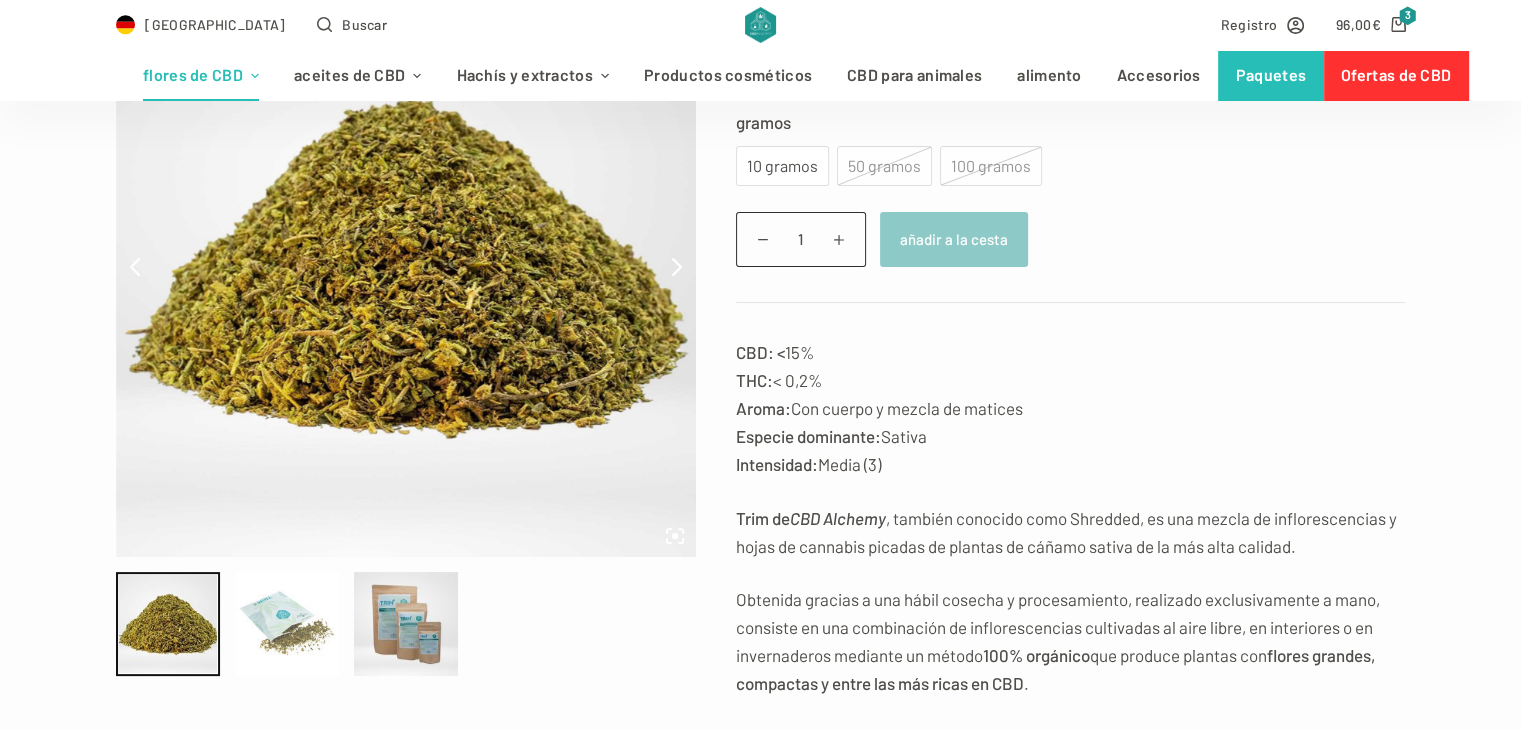 click at bounding box center (287, 624) 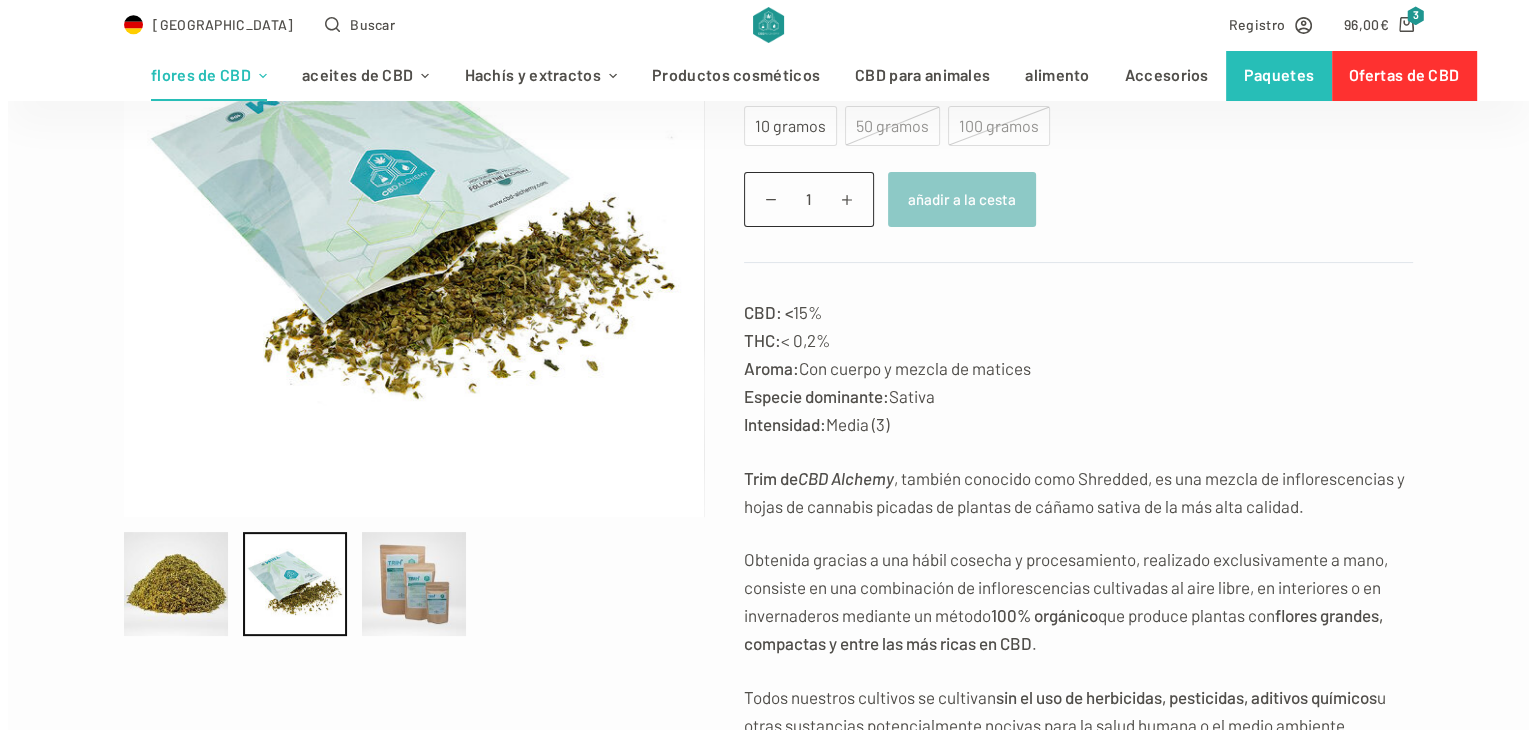 scroll, scrollTop: 320, scrollLeft: 0, axis: vertical 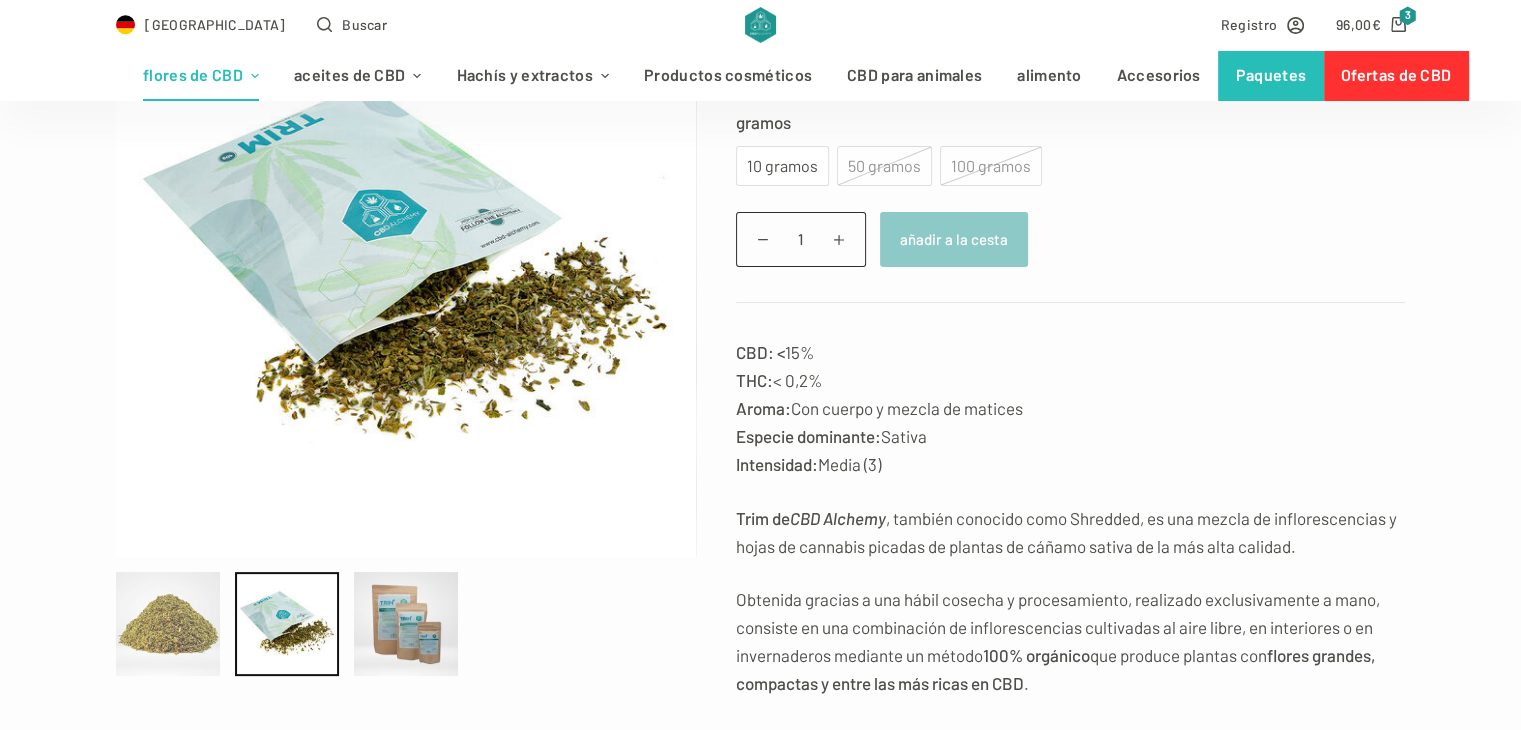 click at bounding box center [168, 624] 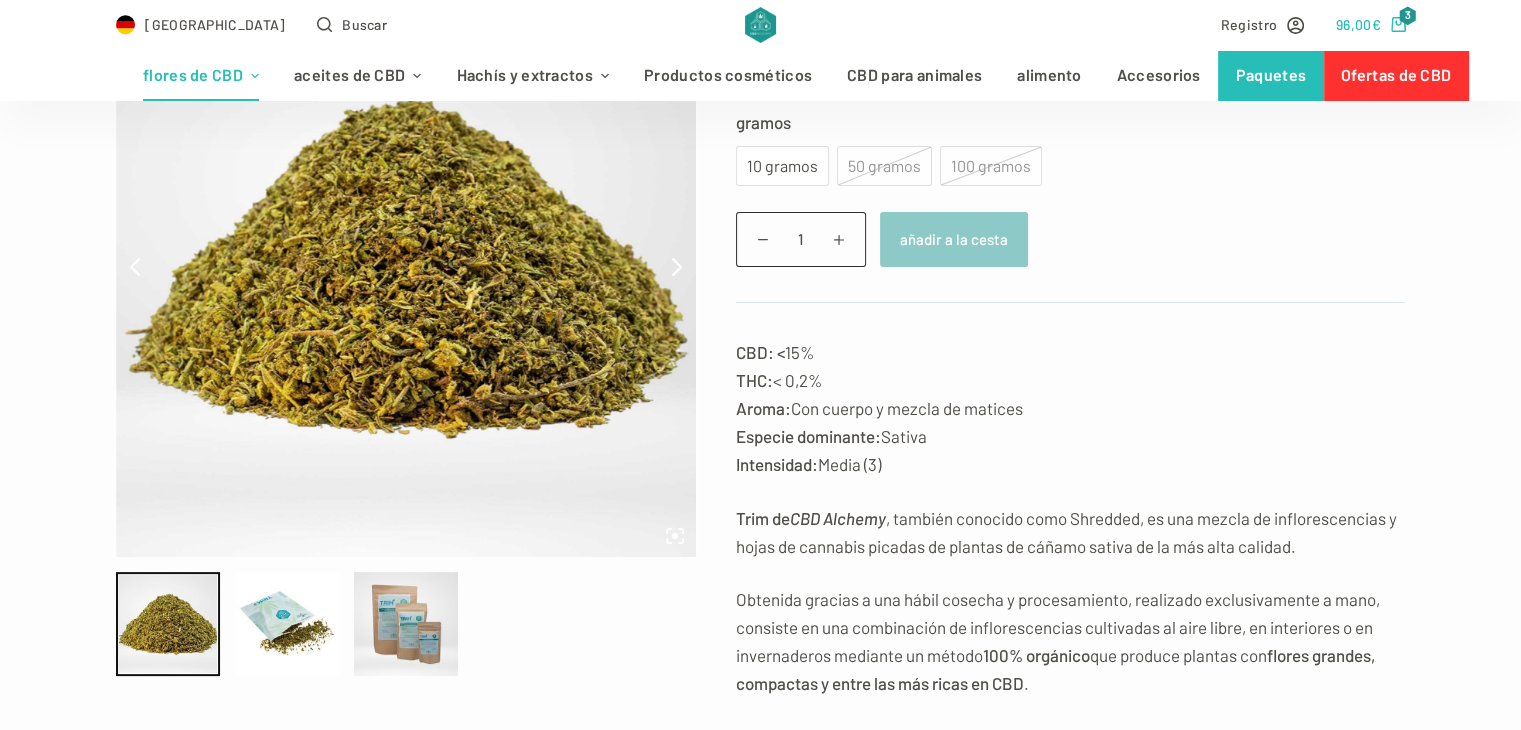 click on "96,00   €" at bounding box center (1358, 24) 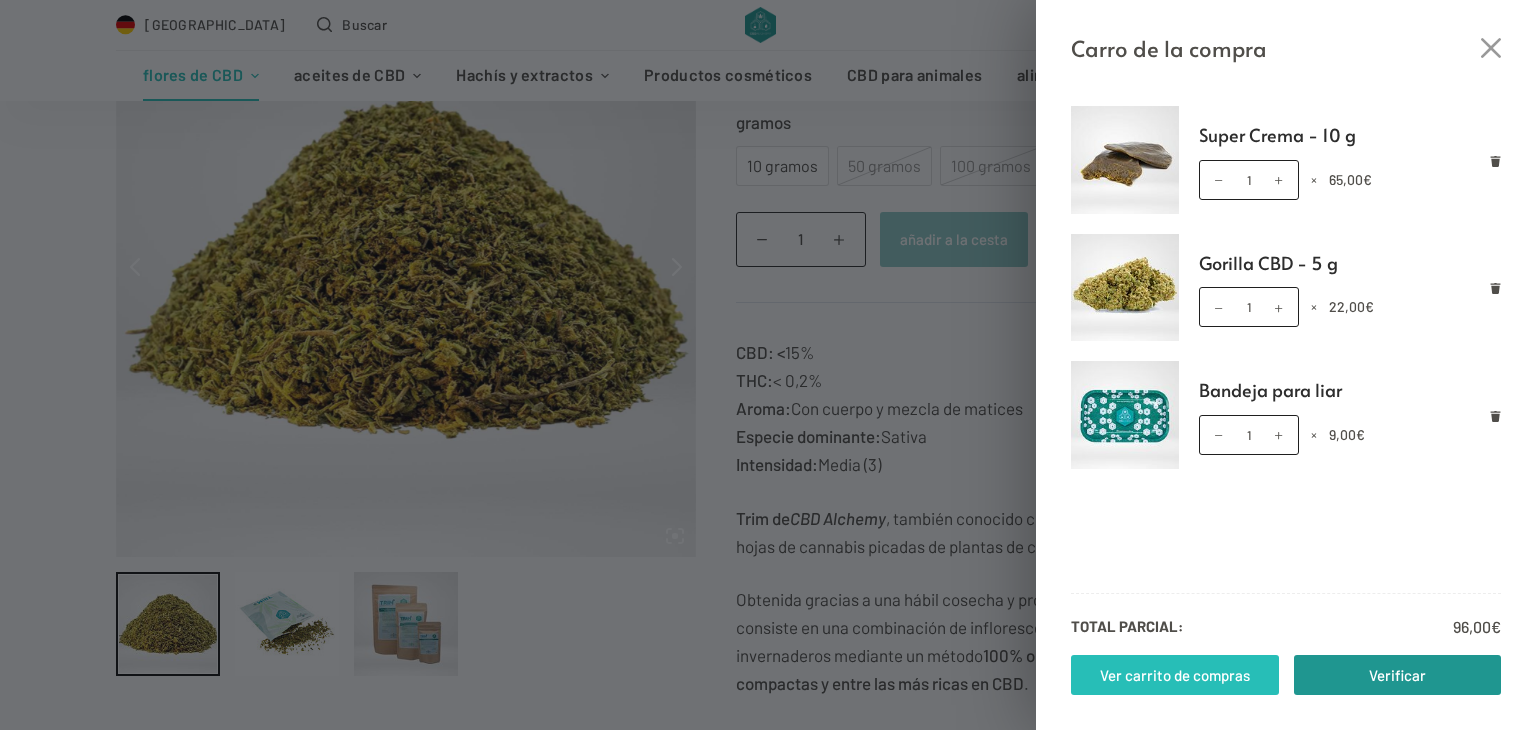 click on "Ver carrito de compras" at bounding box center [1175, 675] 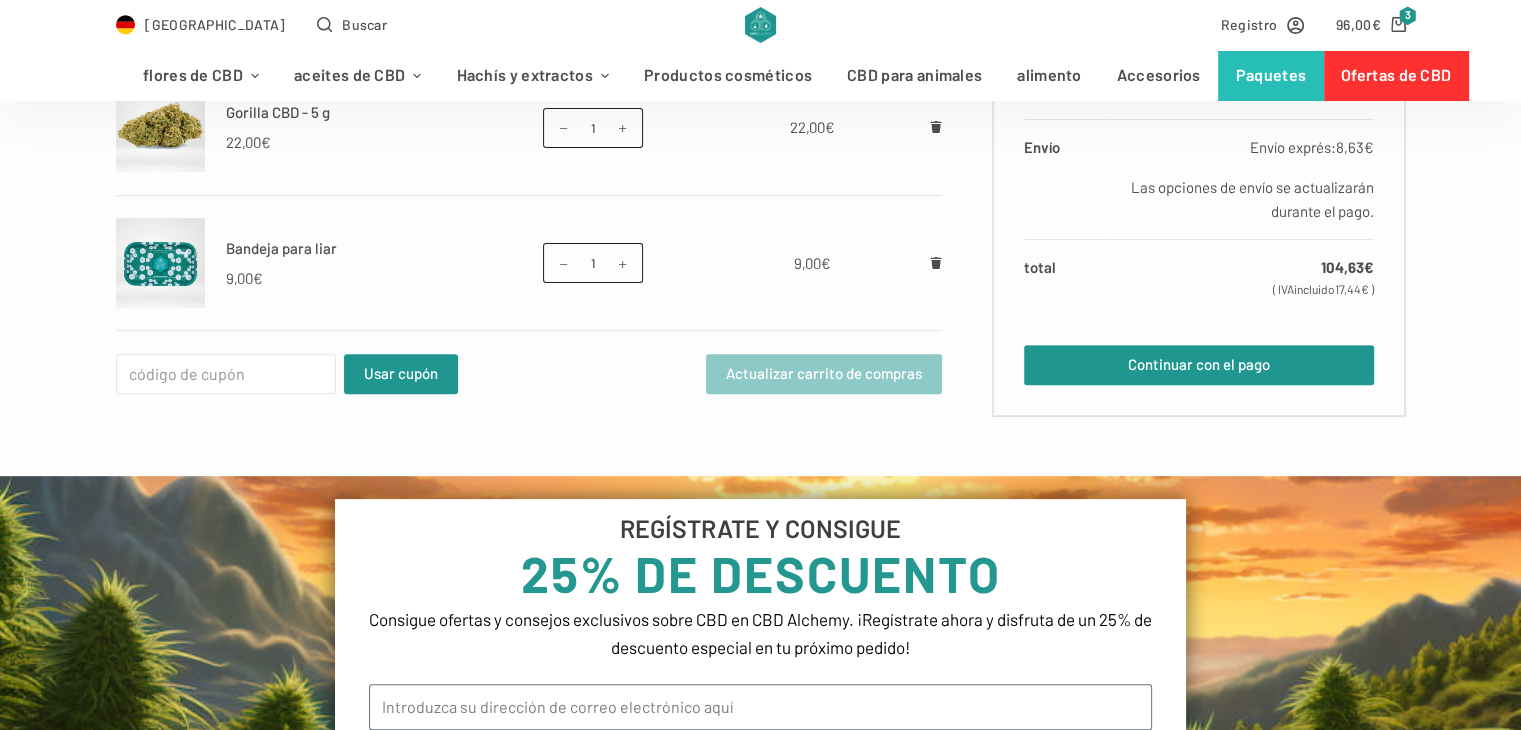 scroll, scrollTop: 720, scrollLeft: 0, axis: vertical 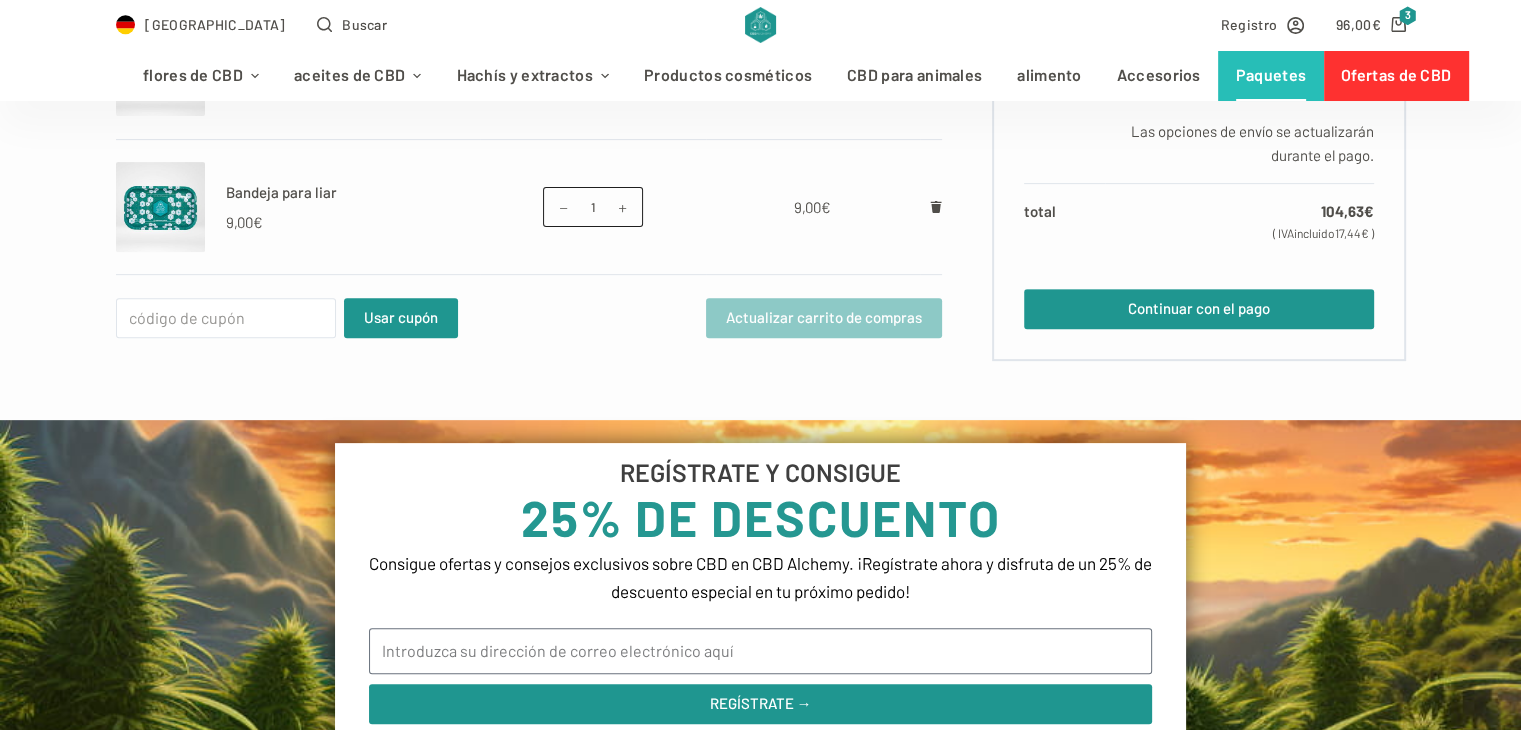 click on "Paquetes" at bounding box center (1271, 74) 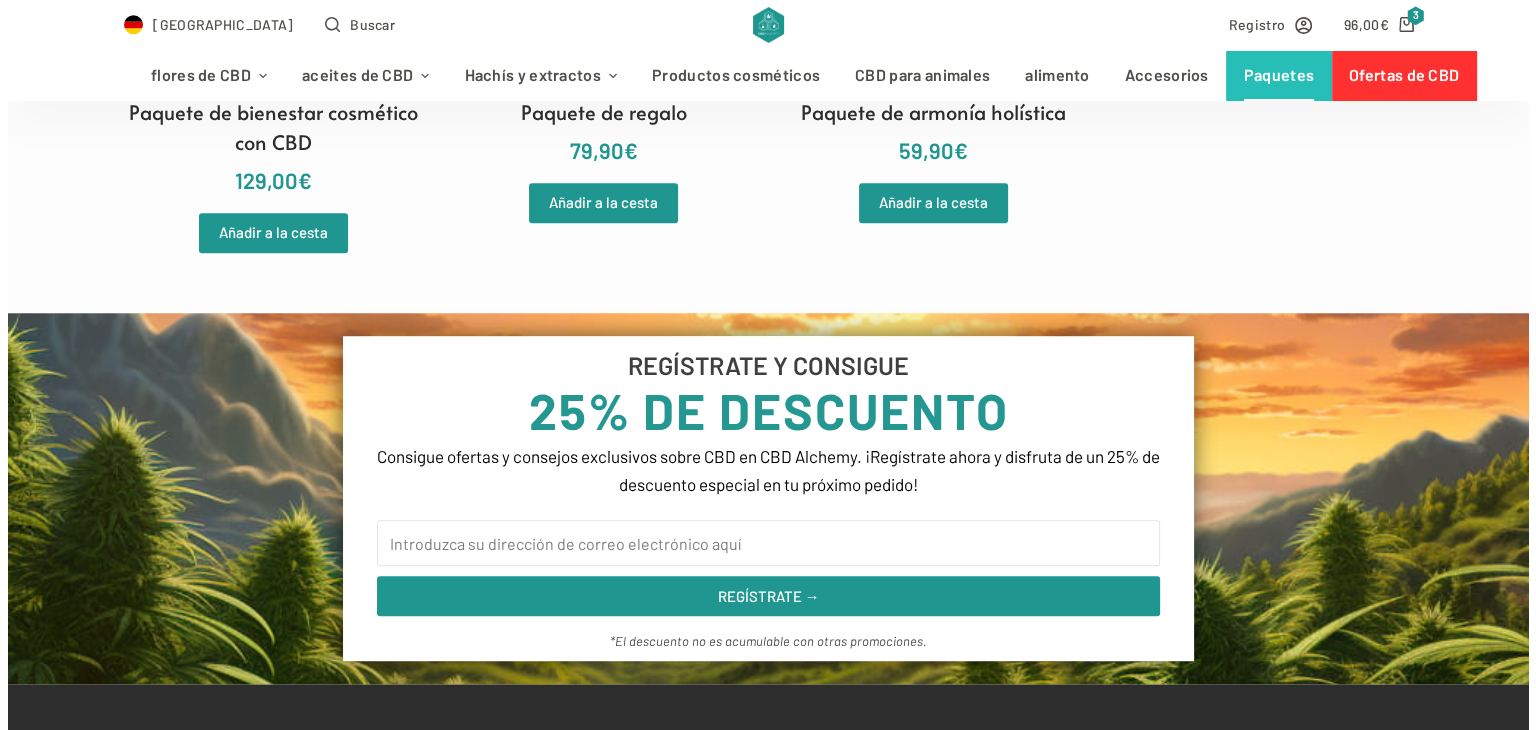 scroll, scrollTop: 1920, scrollLeft: 0, axis: vertical 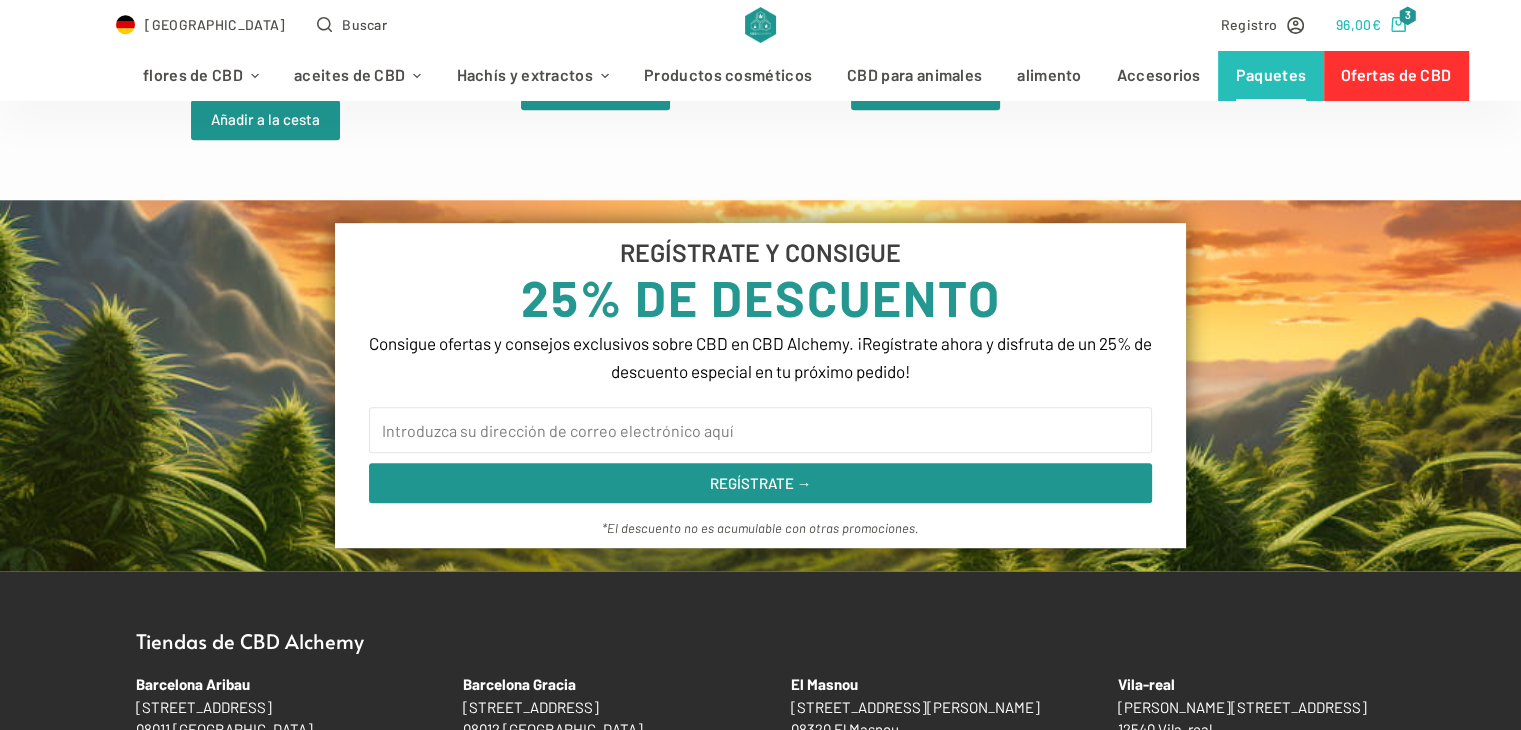 click on "€" at bounding box center (1375, 24) 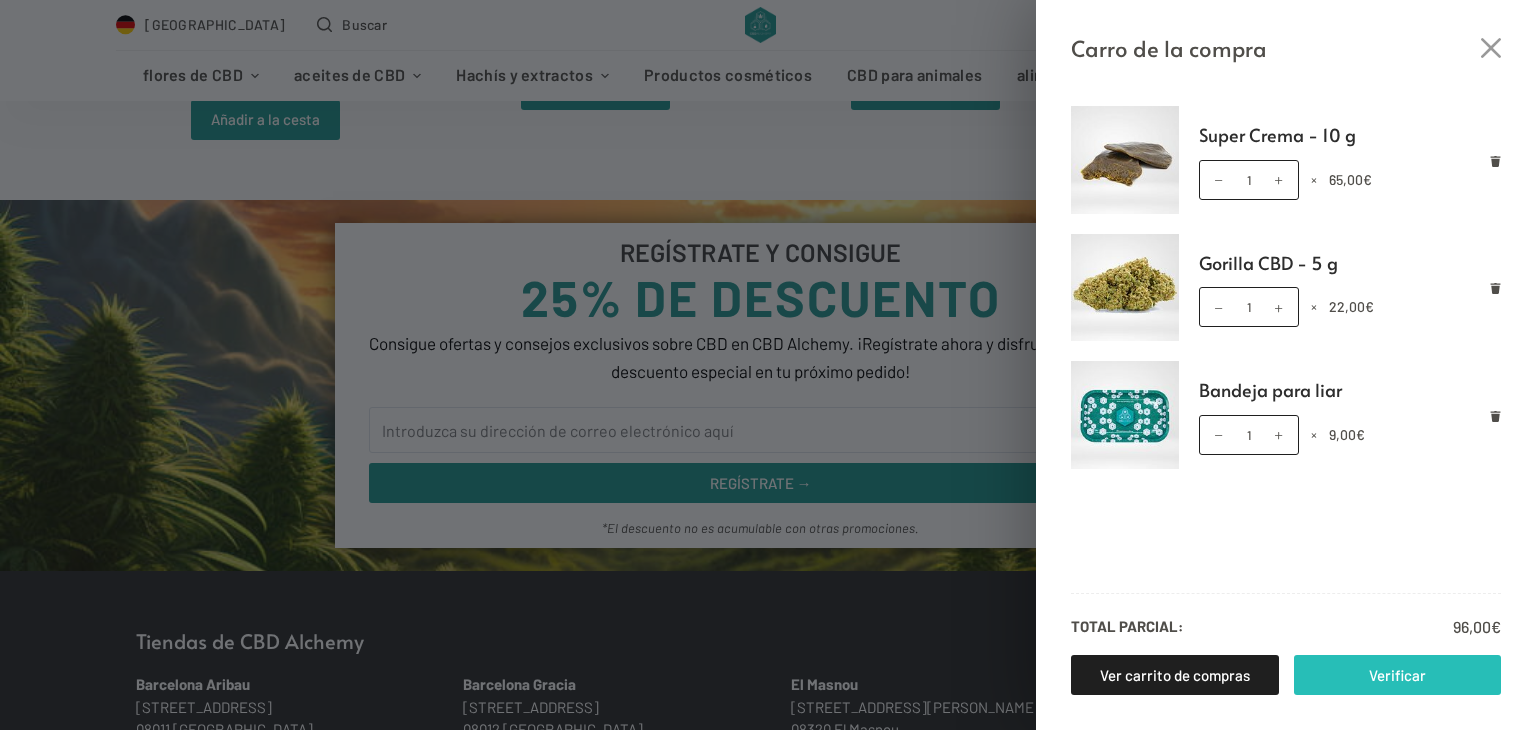 click on "Verificar" at bounding box center [1397, 675] 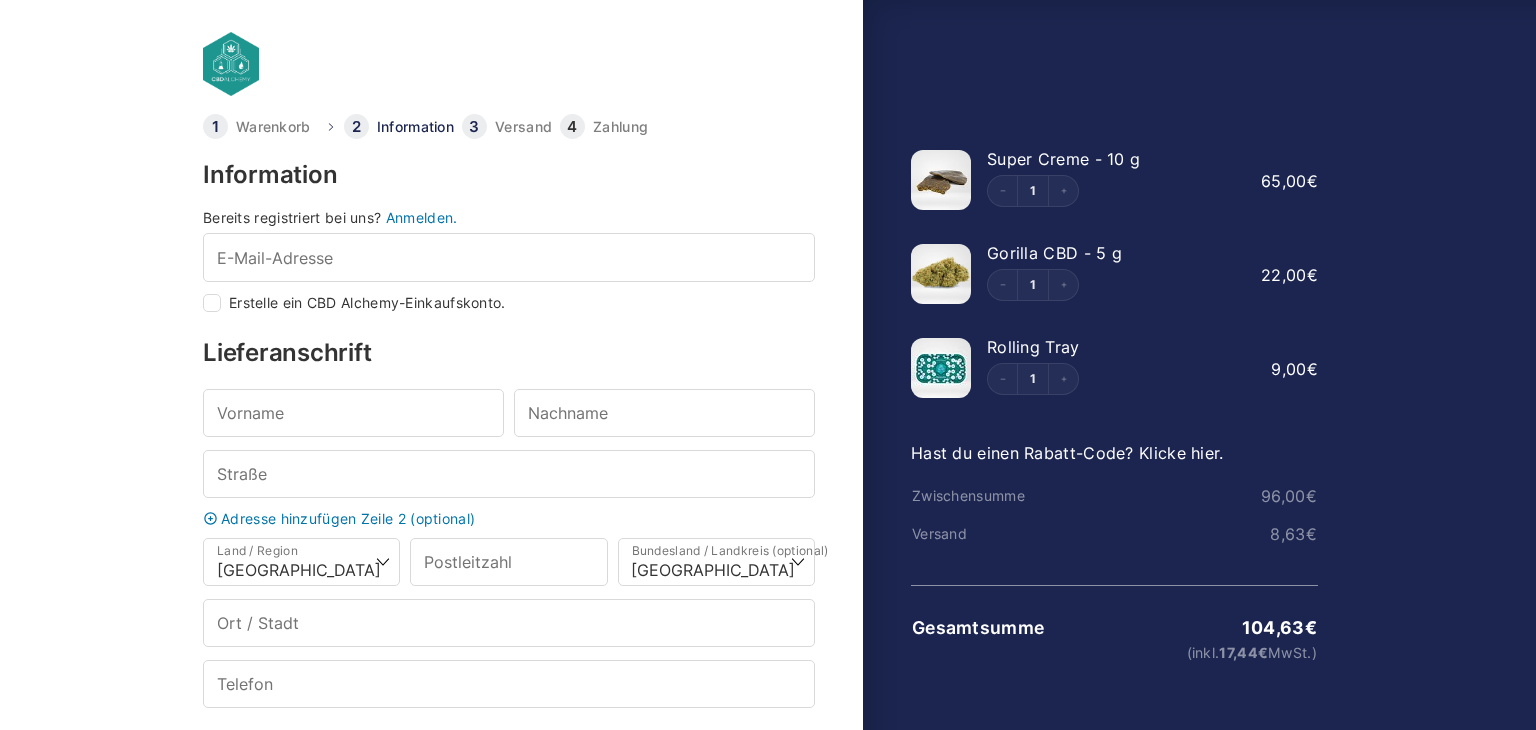 select on "DE-BE" 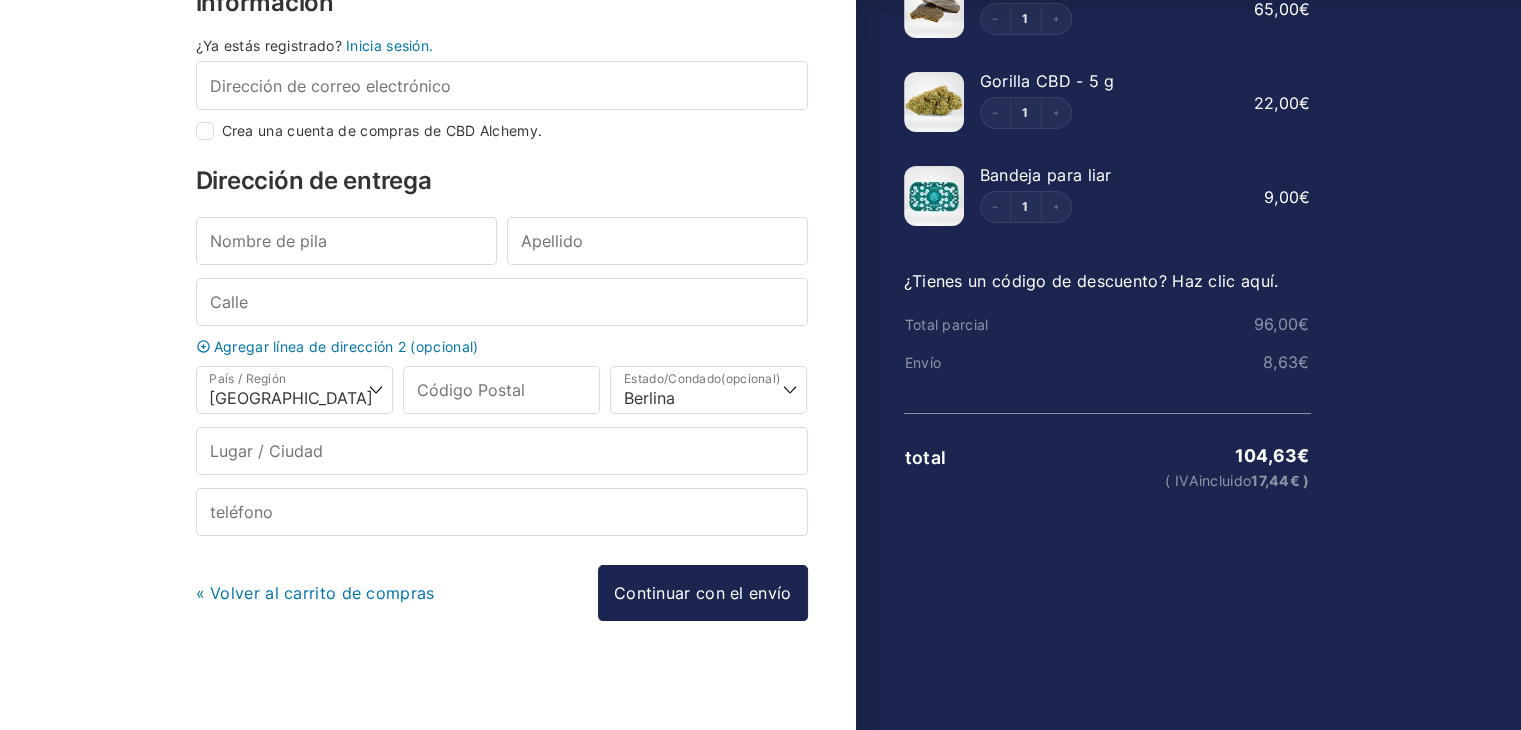 scroll, scrollTop: 172, scrollLeft: 0, axis: vertical 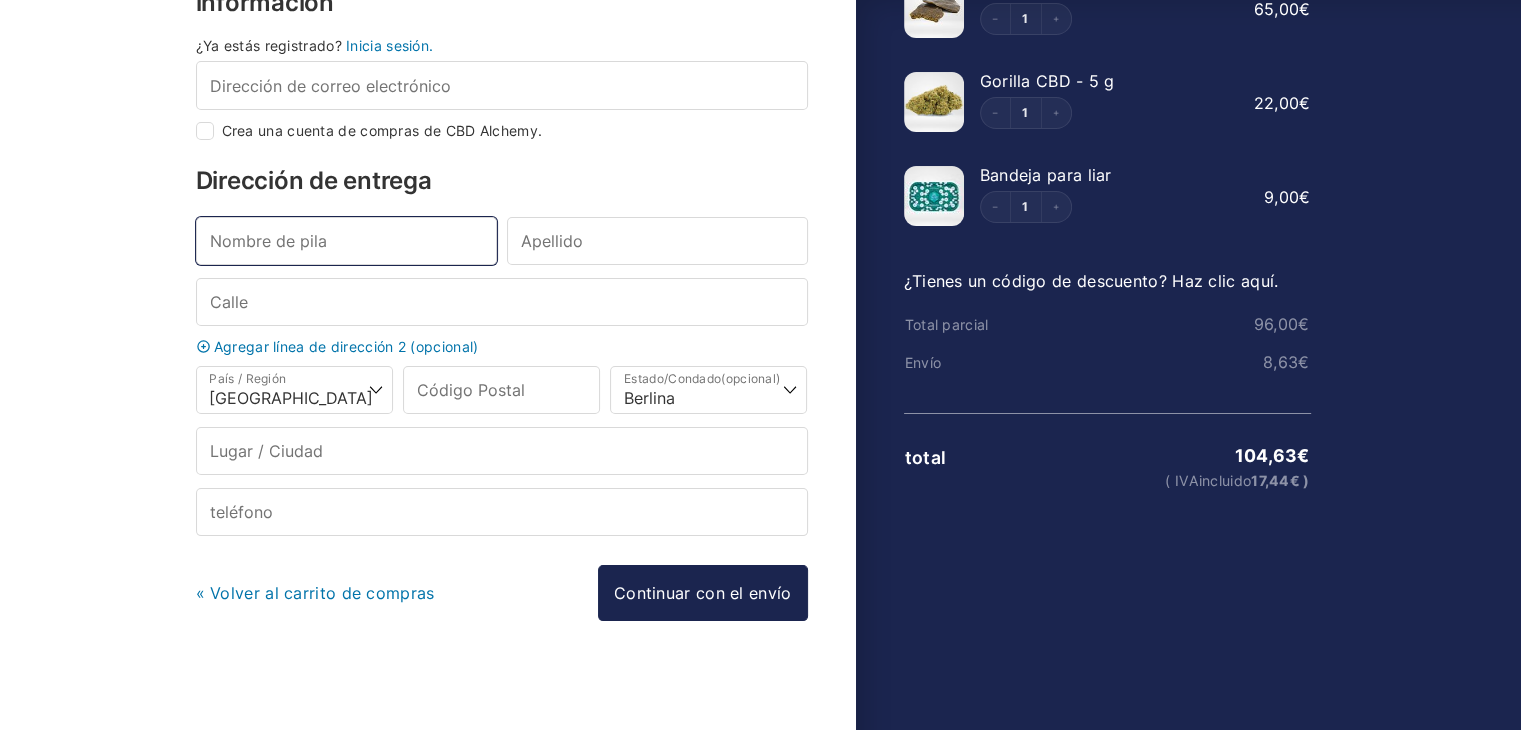 click on "Nombre de pila  *" at bounding box center (346, 241) 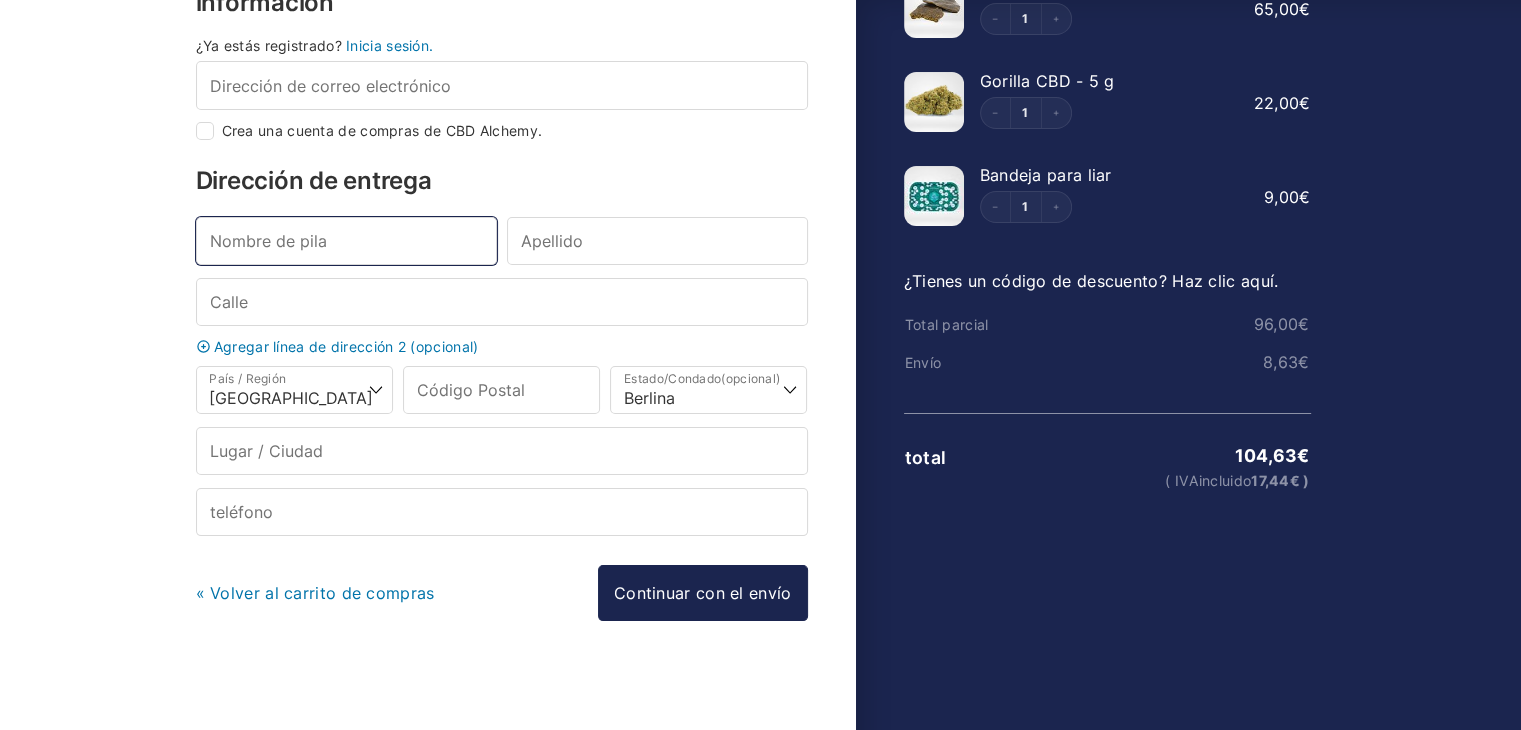 type on "[PERSON_NAME]" 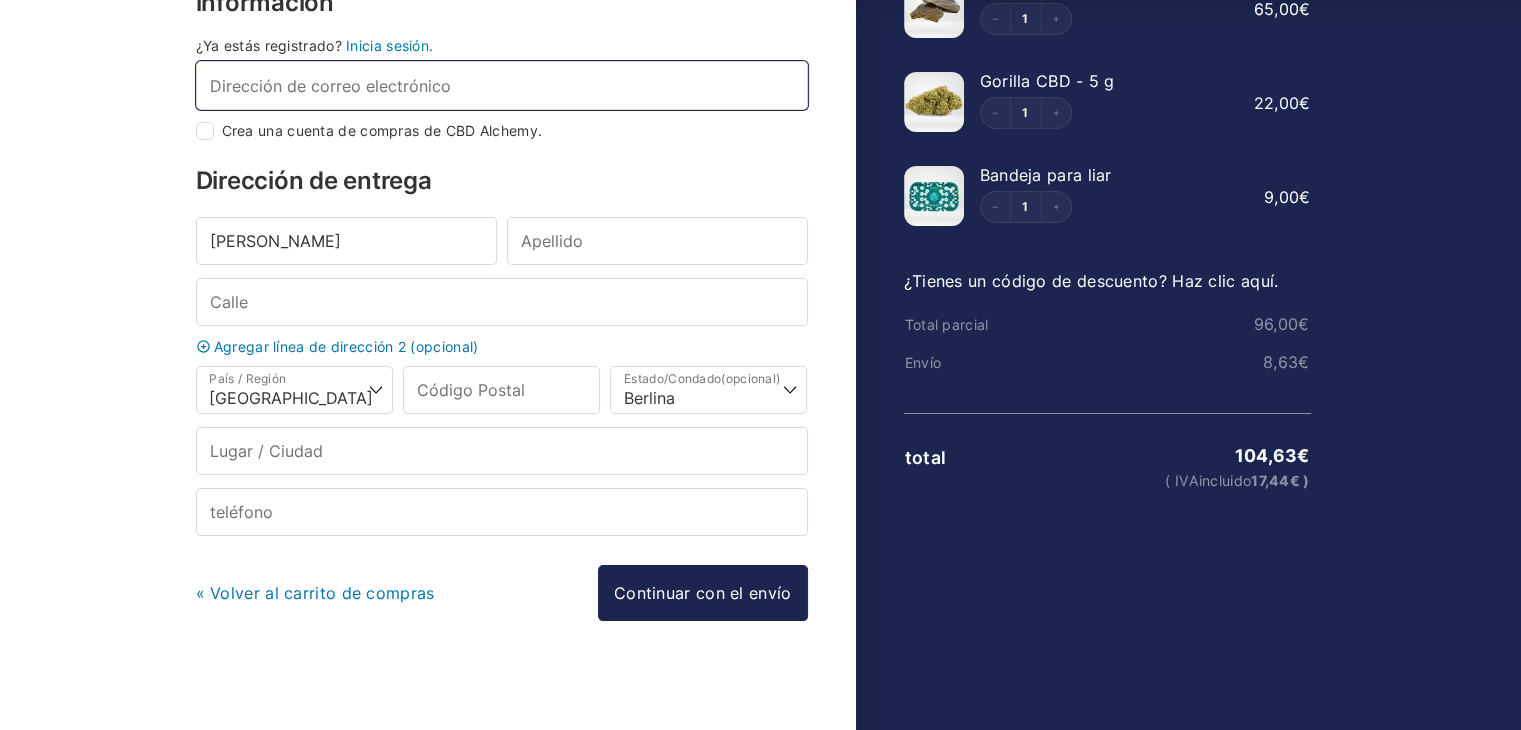 type on "[EMAIL_ADDRESS][DOMAIN_NAME]" 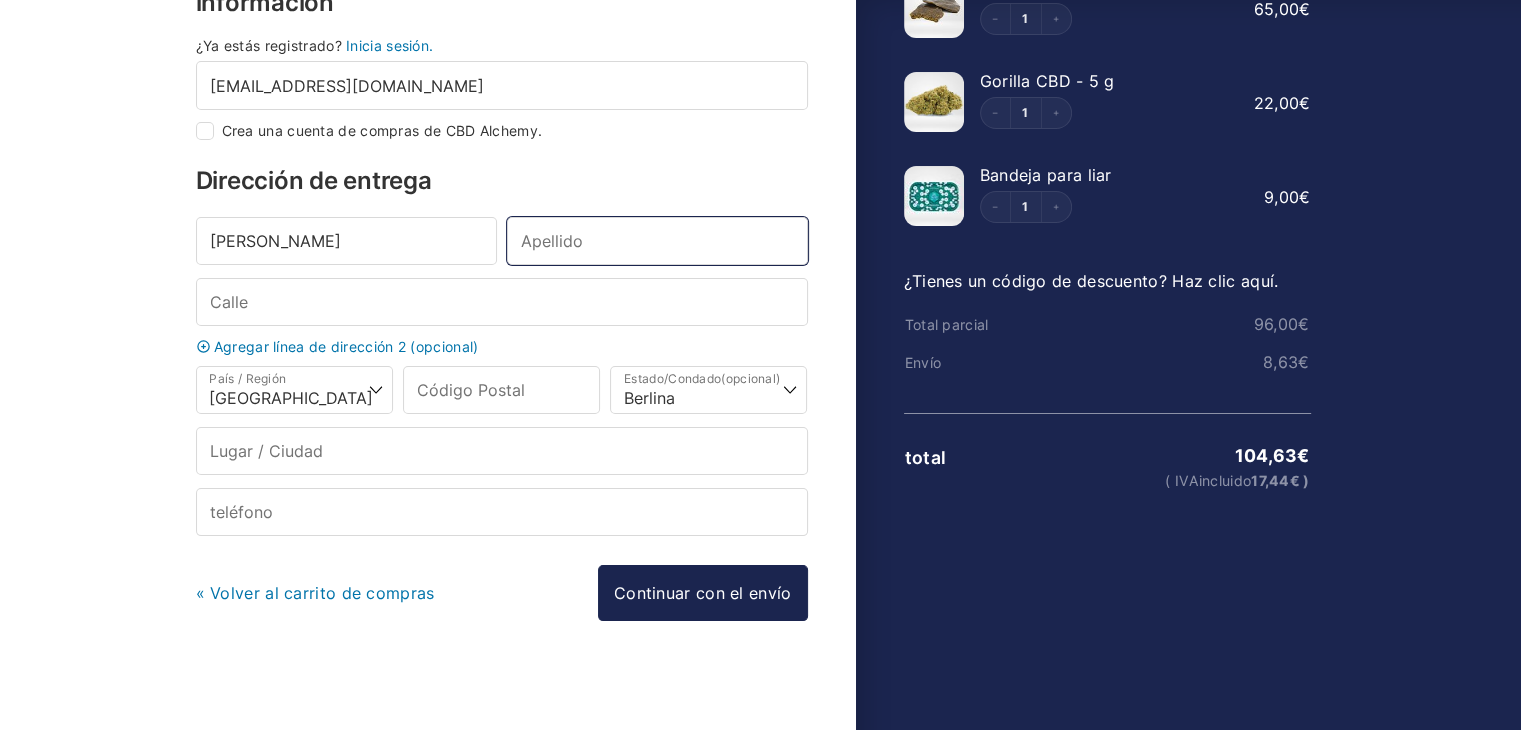 type on "[PERSON_NAME]" 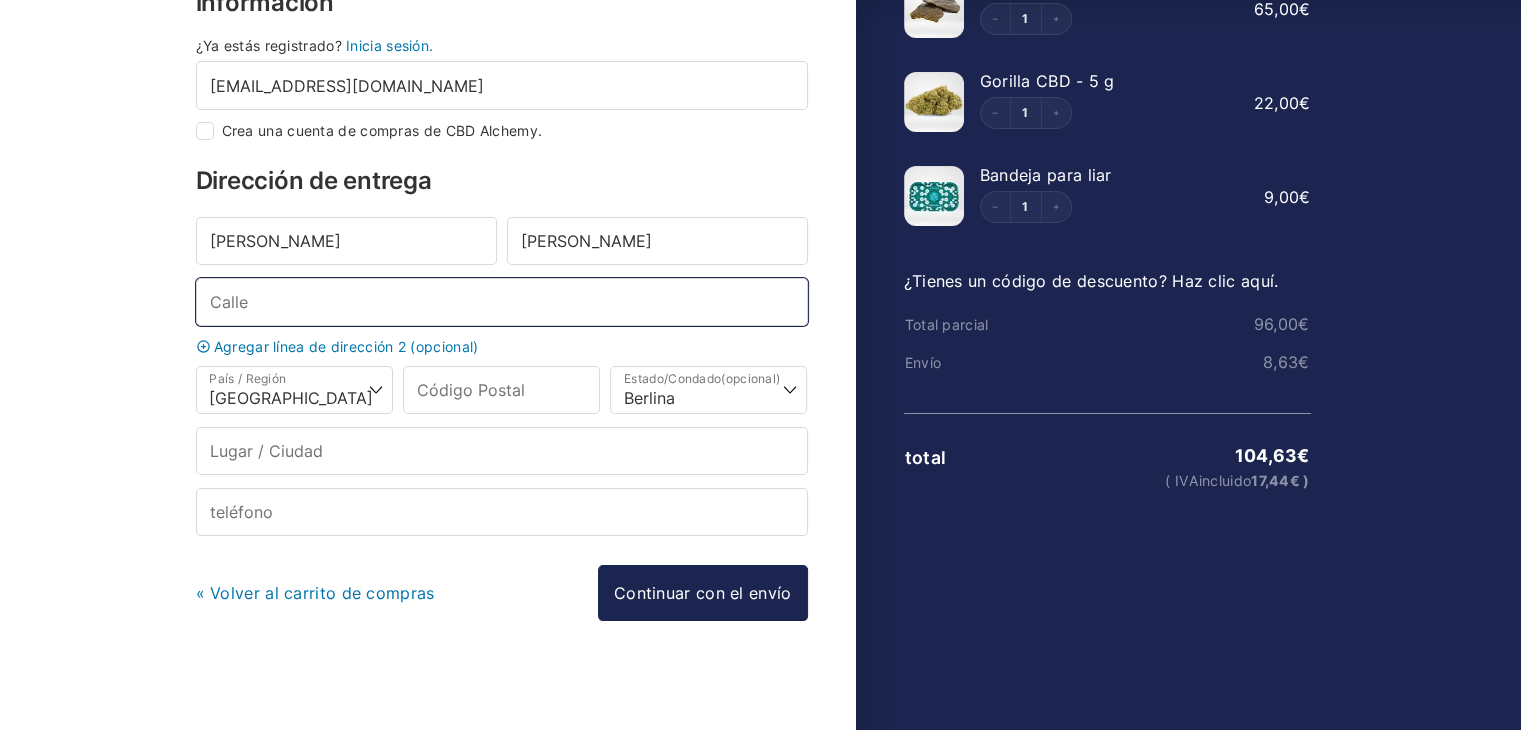 type on "[PERSON_NAME][GEOGRAPHIC_DATA] 23 2 D" 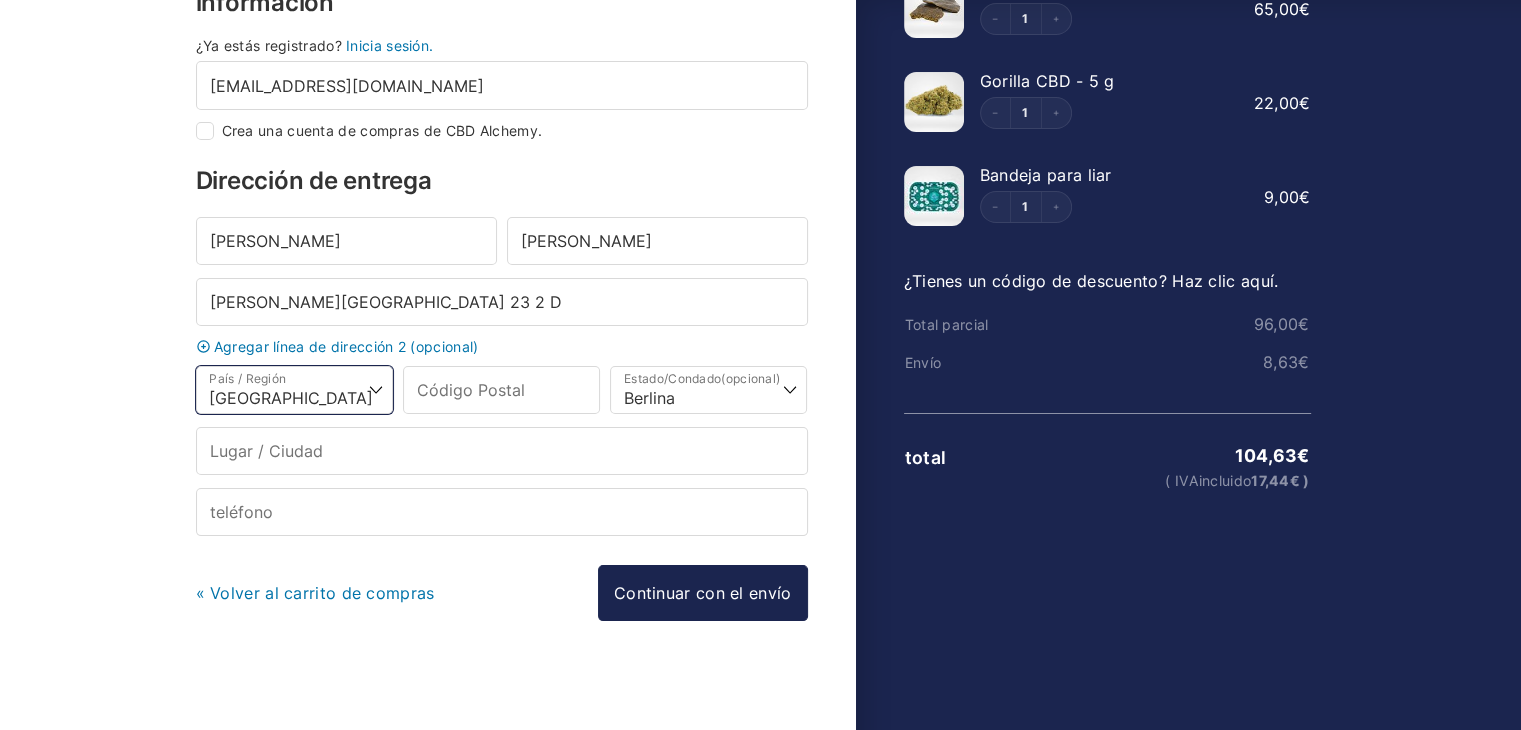 select on "ES" 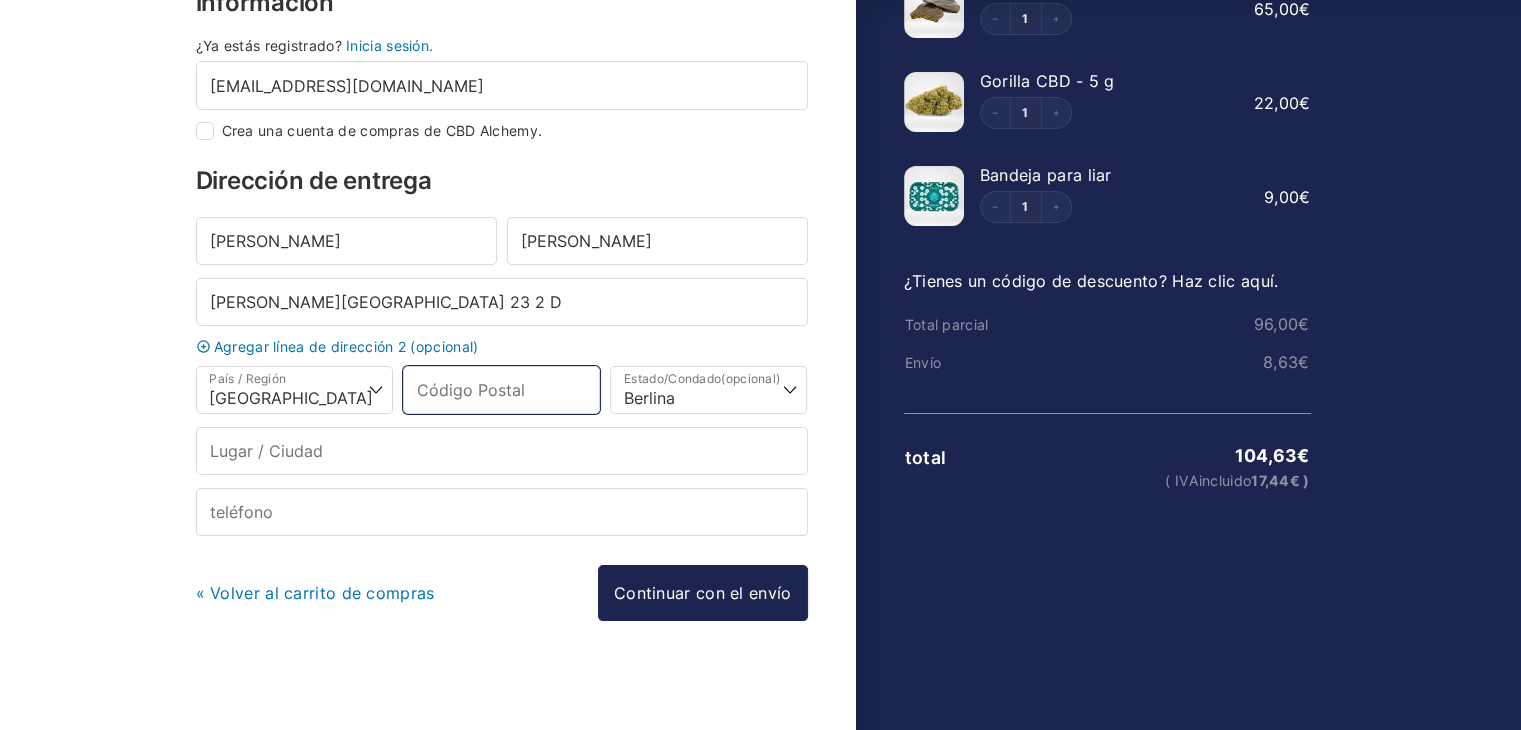 type on "42001" 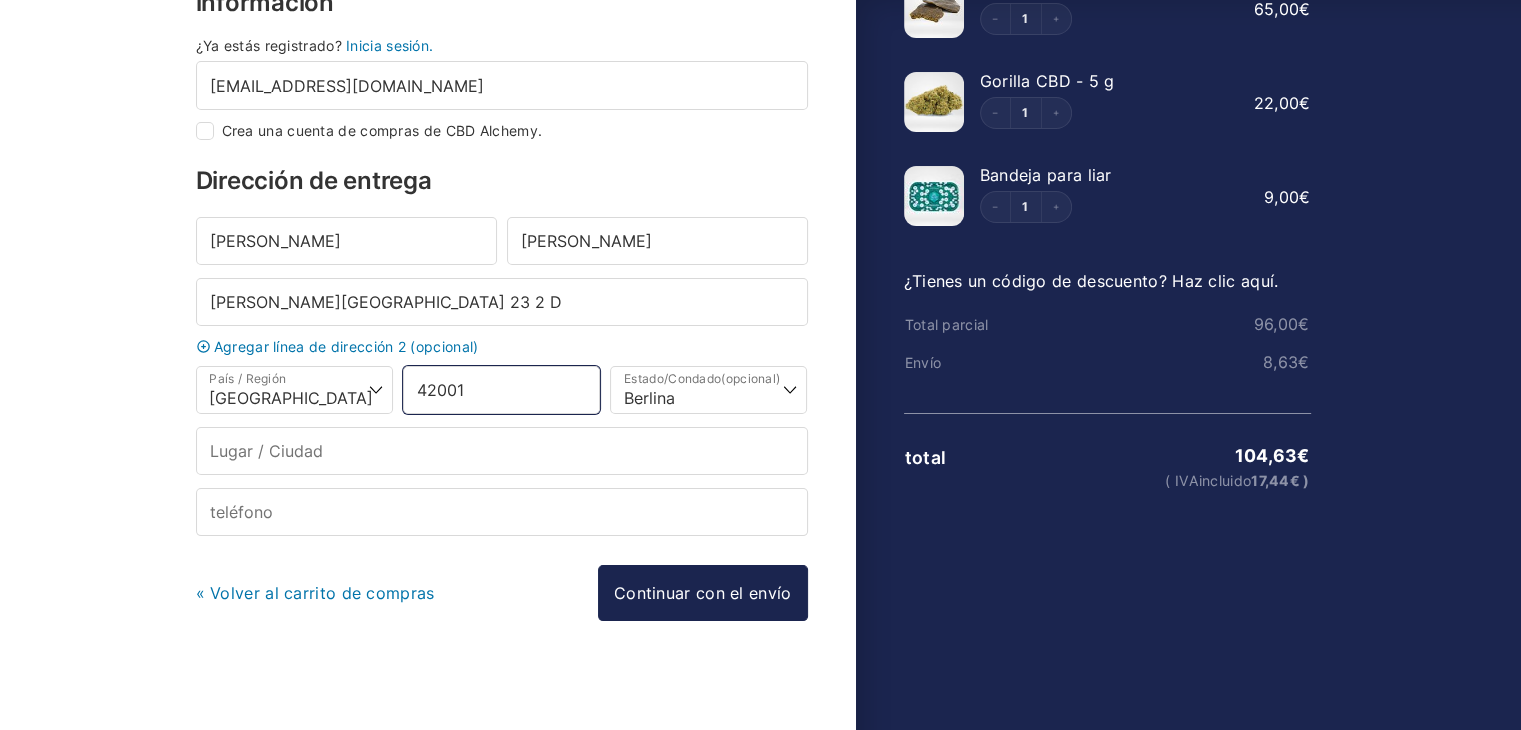 type on "Soria" 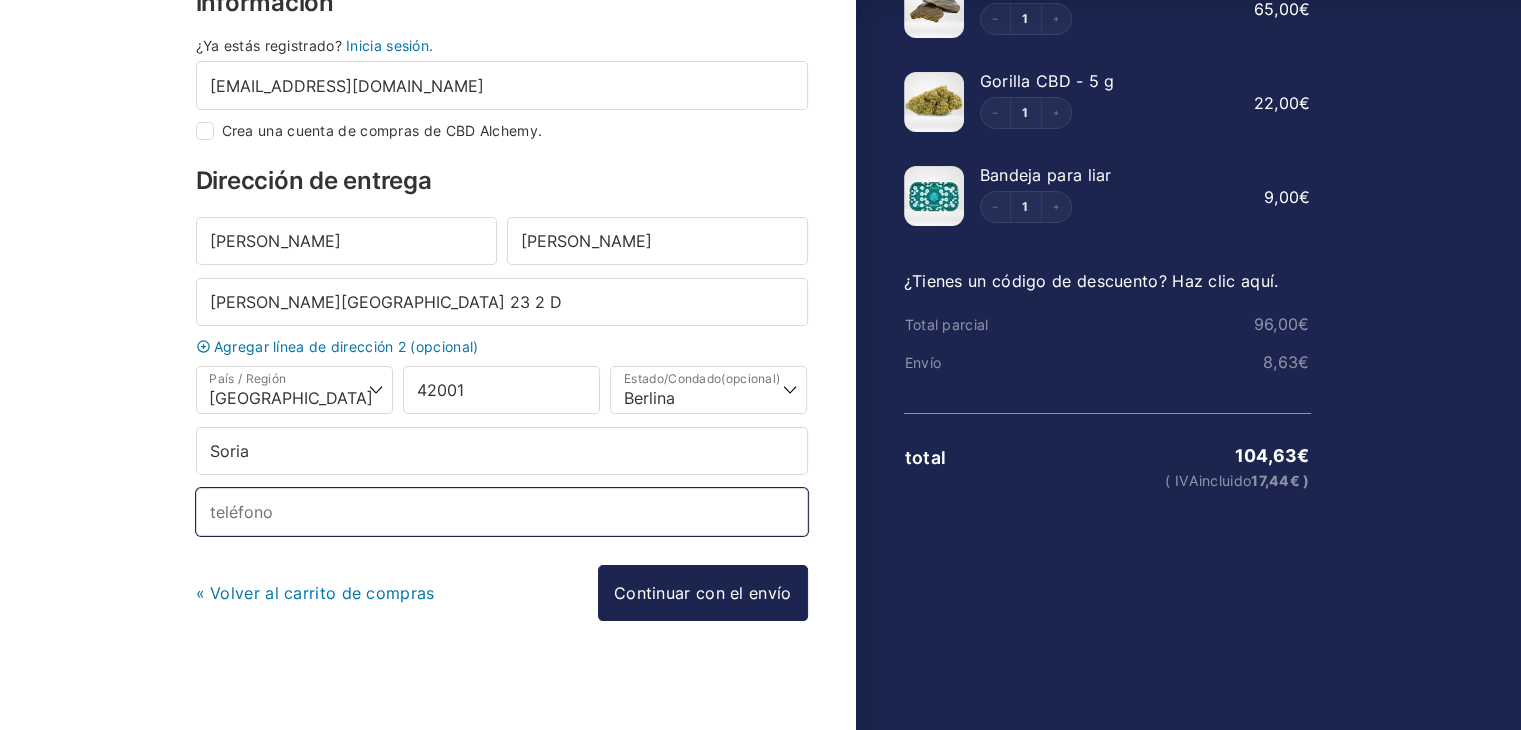 type on "+34635923189" 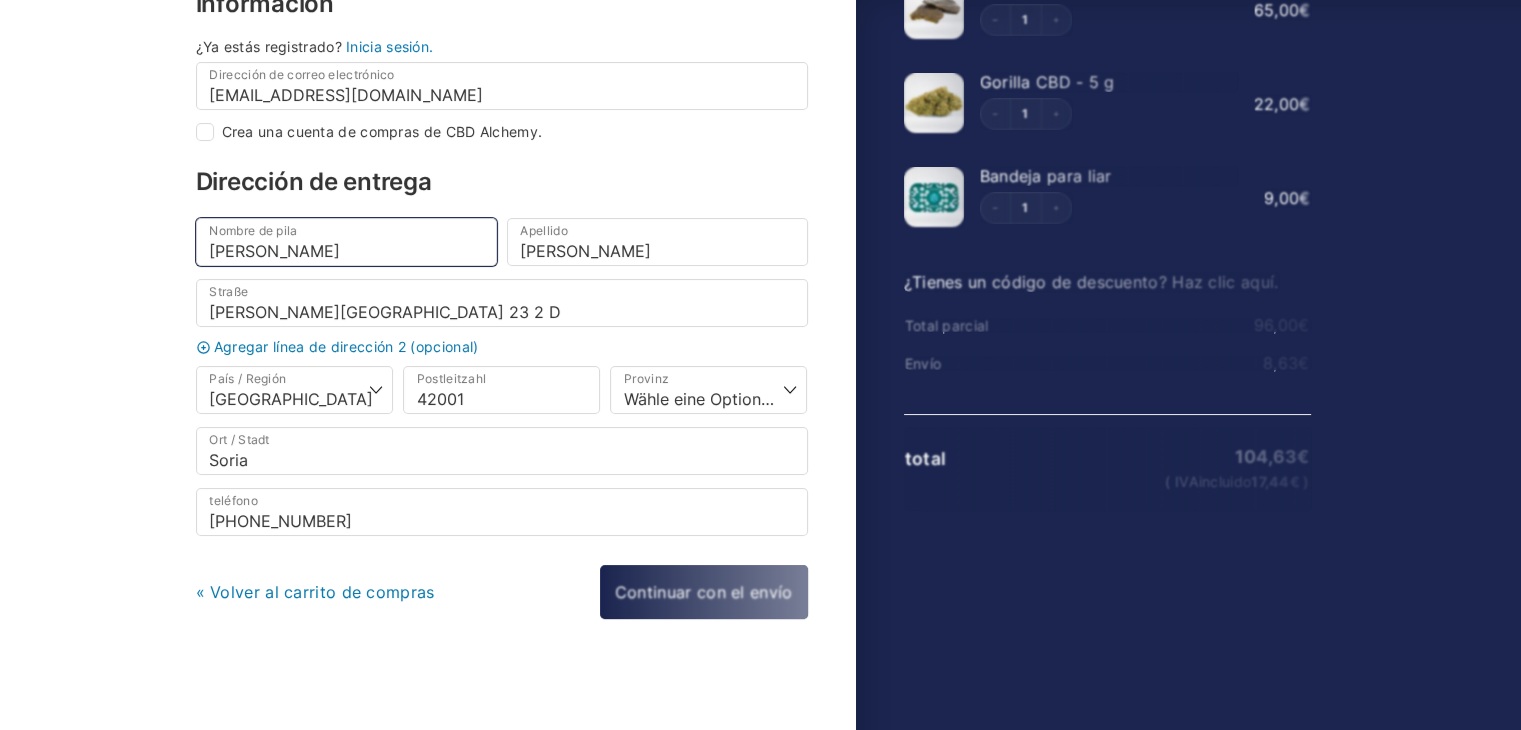 scroll, scrollTop: 170, scrollLeft: 0, axis: vertical 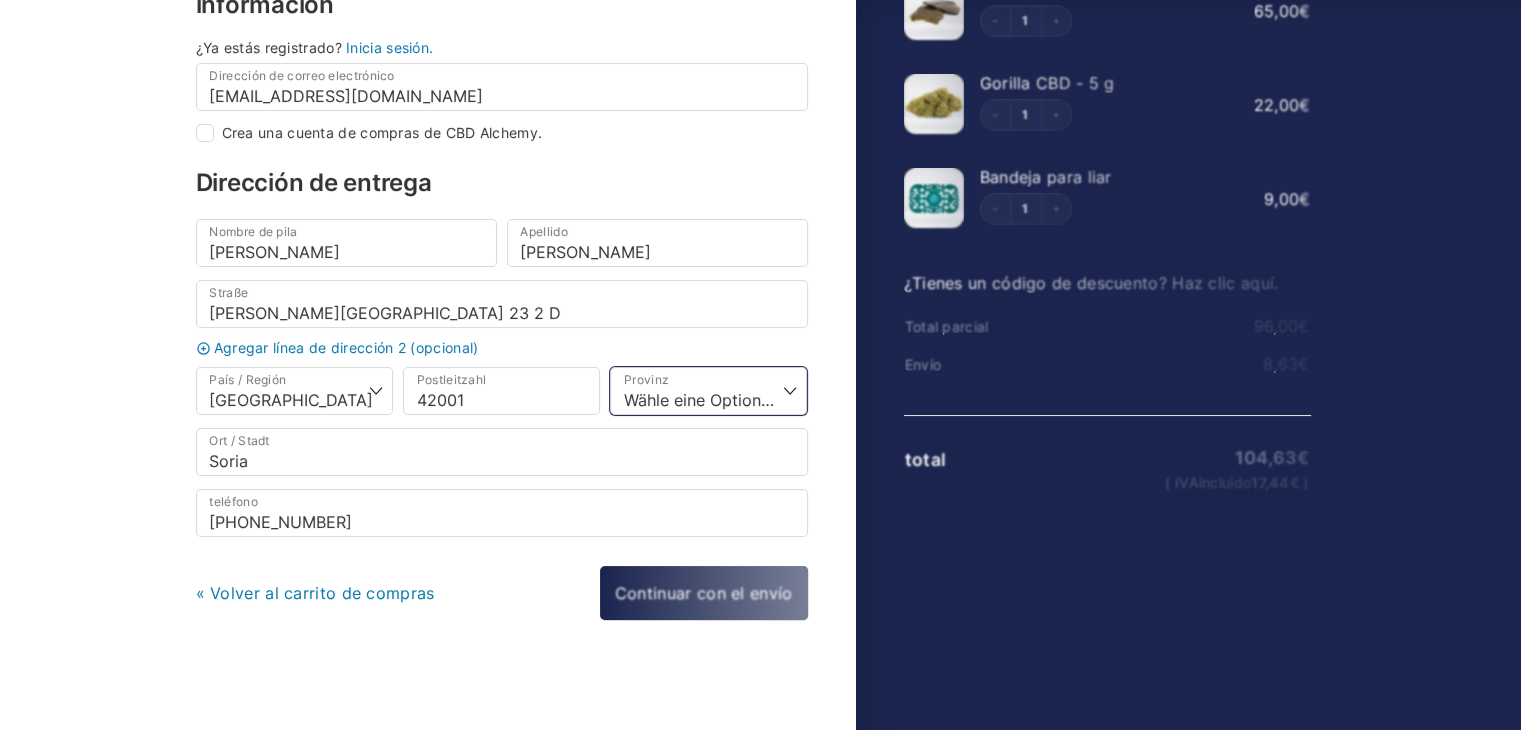 select on "SO" 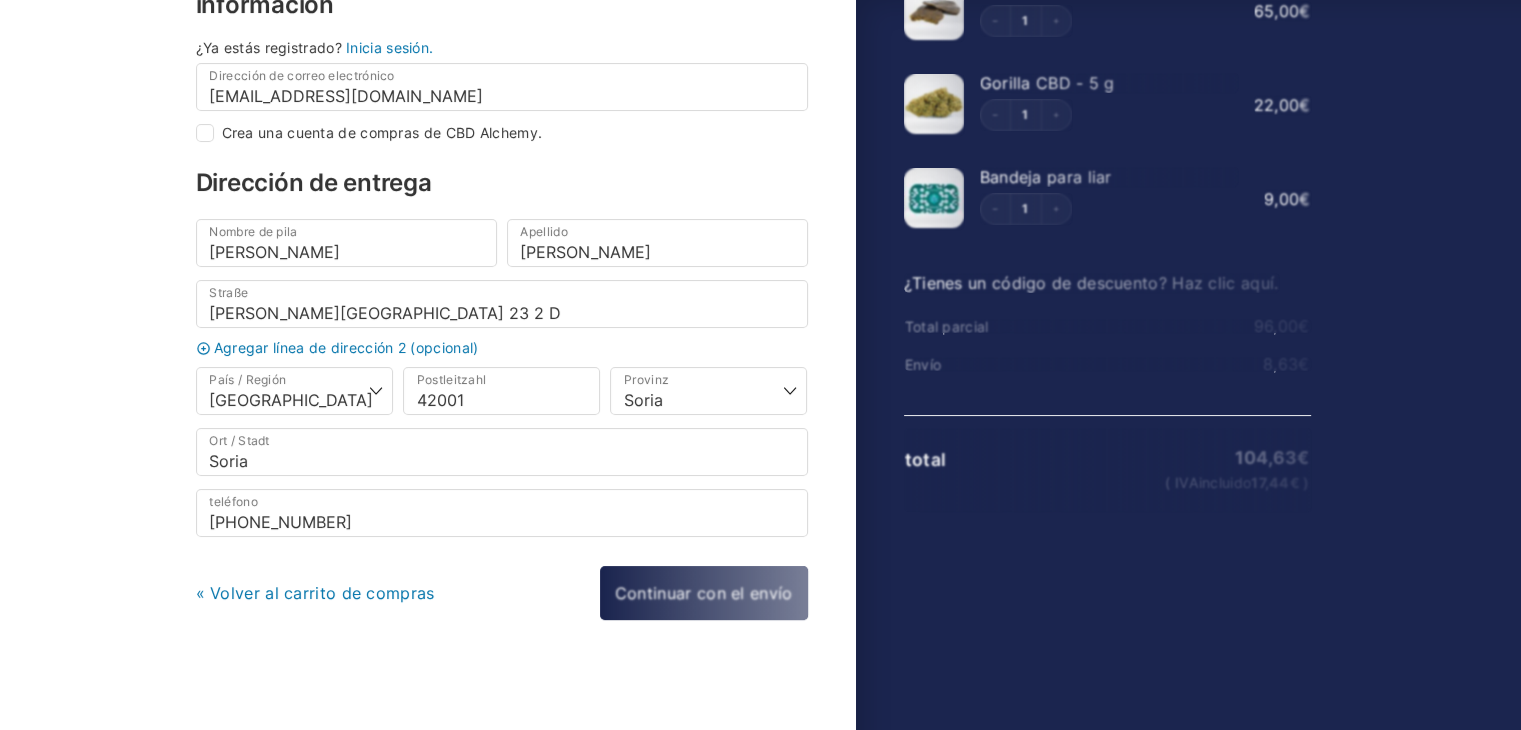 select 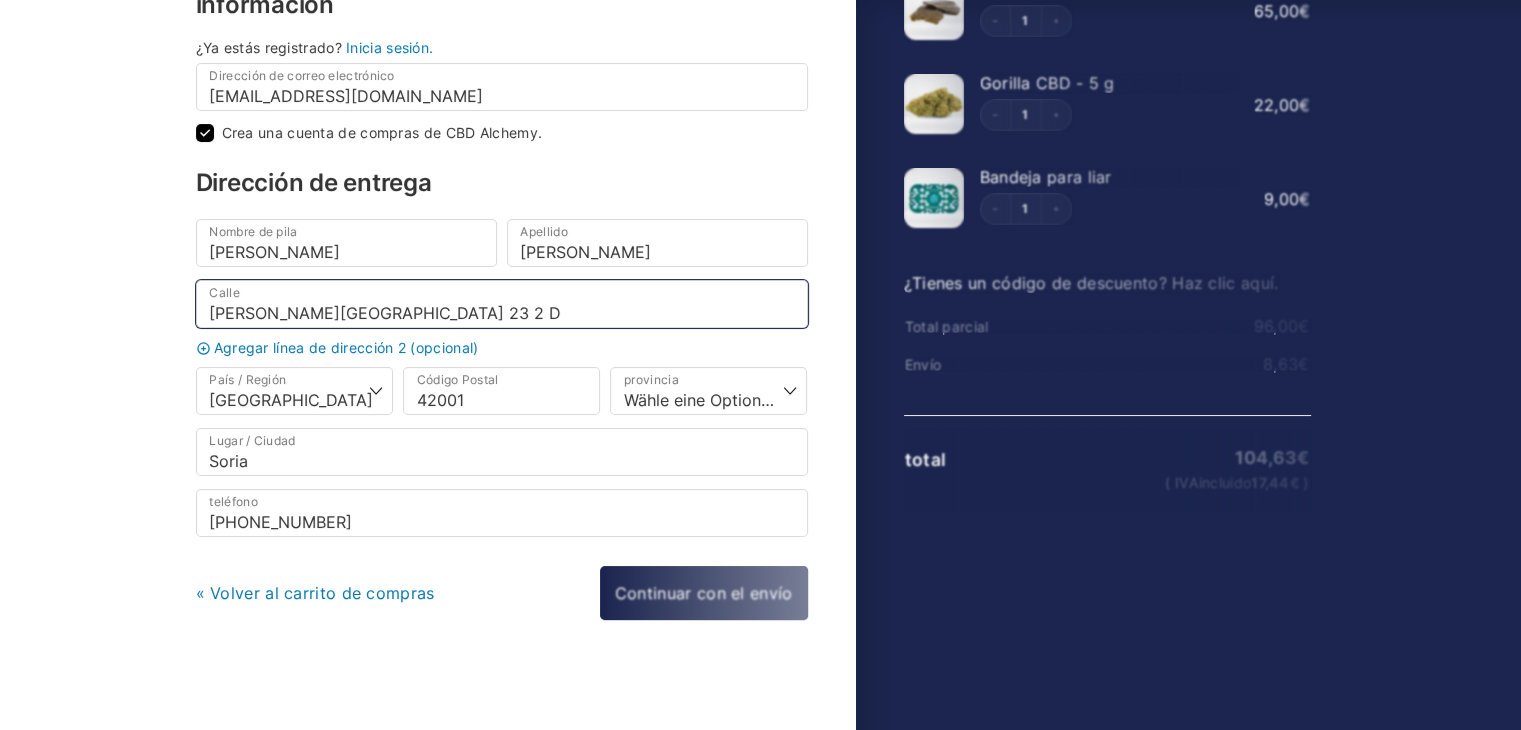 checkbox on "true" 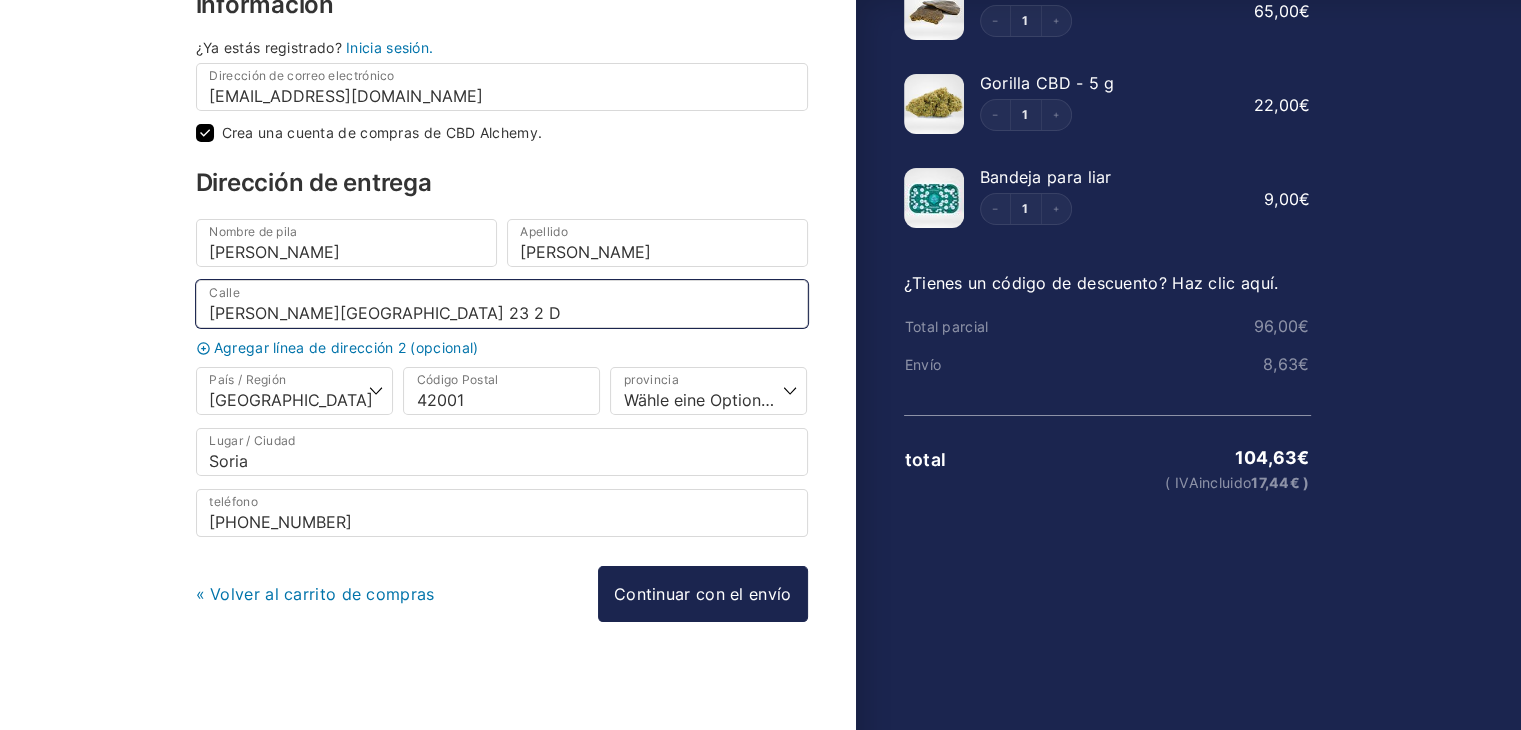 drag, startPoint x: 467, startPoint y: 312, endPoint x: 114, endPoint y: 300, distance: 353.20392 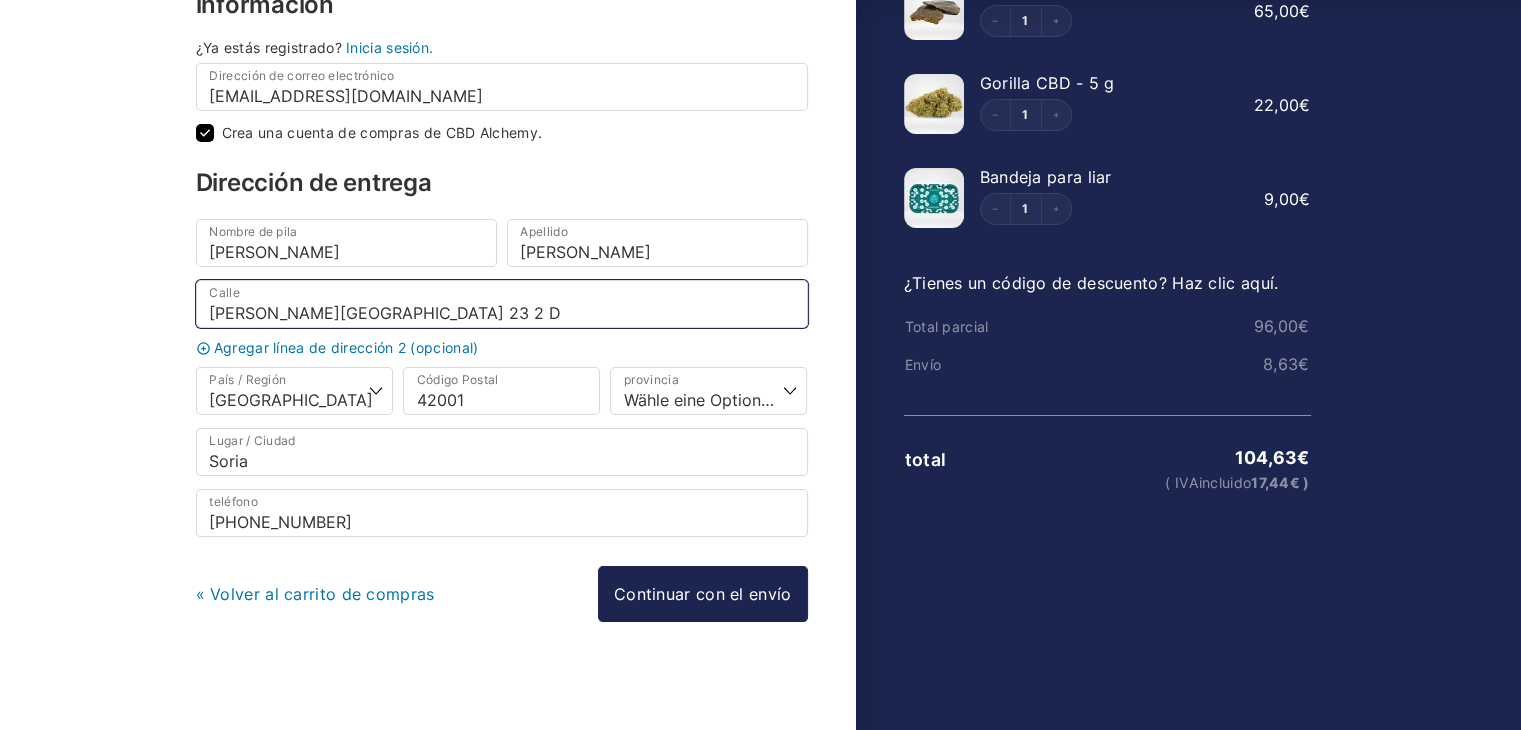 click on "Carro de la compra
información
Envío
pago
información
¿Ya estás registrado?
Inicia sesión.
Dirección de correo electrónico  * andreafernandezmorenotrabajo90@gmail.com
Crea una cuenta de compras de CBD Alchemy.
Dirección de entrega
Nombre de pila  * Andrea Apellido  * Fernández
Calle   * Calle pedro de rua 23 2 D
Agregar línea de dirección 2 (opcional) Apartamento, suite, habitación, etc.  (opcional)
País / Región  * Seleccione país/región… Bélgica Bulgaria Alemania Dinamarca Estonia Finlandia Francia Grecia Italia Croacia Letonia Luxemburgo Malta Países Bajos Polonia Portugal Rumania Suecia Eslovenia   *" at bounding box center [760, 163] 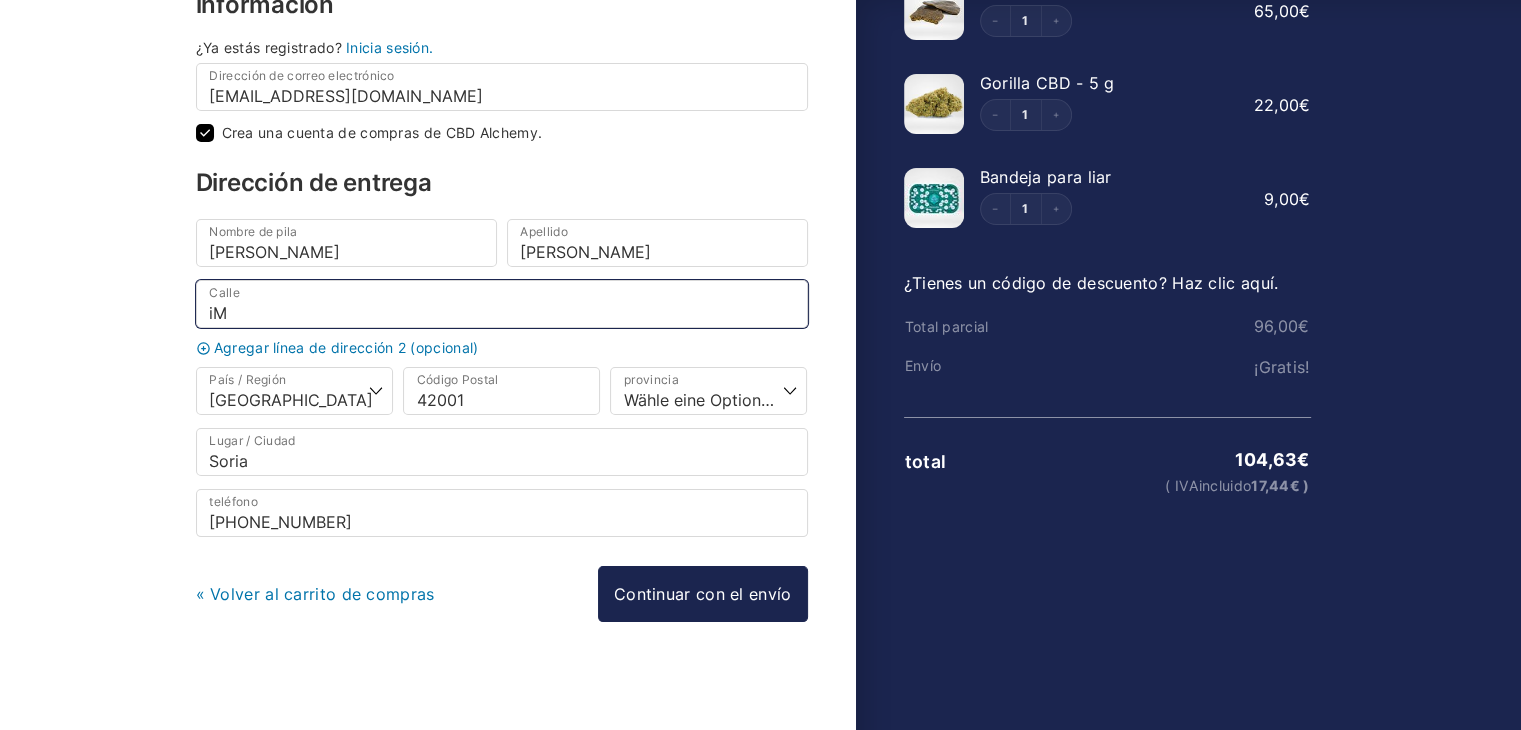 type on "Im Rappenest 3" 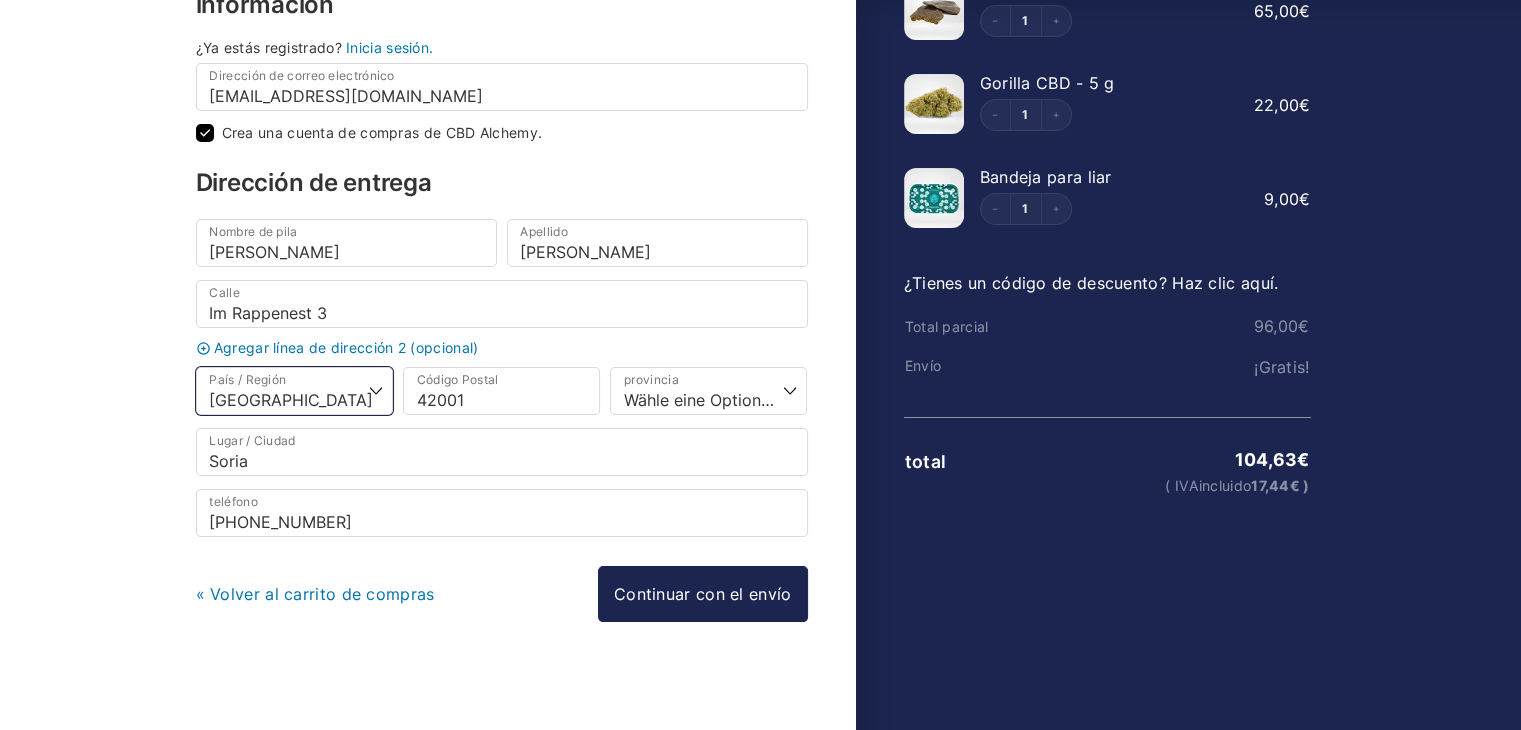 click on "Seleccione país/región… Bélgica Bulgaria Alemania Dinamarca Estonia Finlandia Francia Grecia Italia Croacia Letonia Luxemburgo Malta Países Bajos Polonia Portugal Rumania Suecia Eslovenia España República Checa Hungría Chipre Austria" at bounding box center (294, 391) 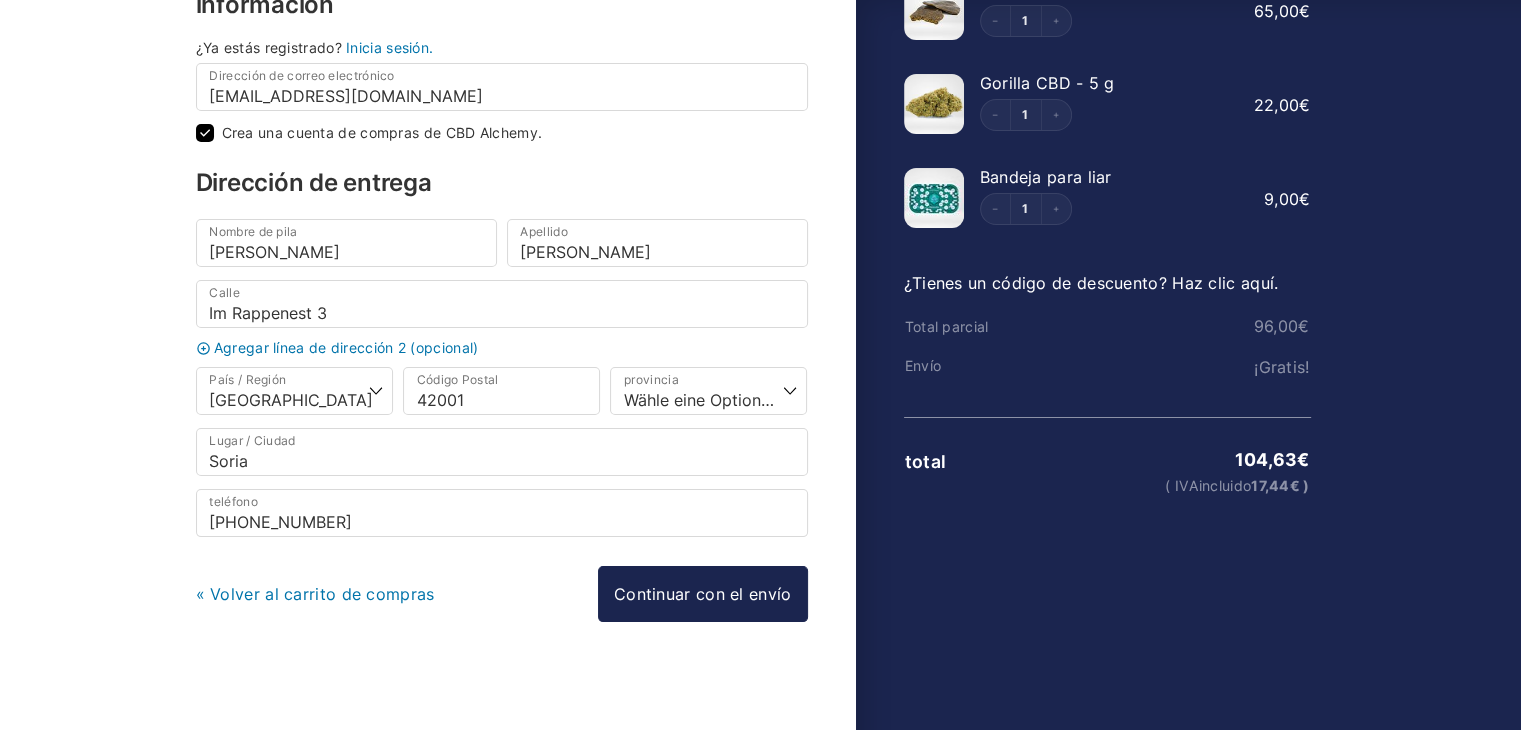click on "Dirección de entrega" at bounding box center [314, 182] 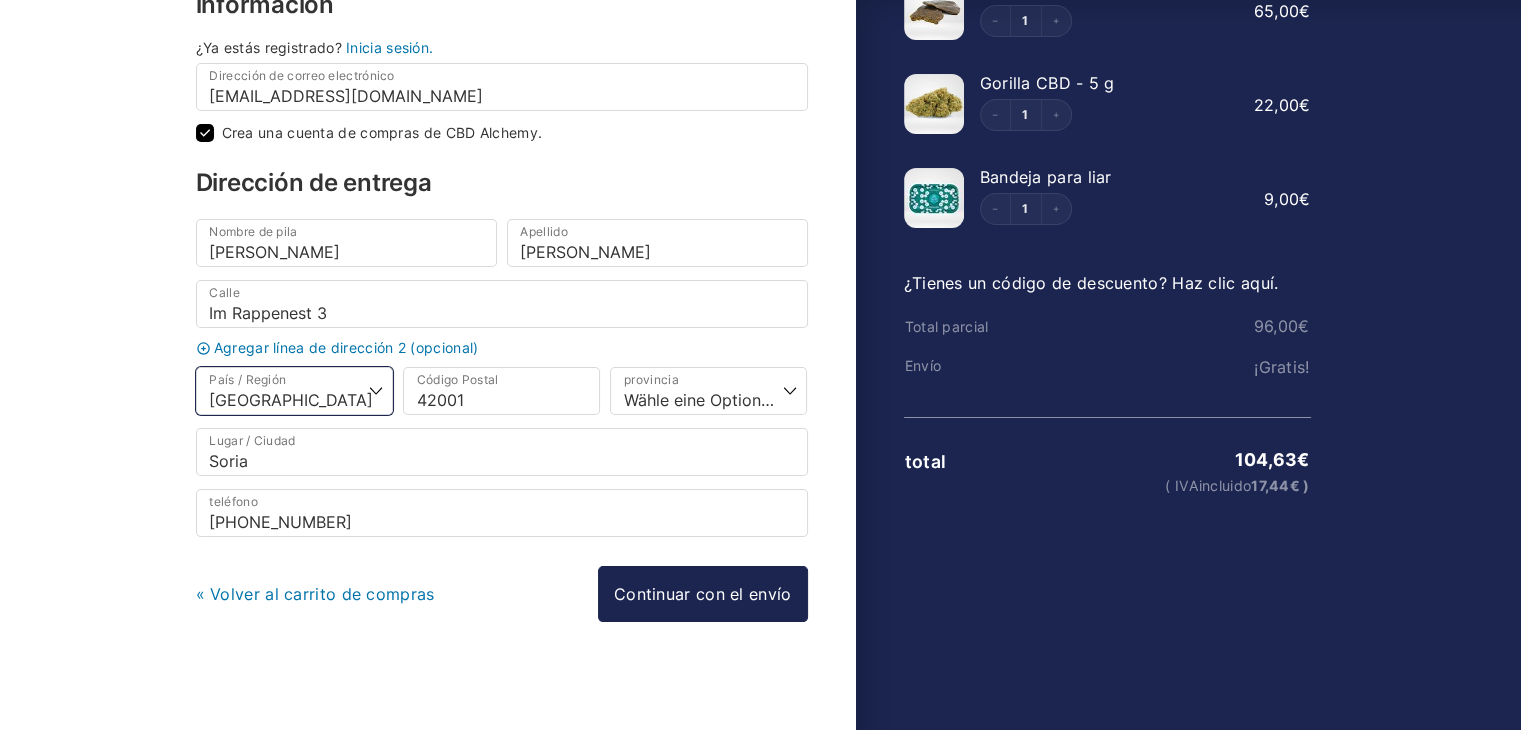 click on "Seleccione país/región… Bélgica Bulgaria Alemania Dinamarca Estonia Finlandia Francia Grecia Italia Croacia Letonia Luxemburgo Malta Países Bajos Polonia Portugal Rumania Suecia Eslovenia España República Checa Hungría Chipre Austria" at bounding box center [294, 391] 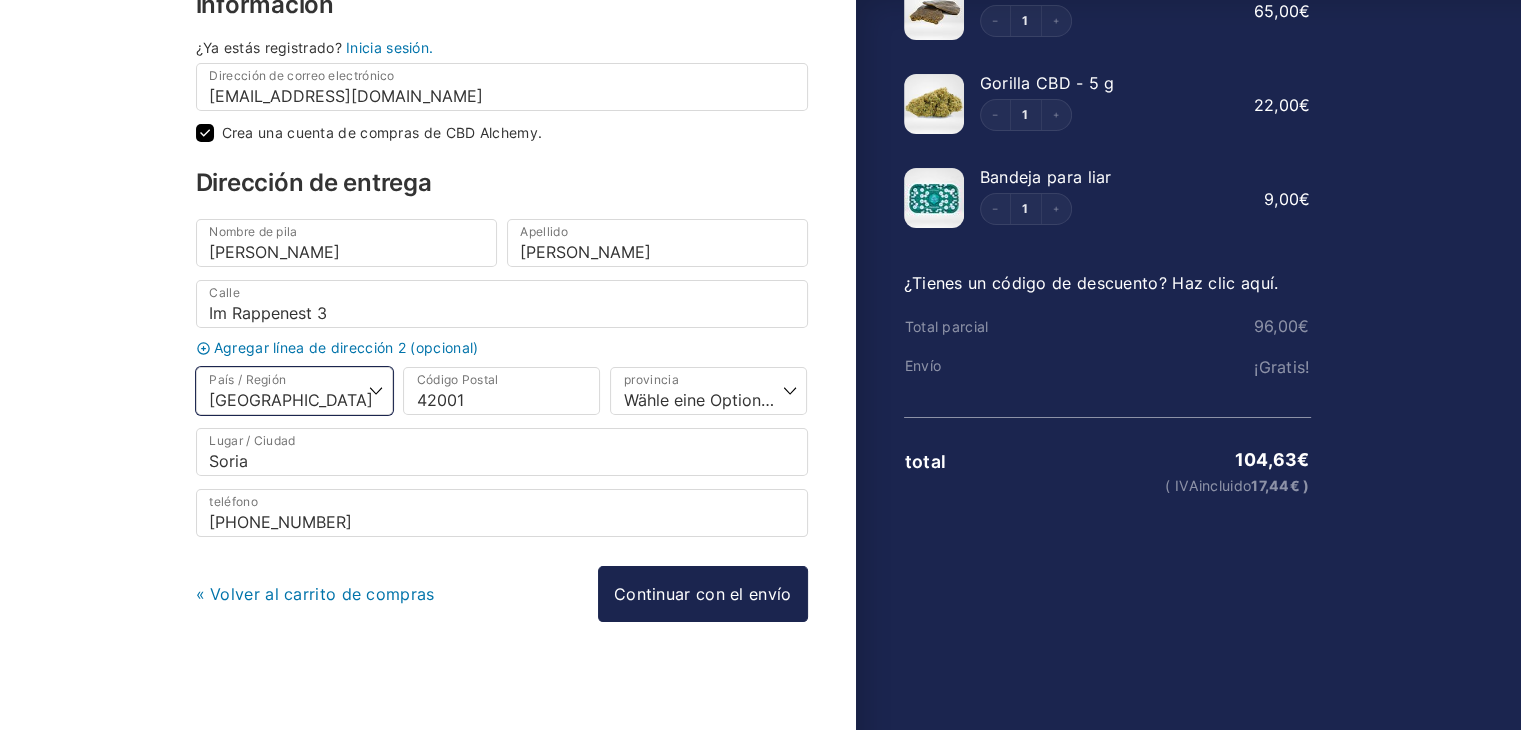 select on "DE" 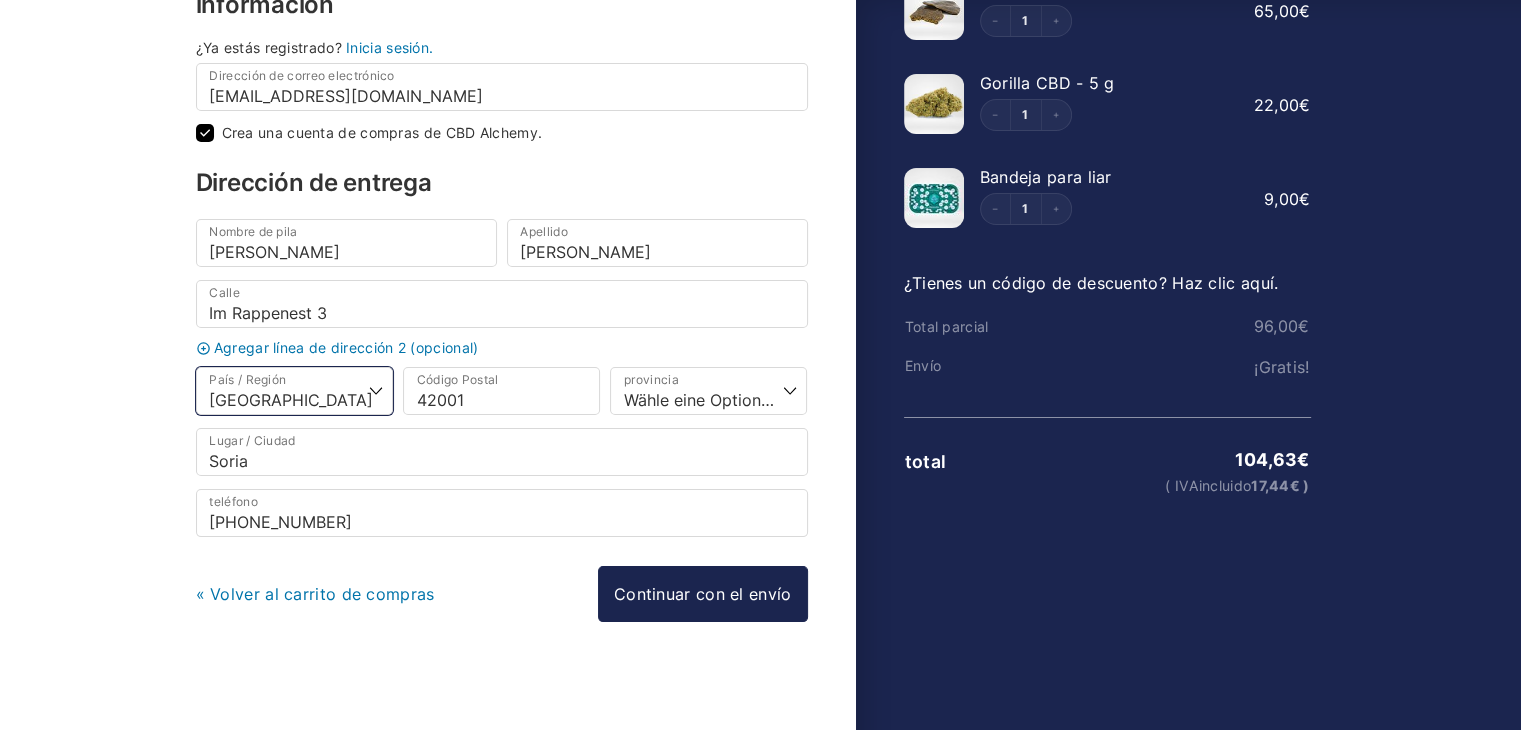 click on "Seleccione país/región… Bélgica Bulgaria Alemania Dinamarca Estonia Finlandia Francia Grecia Italia Croacia Letonia Luxemburgo Malta Países Bajos Polonia Portugal Rumania Suecia Eslovenia España República Checa Hungría Chipre Austria" at bounding box center [294, 391] 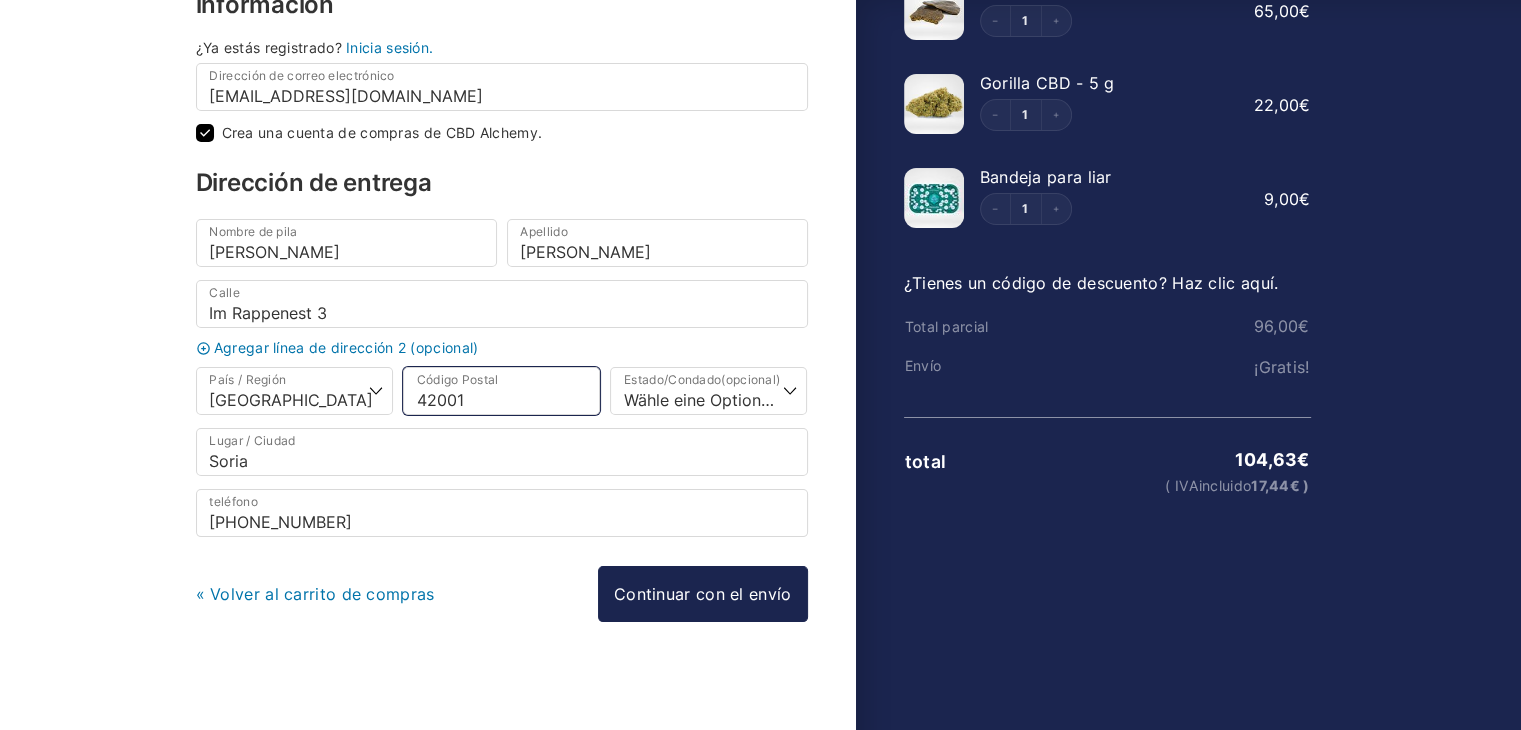 click on "42001" at bounding box center (501, 391) 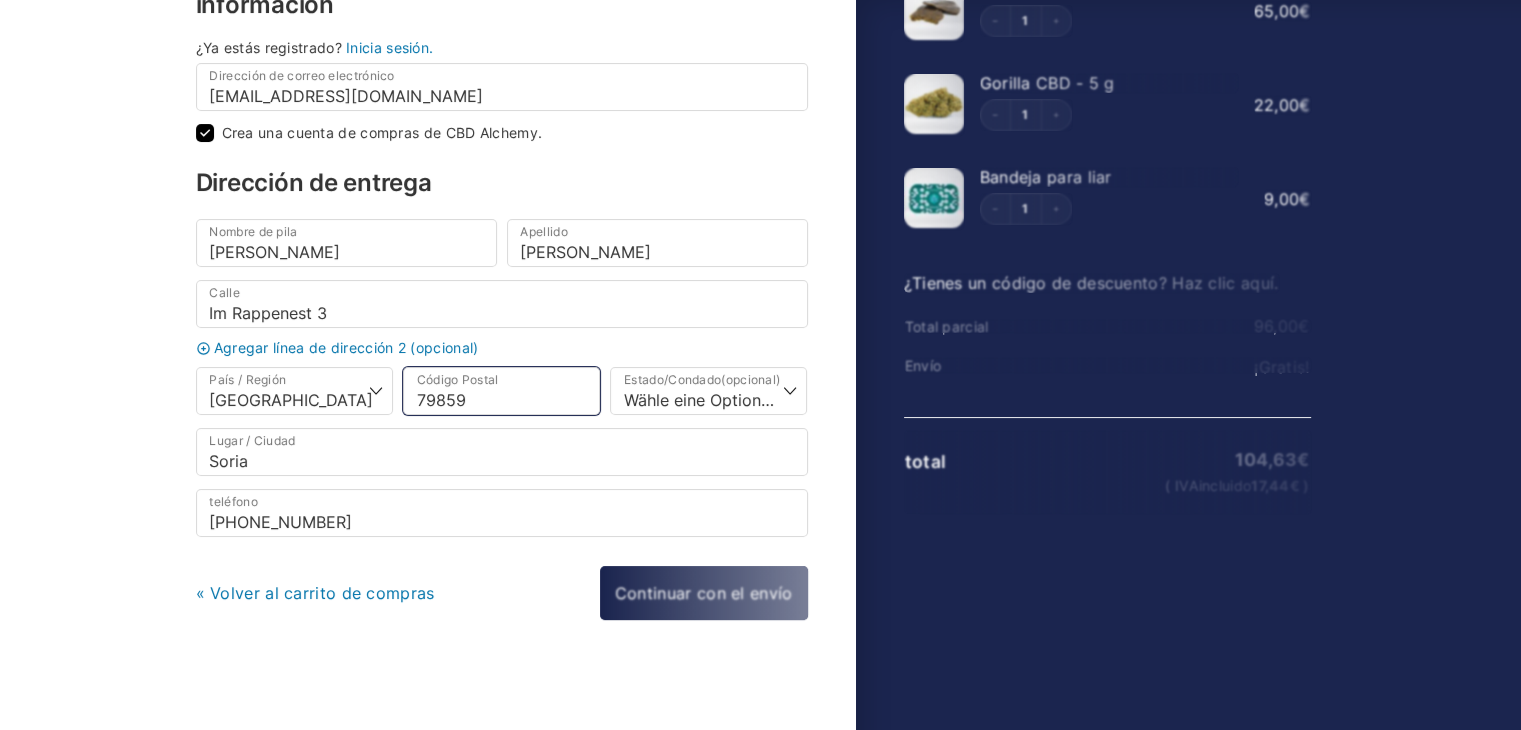 select 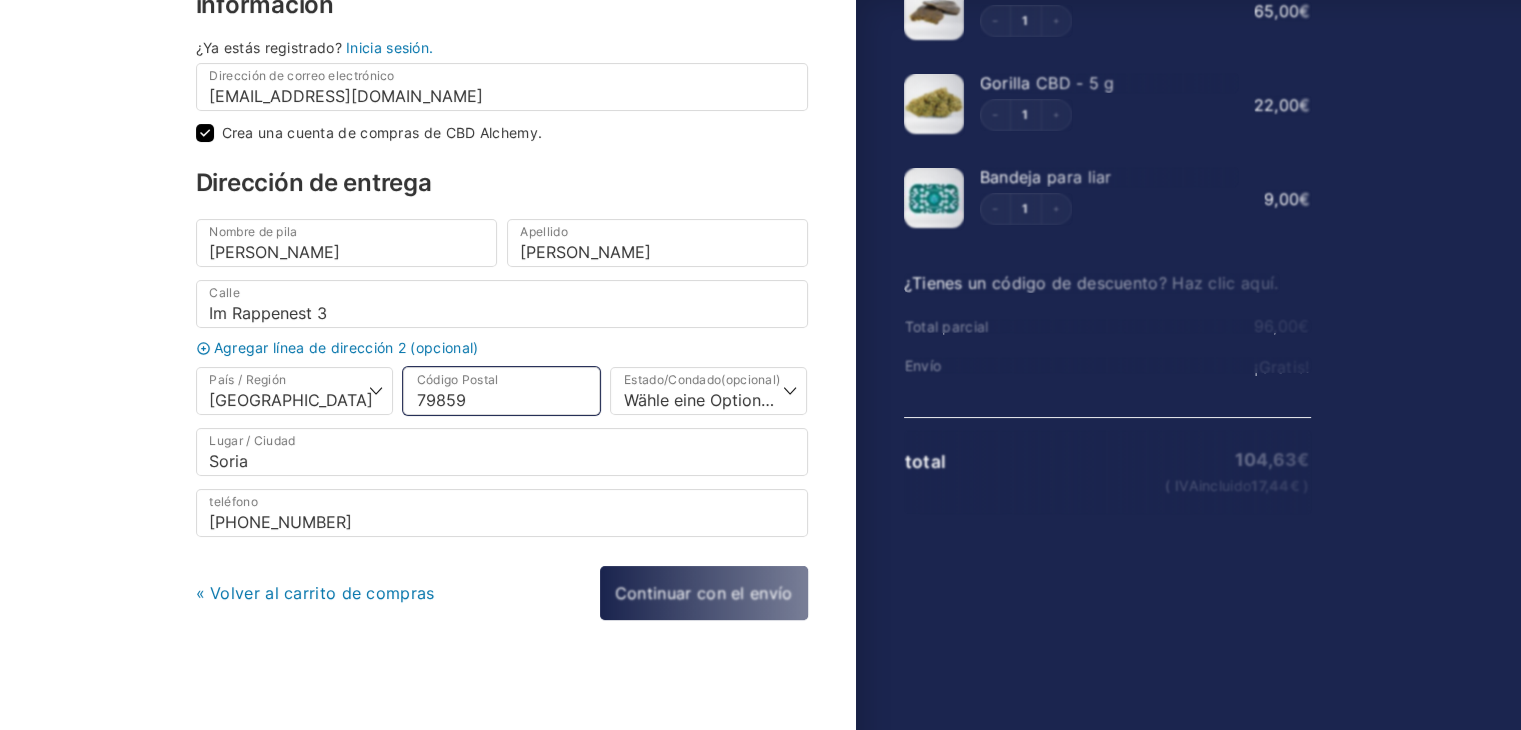 type on "Schluchsee" 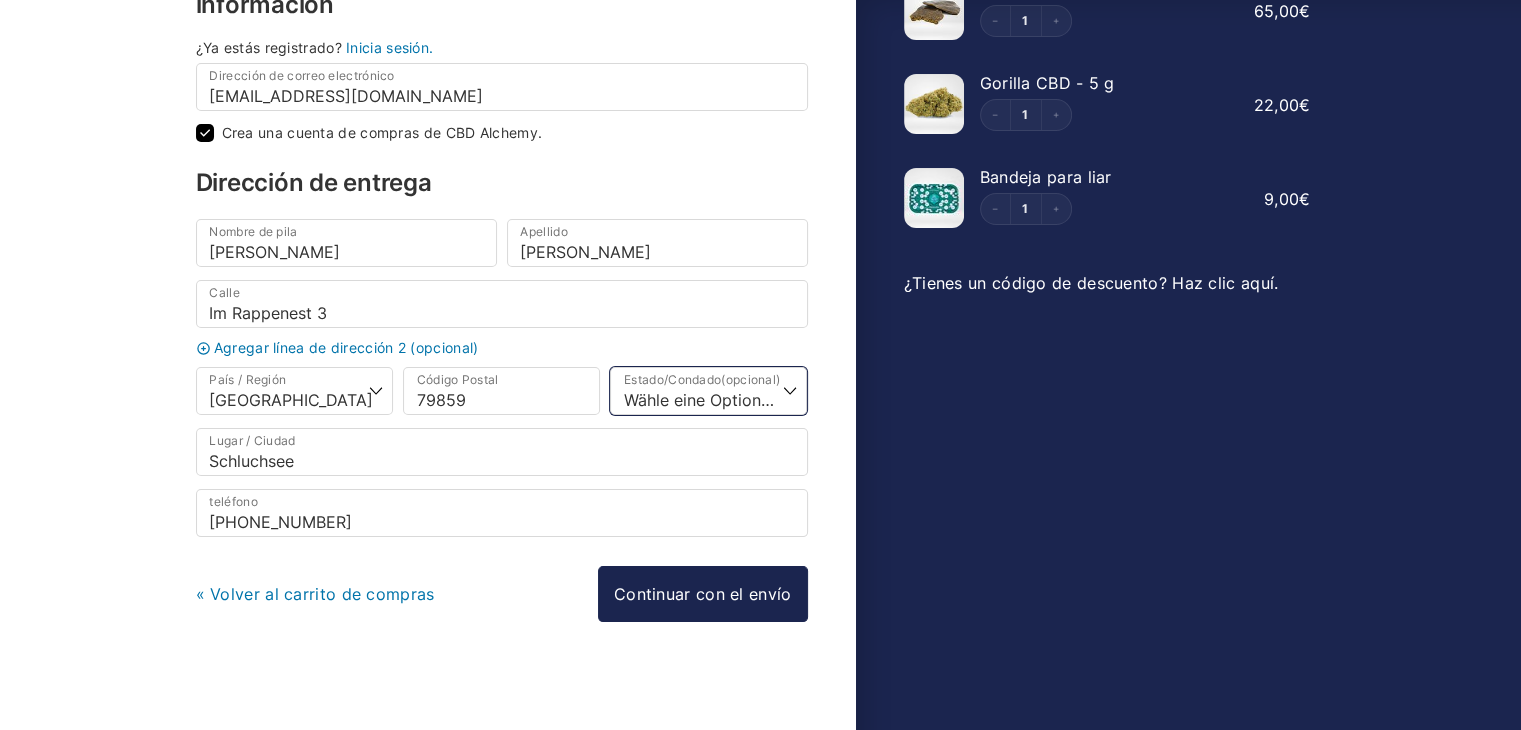 click on "Wähle eine Option… Baden-Württemberg Bayern Berlin Brandenburg Bremen Hamburg Hessen Mecklenburg-Vorpommern Niedersachsen Nordrhein-Westfalen Rheinland-Pfalz Saarland Sachsen Sachsen-Anhalt Schleswig-Holstein Thüringen" at bounding box center [708, 391] 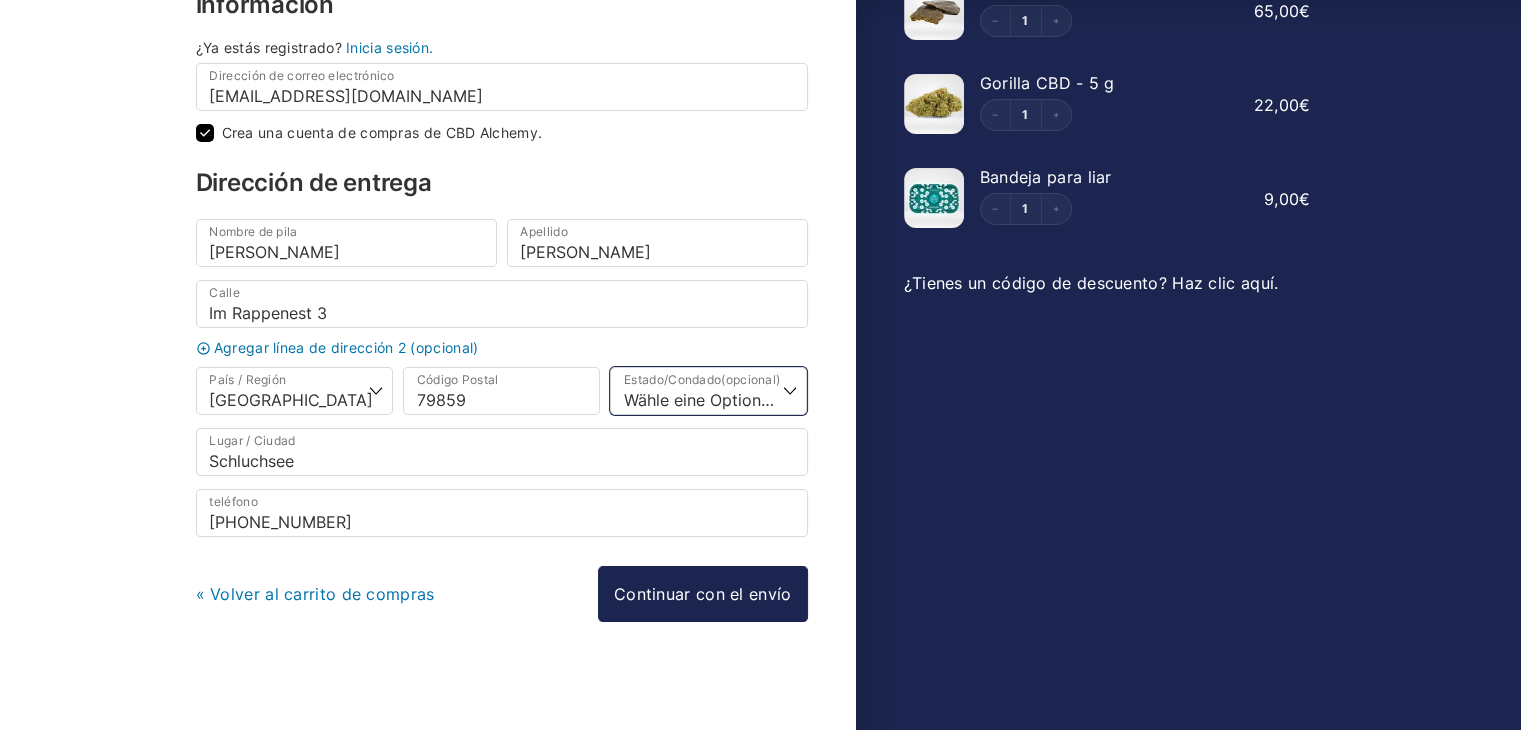 select on "DE-BW" 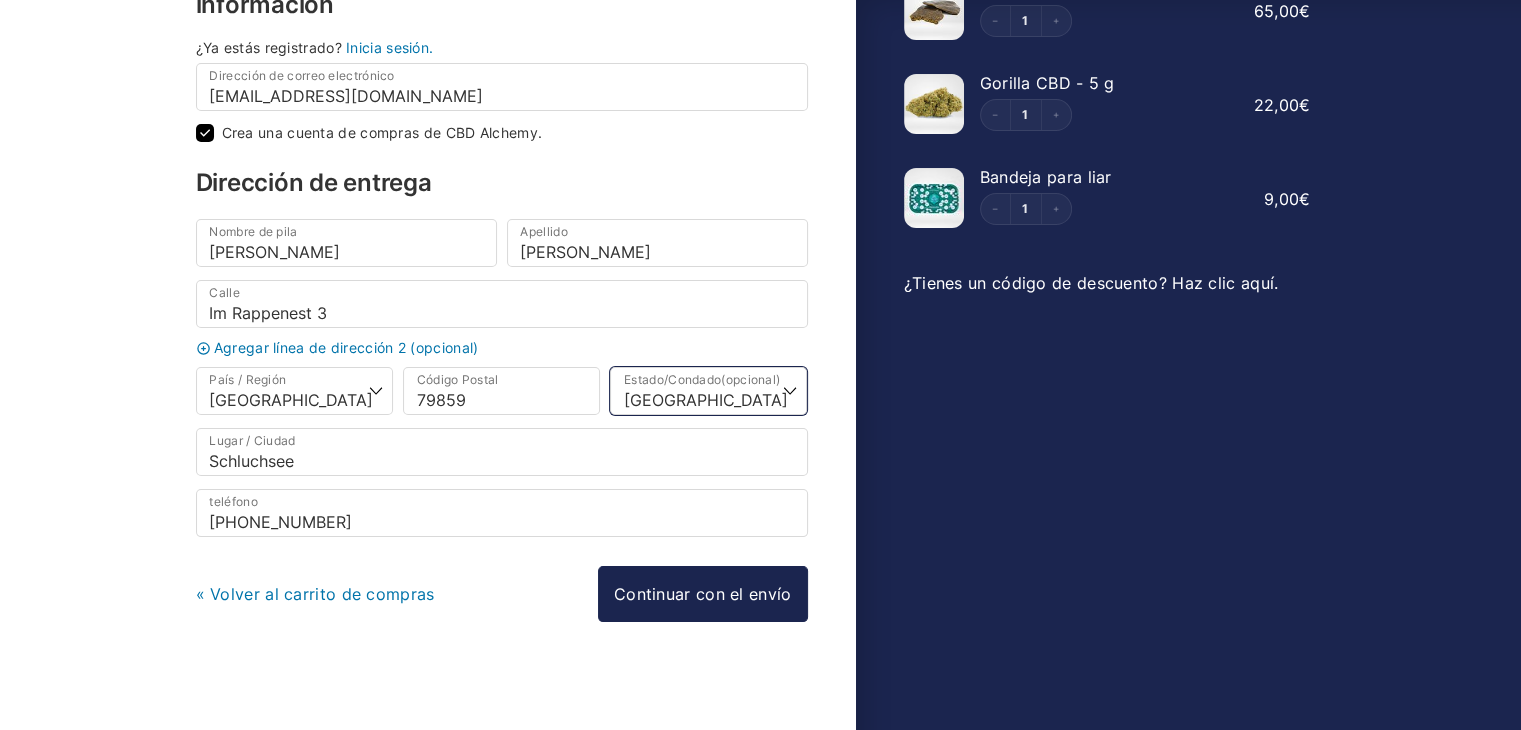 click on "Wähle eine Option… Baden-Württemberg Bayern Berlin Brandenburg Bremen Hamburg Hessen Mecklenburg-Vorpommern Niedersachsen Nordrhein-Westfalen Rheinland-Pfalz Saarland Sachsen Sachsen-Anhalt Schleswig-Holstein Thüringen" at bounding box center [708, 391] 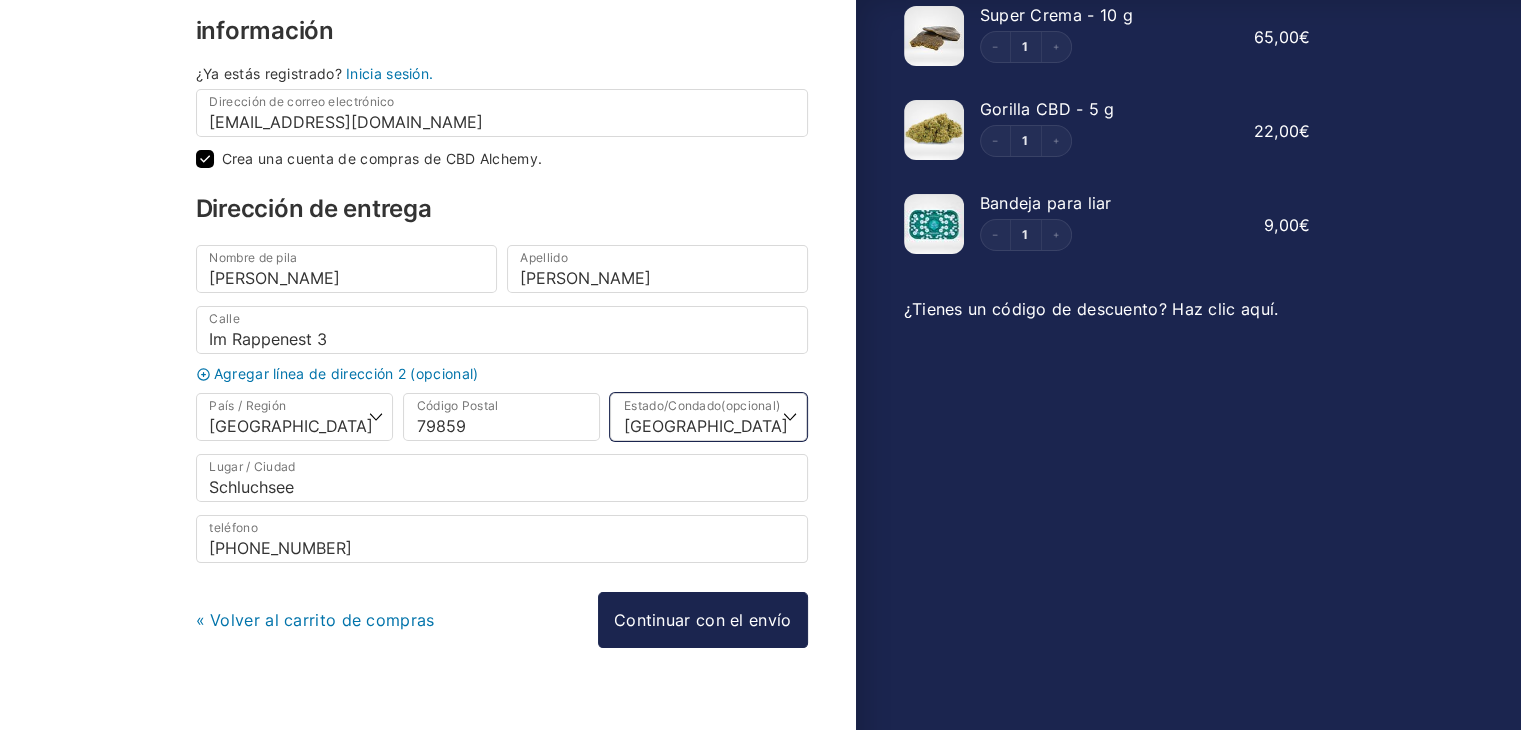 scroll, scrollTop: 160, scrollLeft: 0, axis: vertical 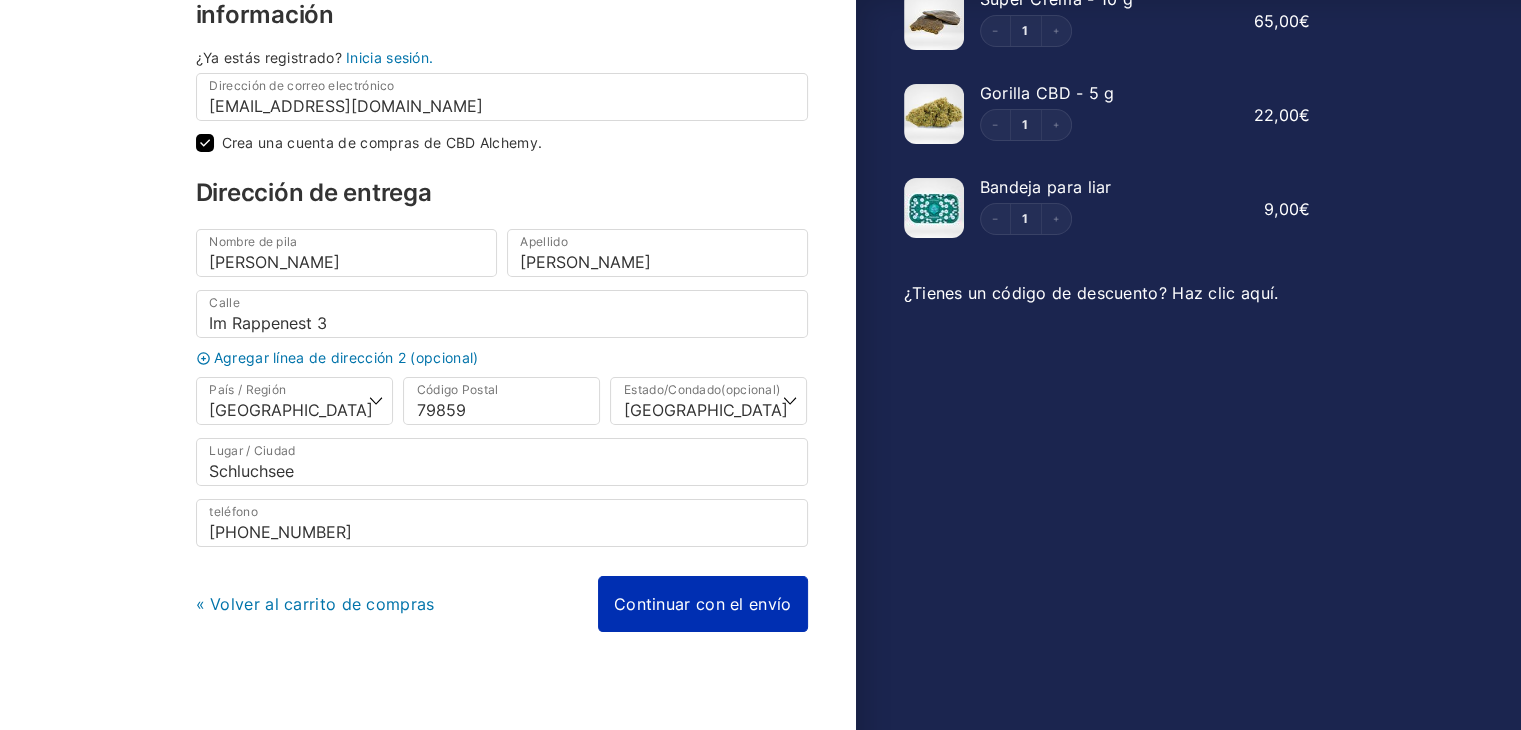 click on "Continuar con el envío" at bounding box center (703, 604) 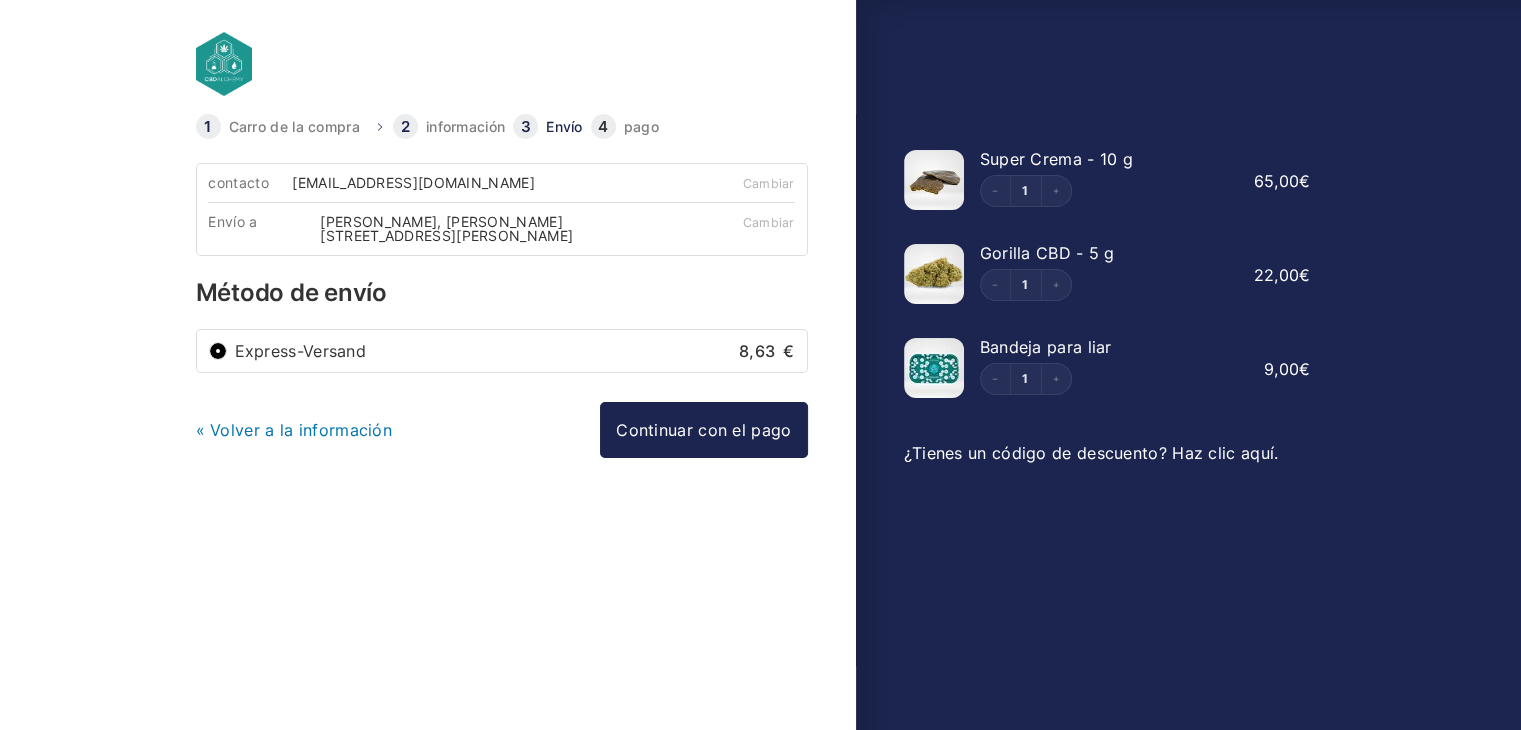scroll, scrollTop: 0, scrollLeft: 0, axis: both 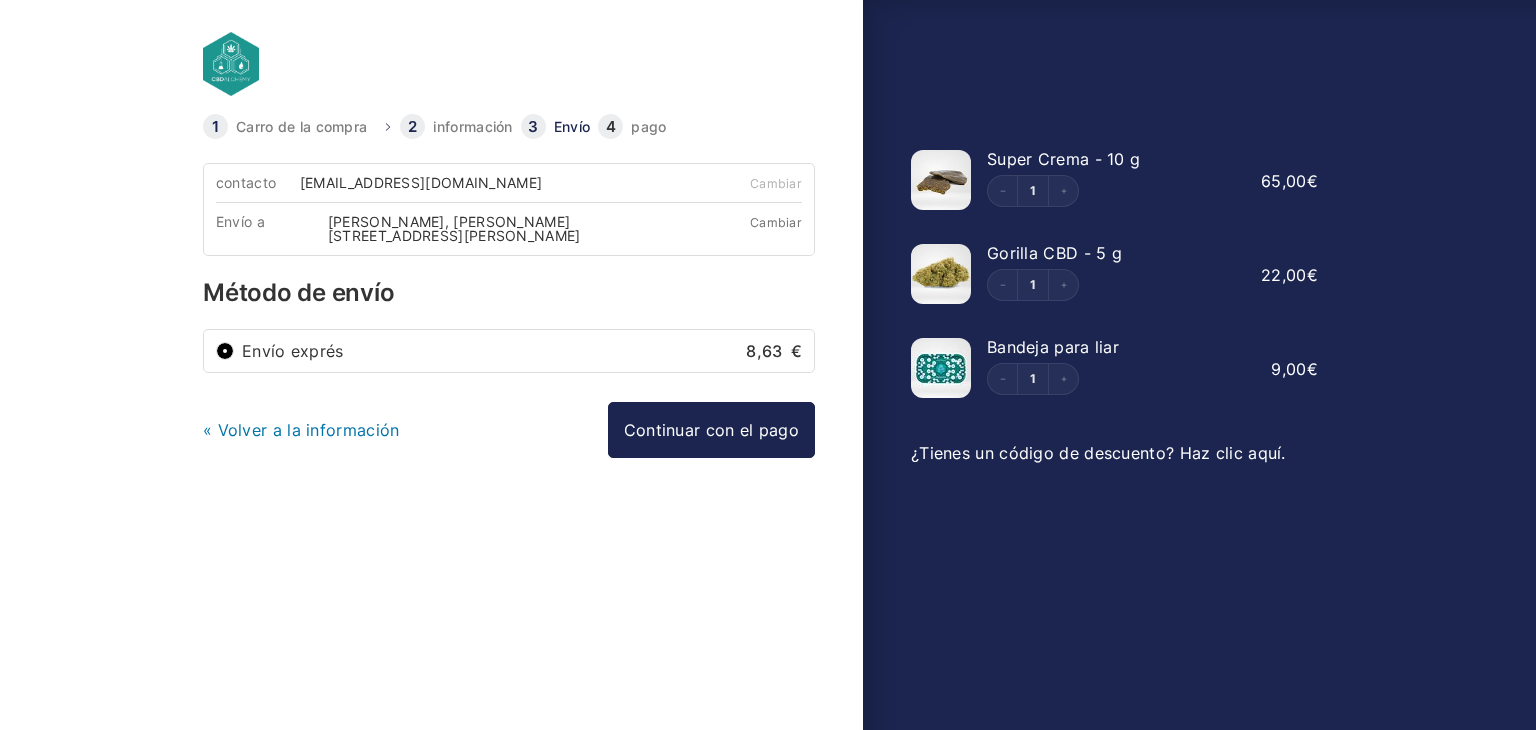 click on "Cambiar" at bounding box center (776, 222) 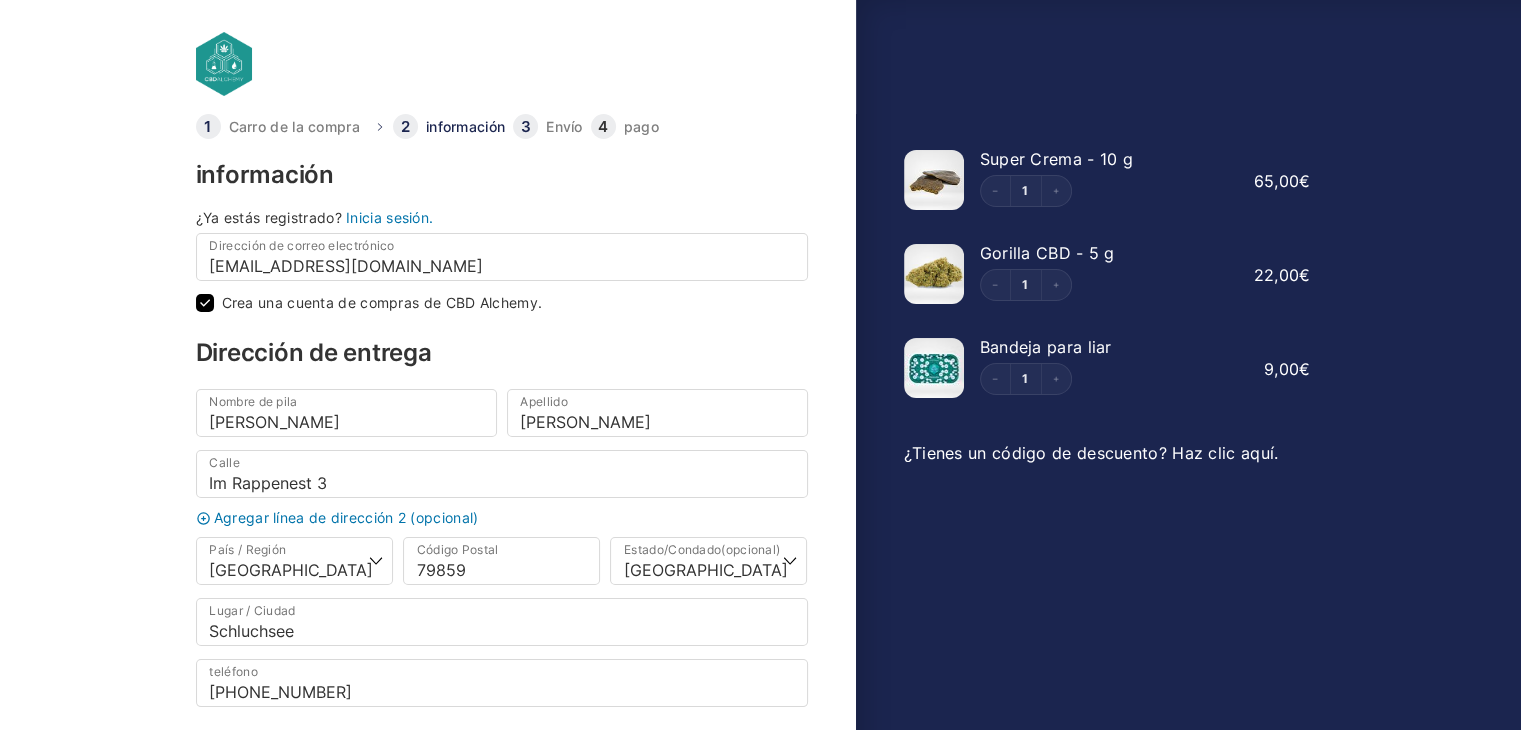 click on "Dirección de entrega
Nombre de pila  * Andrea Apellido  * Fernández
Calle   * Im Rappenest 3
Agregar línea de dirección 2 (opcional) Apartamento, suite, habitación, etc.  (opcional)
País / Región  * Seleccione país/región… Bélgica Bulgaria Alemania Dinamarca Estonia Finlandia Francia Grecia Italia Croacia Letonia Luxemburgo Malta Países Bajos Polonia Portugal Rumania Suecia Eslovenia España República Checa Hungría Chipre Austria Código Postal   * 79859 Estado/Condado  (opcional)   Wähle eine Option… Baden-Württemberg Bayern Berlin Brandenburg Bremen Hamburg Hessen Mecklenburg-Vorpommern Niedersachsen Nordrhein-Westfalen Rheinland-Pfalz Saarland Sachsen Sachsen-Anhalt Schleswig-Holstein Thüringen
Lugar / Ciudad   * Schluchsee
teléfono  * +34635923189" at bounding box center (502, 524) 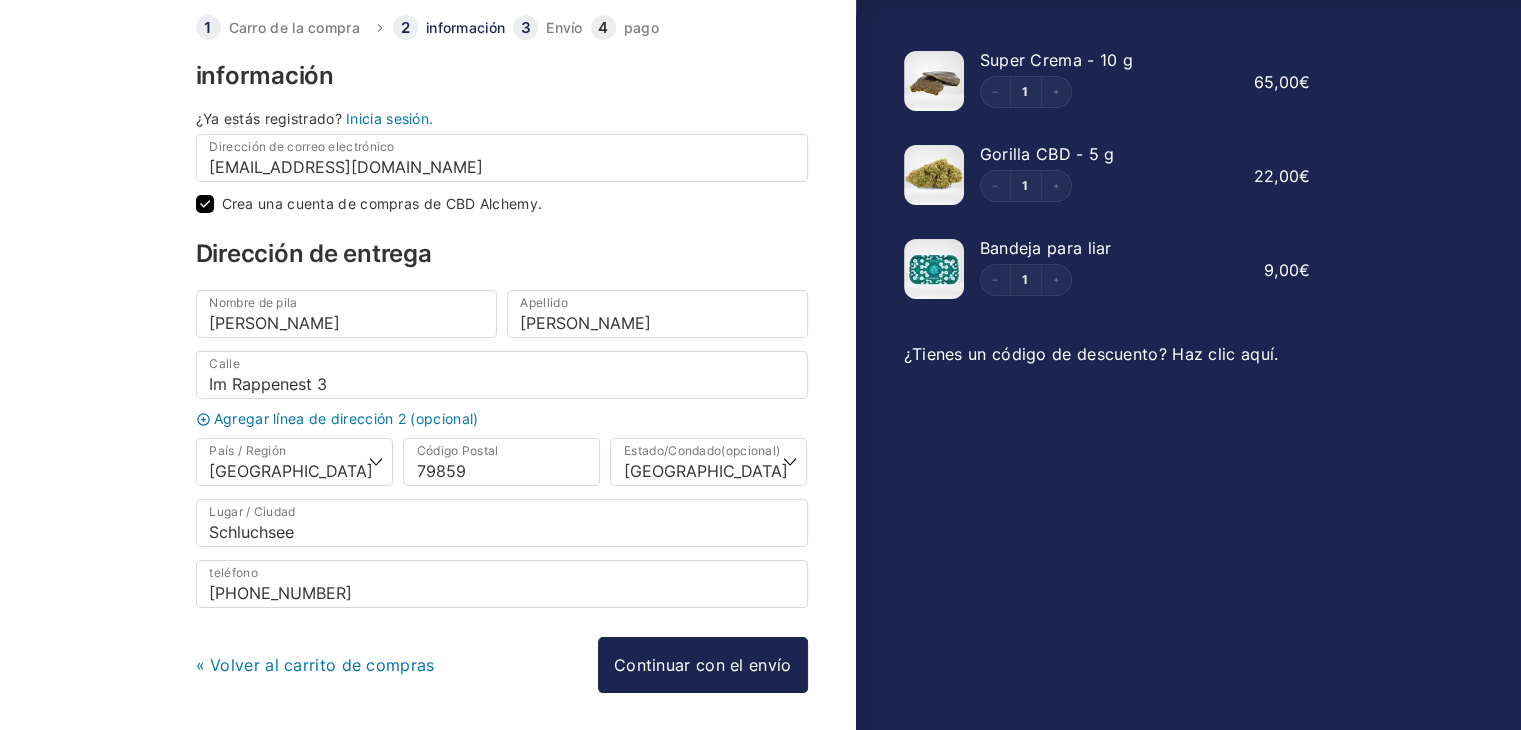 scroll, scrollTop: 172, scrollLeft: 0, axis: vertical 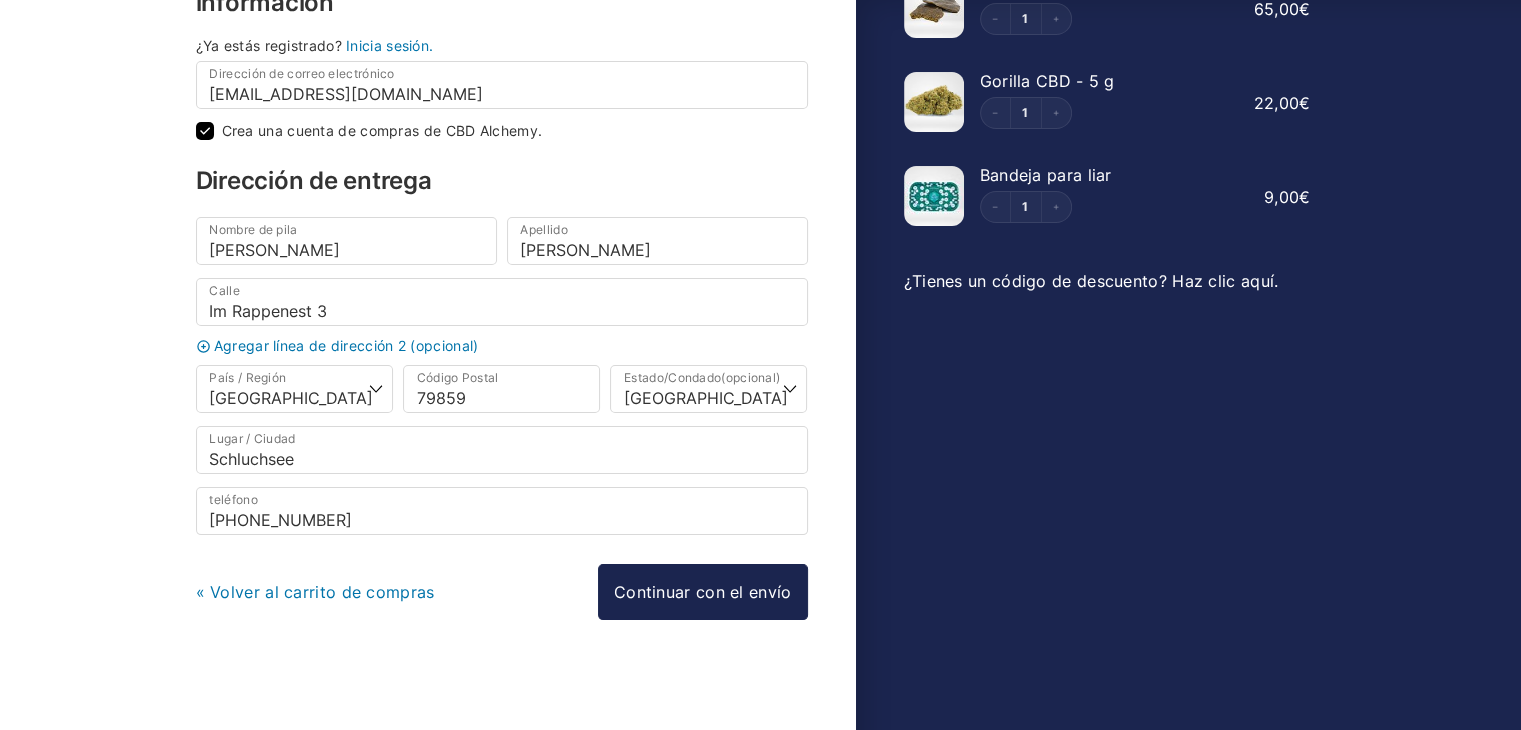 click on "información
¿Ya estás registrado?
Inicia sesión.
Dirección de correo electrónico  * andreafernandezmorenotrabajo90@gmail.com
Crea una cuenta de compras de CBD Alchemy.
Dirección de entrega
Nombre de pila  * Andrea Apellido  * Fernández
Calle   * Im Rappenest 3
Agregar línea de dirección 2 (opcional) Apartamento, suite, habitación, etc.  (opcional)
País / Región  * Seleccione país/región… Bélgica Bulgaria Alemania Dinamarca Estonia Finlandia Francia Grecia Italia Croacia Letonia Luxemburgo Malta Países Bajos Polonia Portugal Rumania Suecia Eslovenia España República Checa Hungría Chipre Austria Código Postal   * 79859 Estado/Condado  (opcional)   Wähle eine Option… Baden-Württemberg Bayern Berlin Brandenburg Bremen Hamburg Hessen Mecklenburg-Vorpommern Niedersachsen Nordrhein-Westfalen Rheinland-Pfalz Saarland Sachsen" at bounding box center [502, 337] 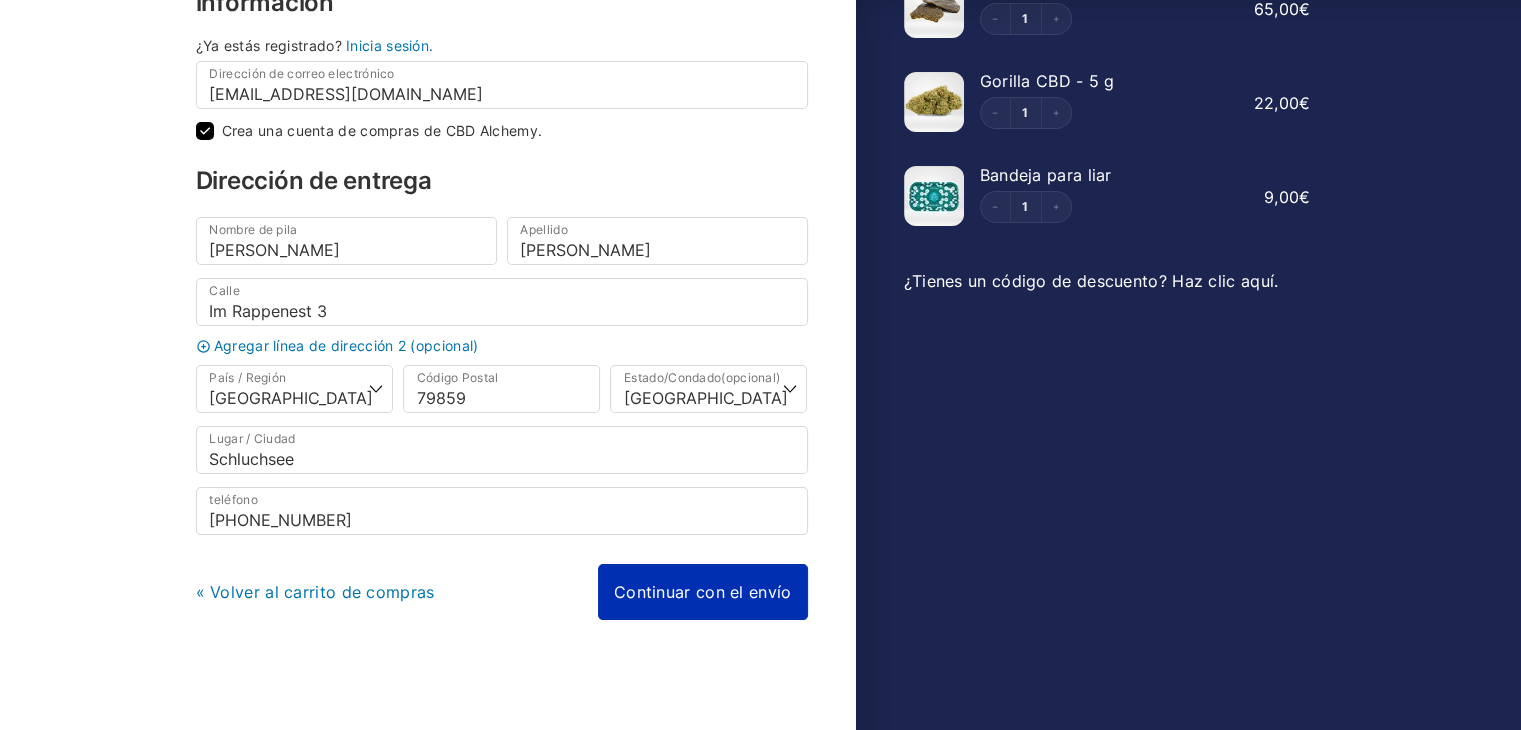 click on "Continuar con el envío" at bounding box center (703, 592) 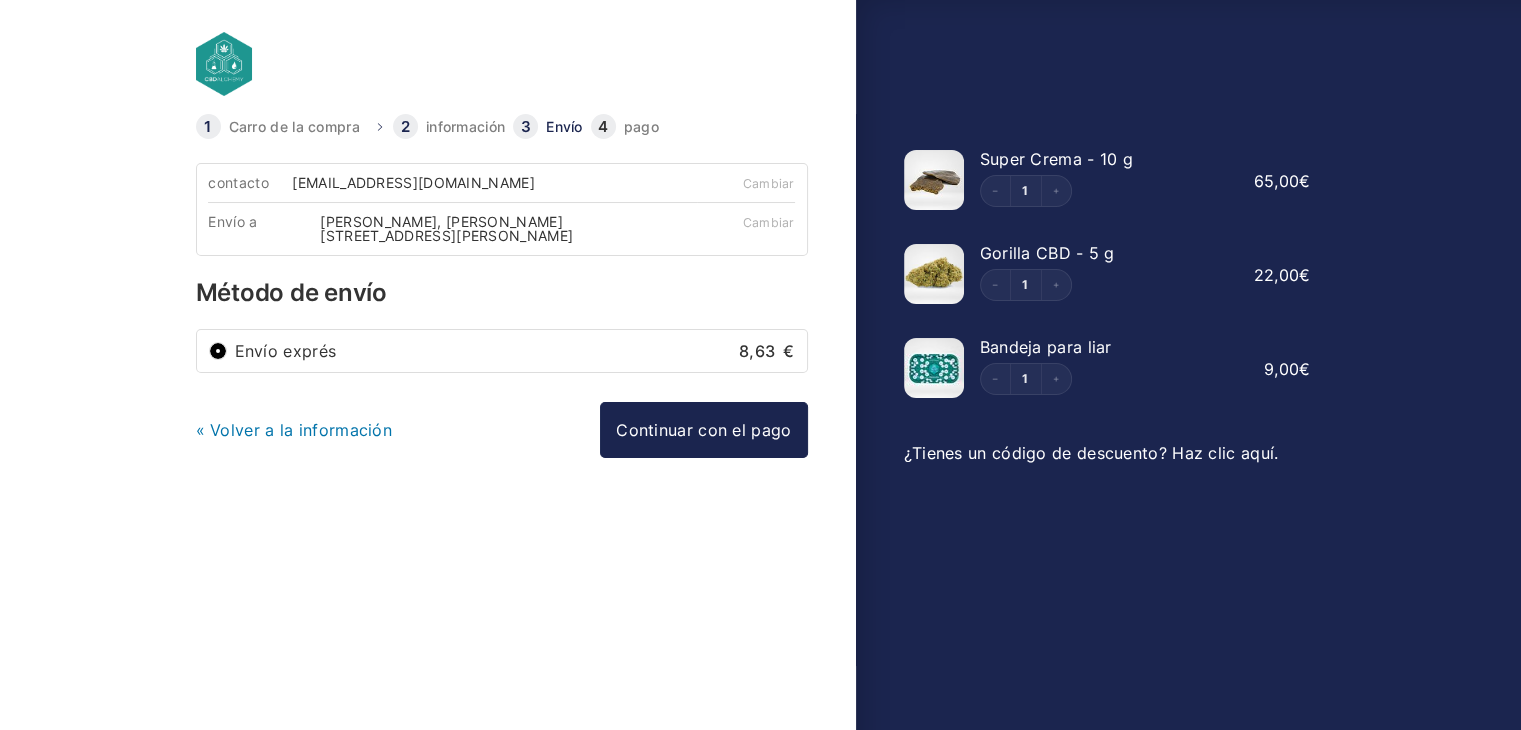 scroll, scrollTop: 0, scrollLeft: 0, axis: both 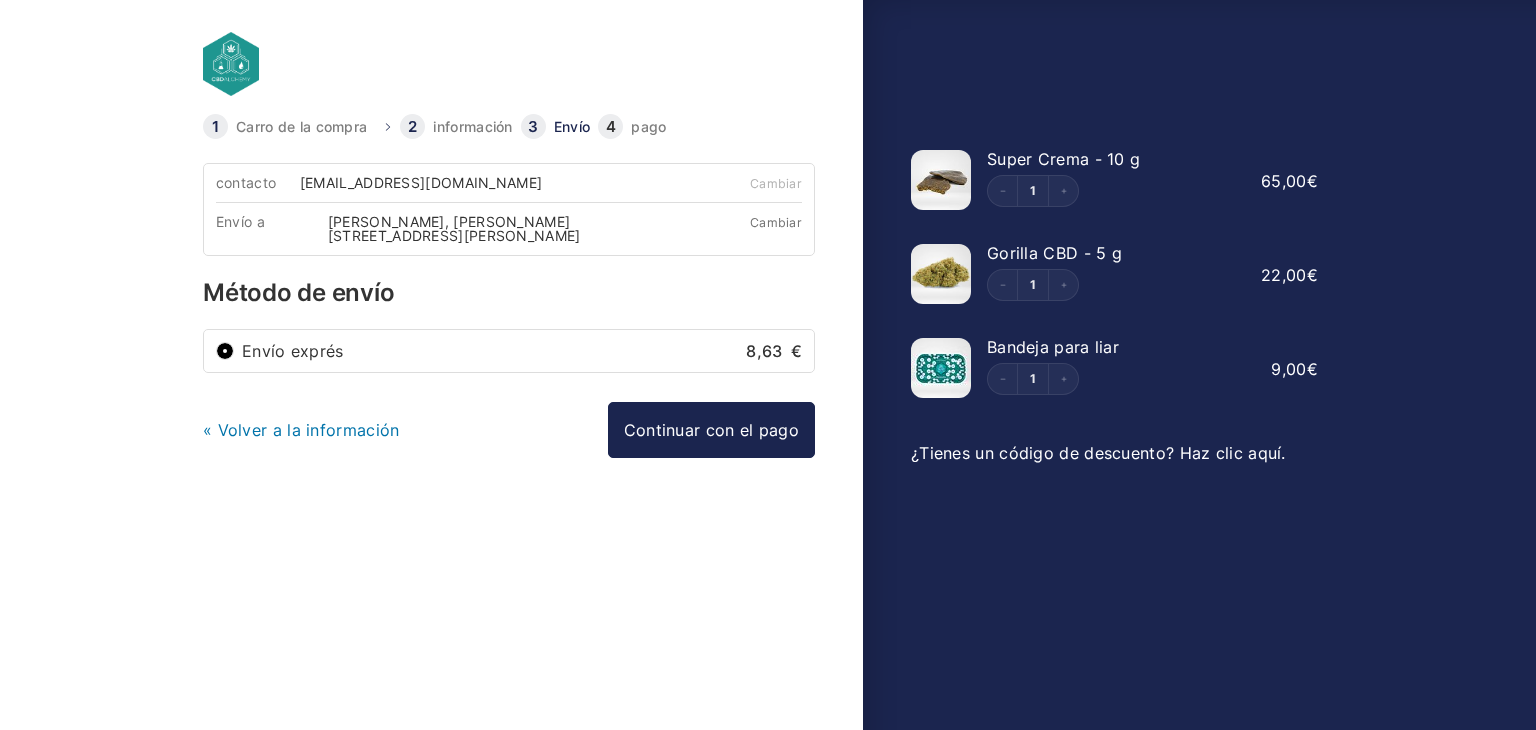 click on "Cambiar" at bounding box center [776, 222] 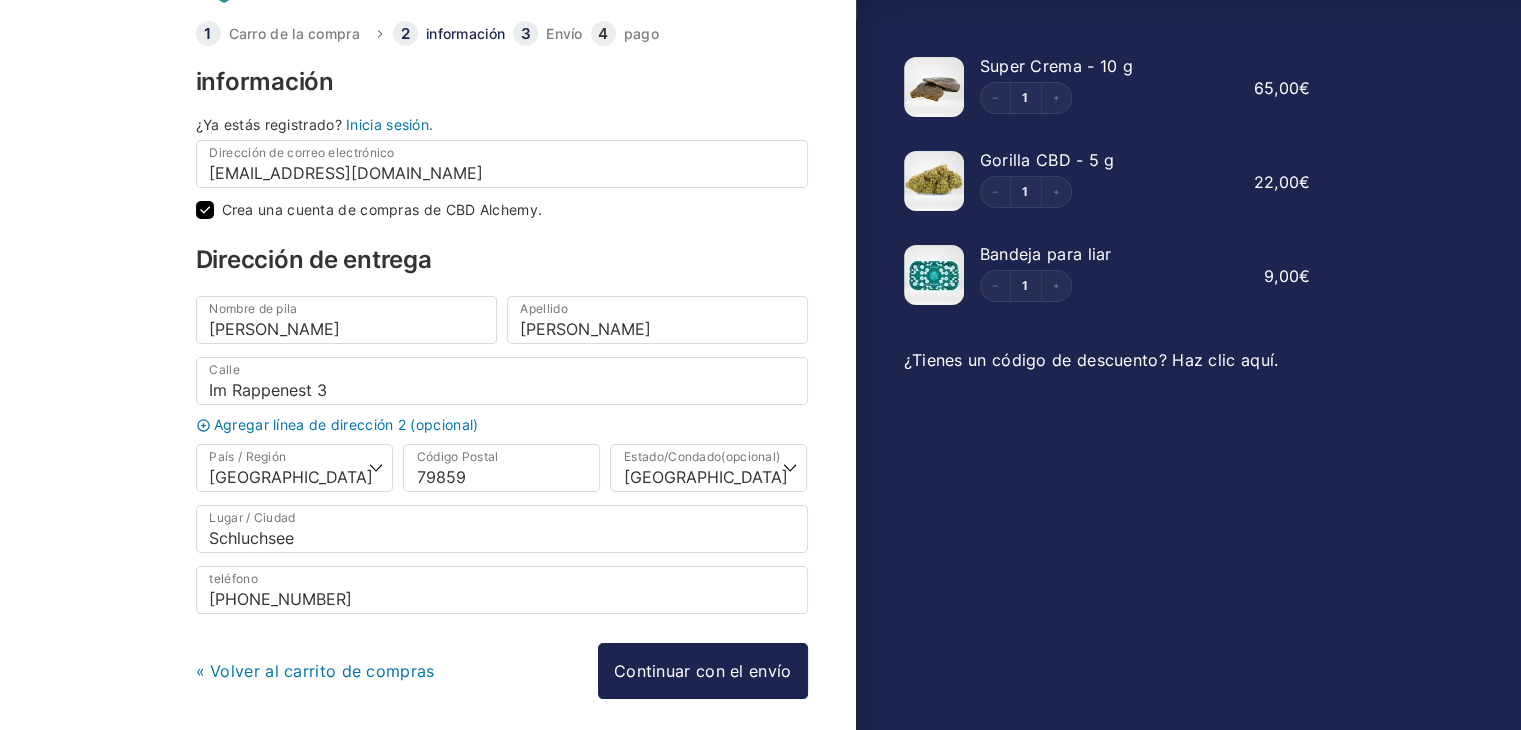 scroll, scrollTop: 172, scrollLeft: 0, axis: vertical 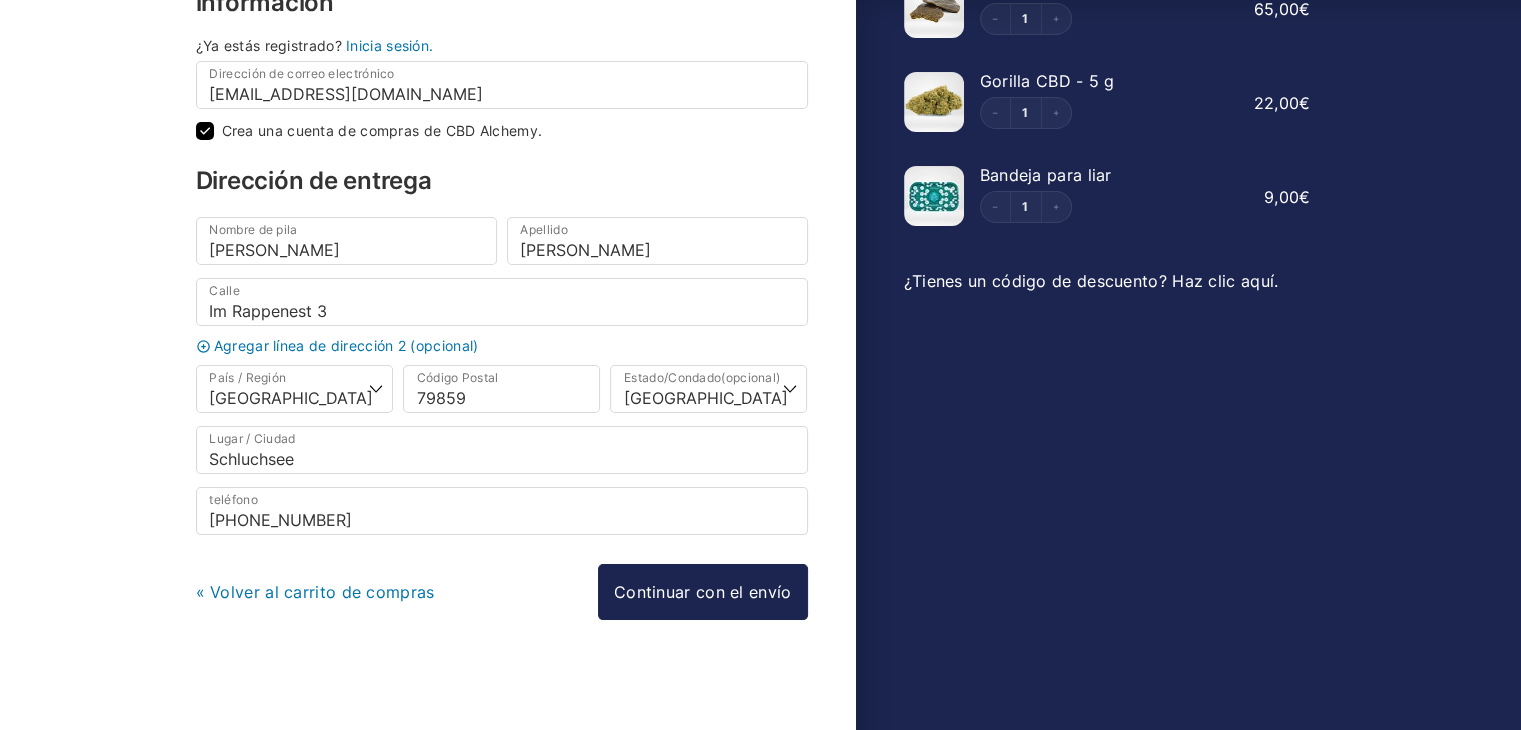 click on "« Volver al carrito de compras" at bounding box center [315, 592] 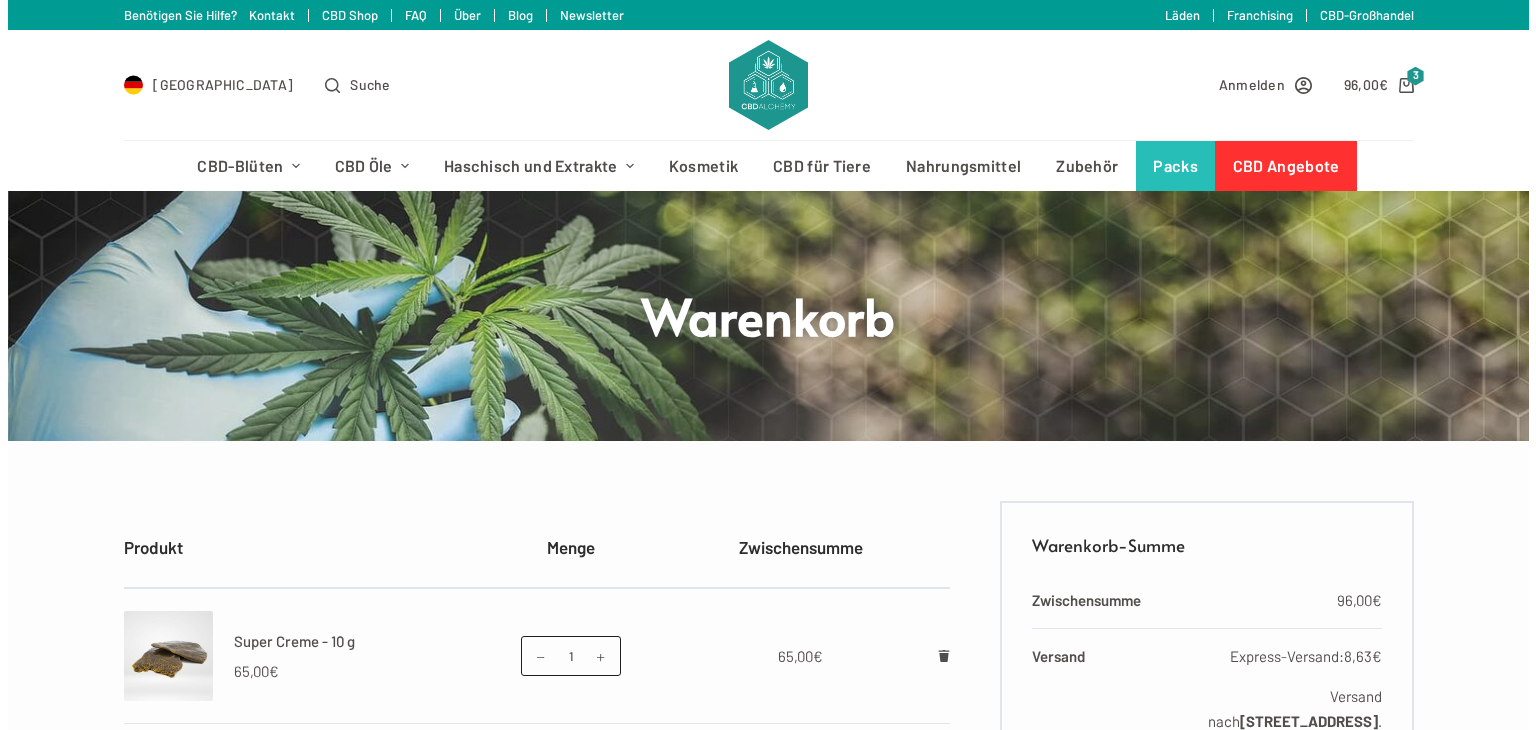 scroll, scrollTop: 0, scrollLeft: 0, axis: both 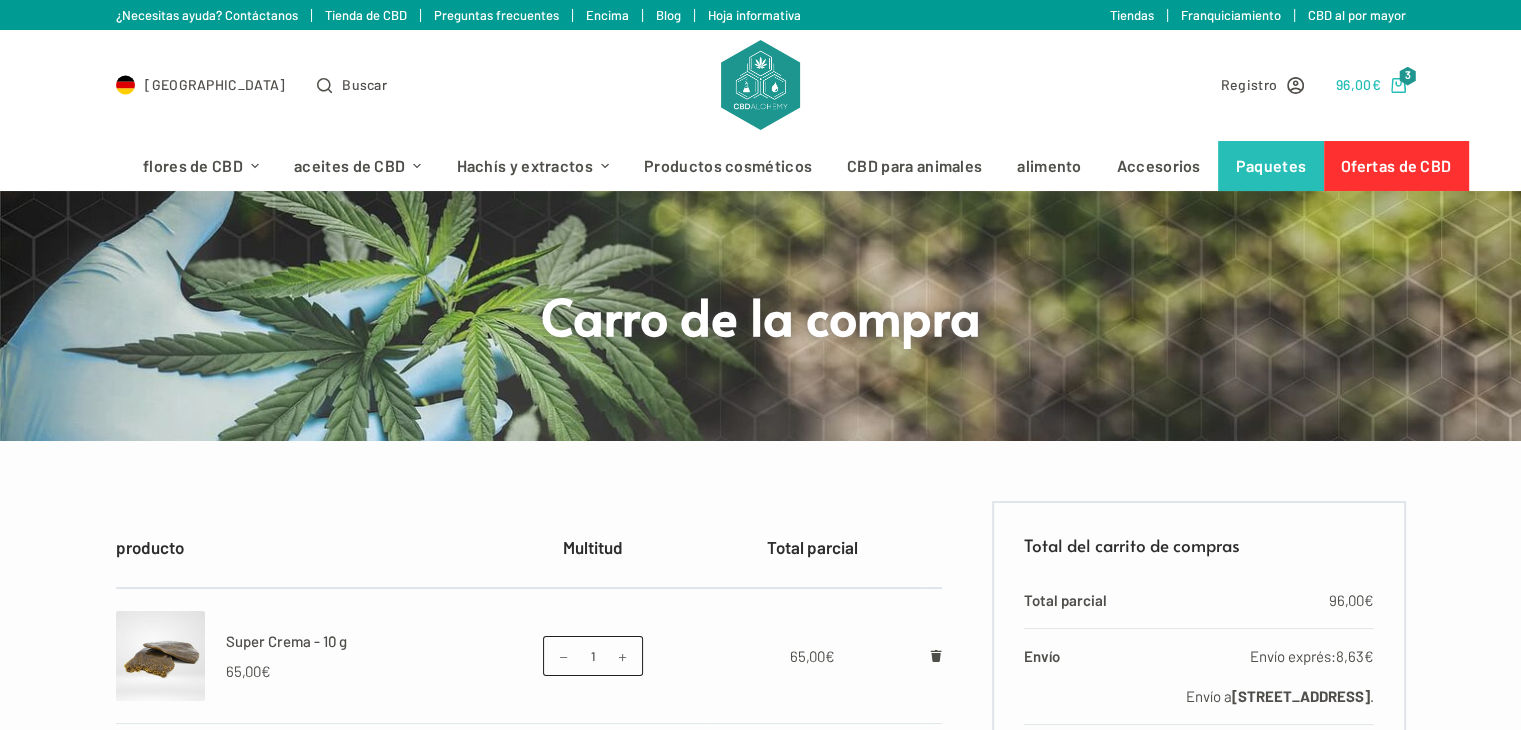 click on "€" at bounding box center (1375, 84) 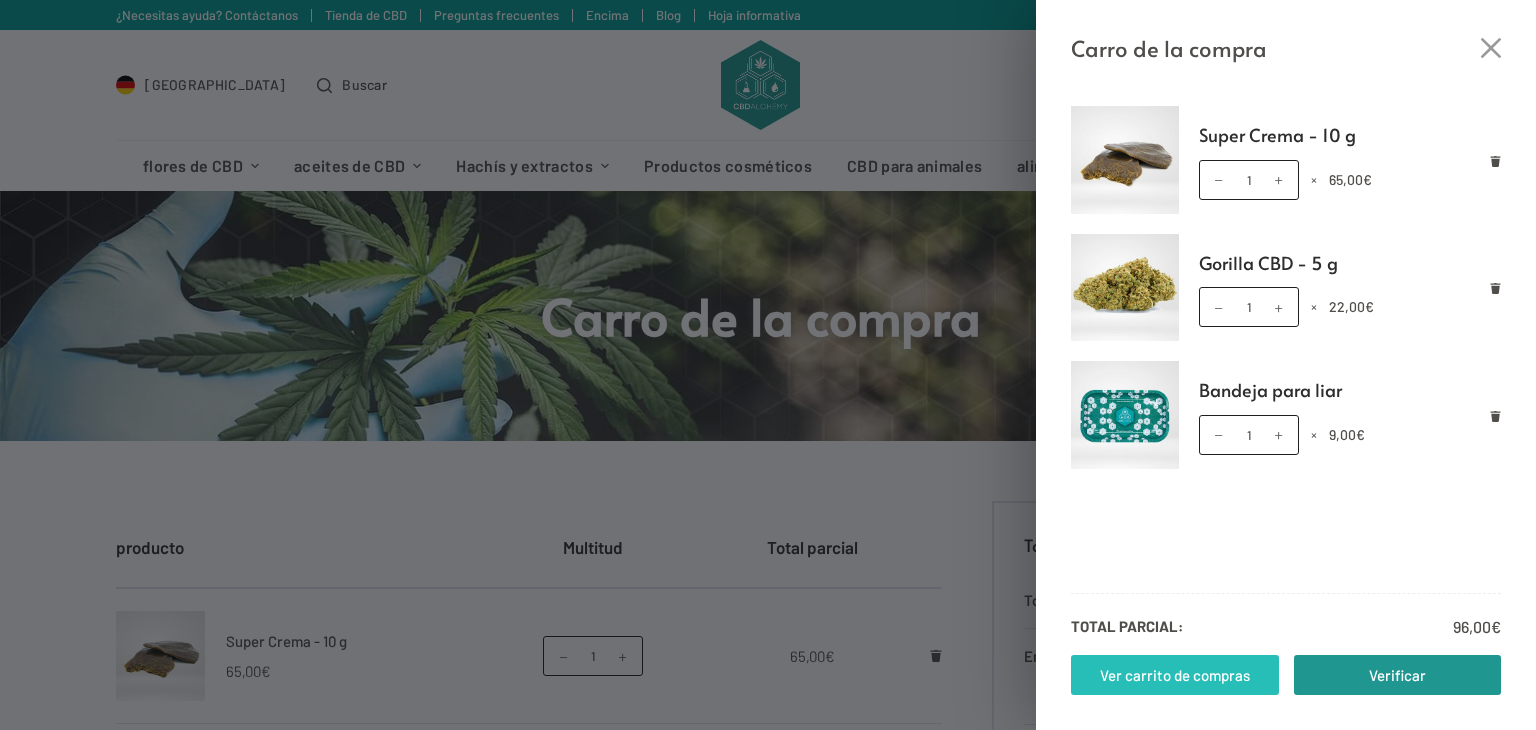 click on "Ver carrito de compras" at bounding box center [1175, 675] 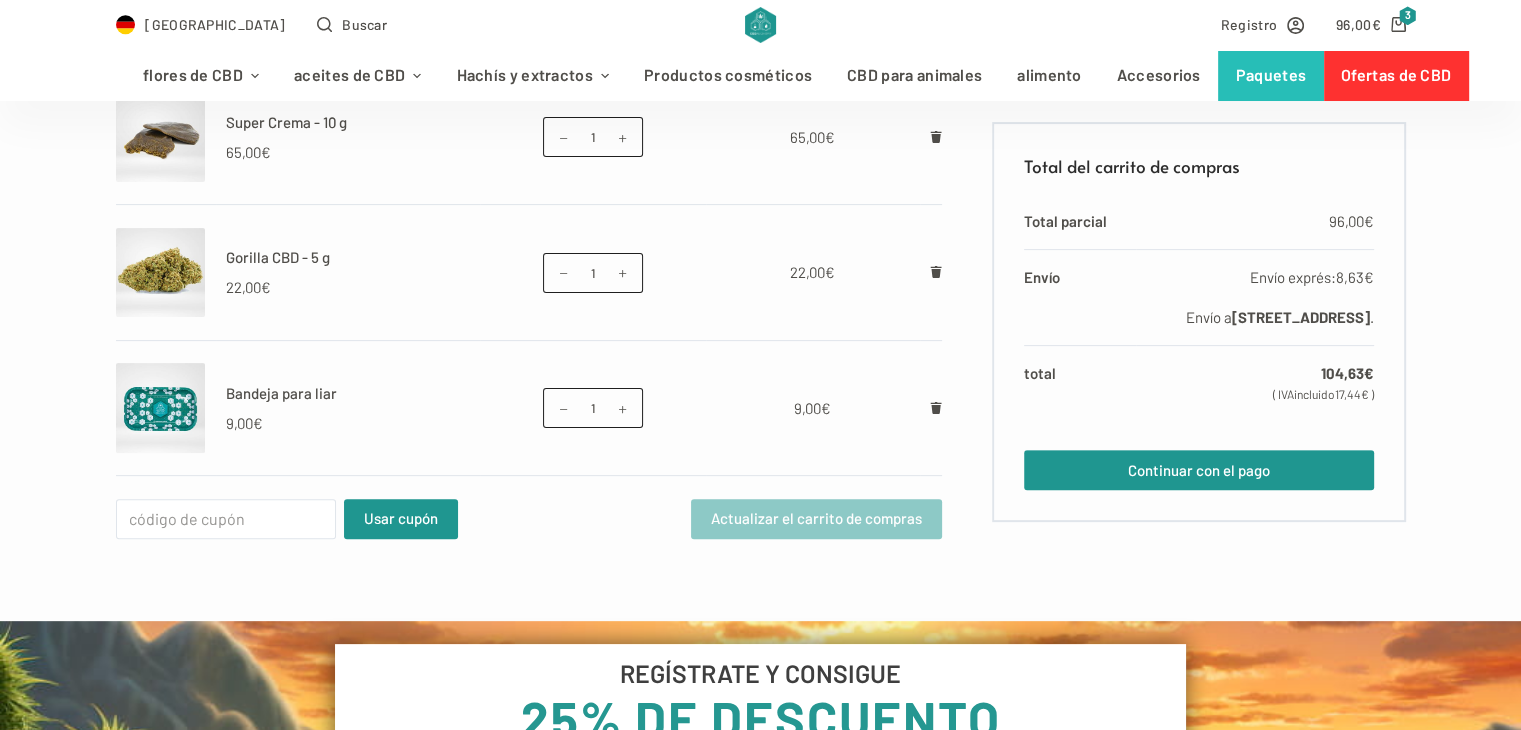 scroll, scrollTop: 520, scrollLeft: 0, axis: vertical 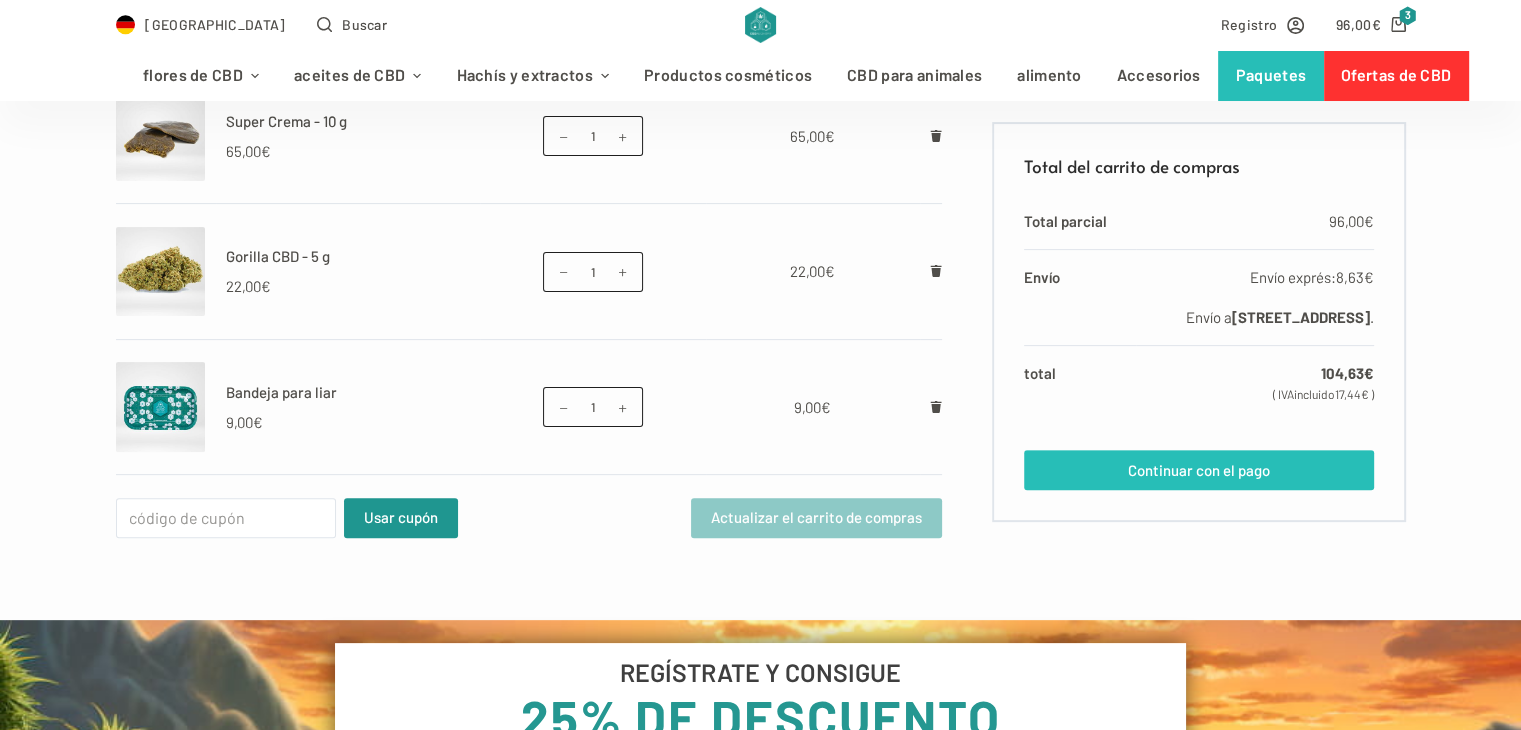 click on "Continuar con el pago" at bounding box center [1198, 470] 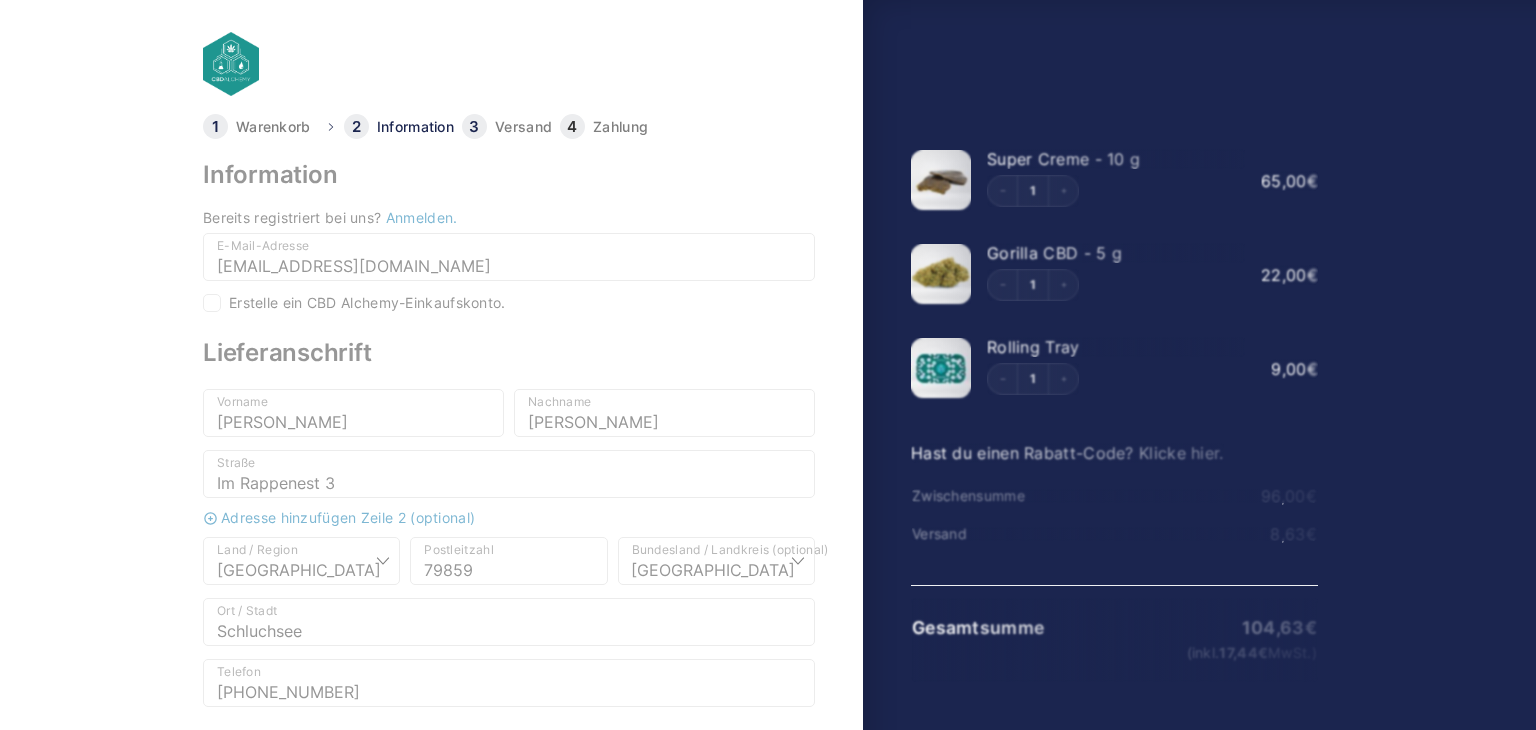 select on "DE-BW" 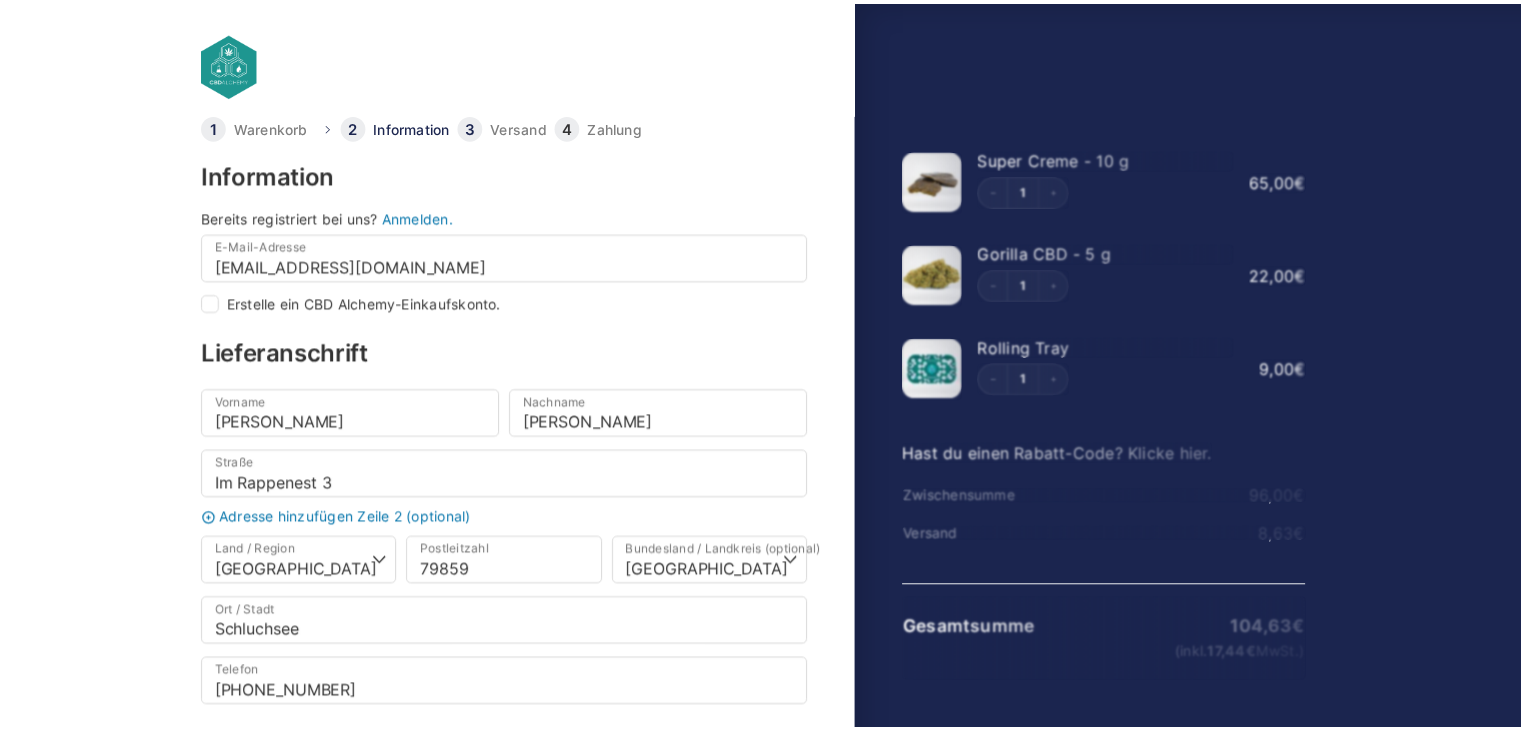 scroll, scrollTop: 0, scrollLeft: 0, axis: both 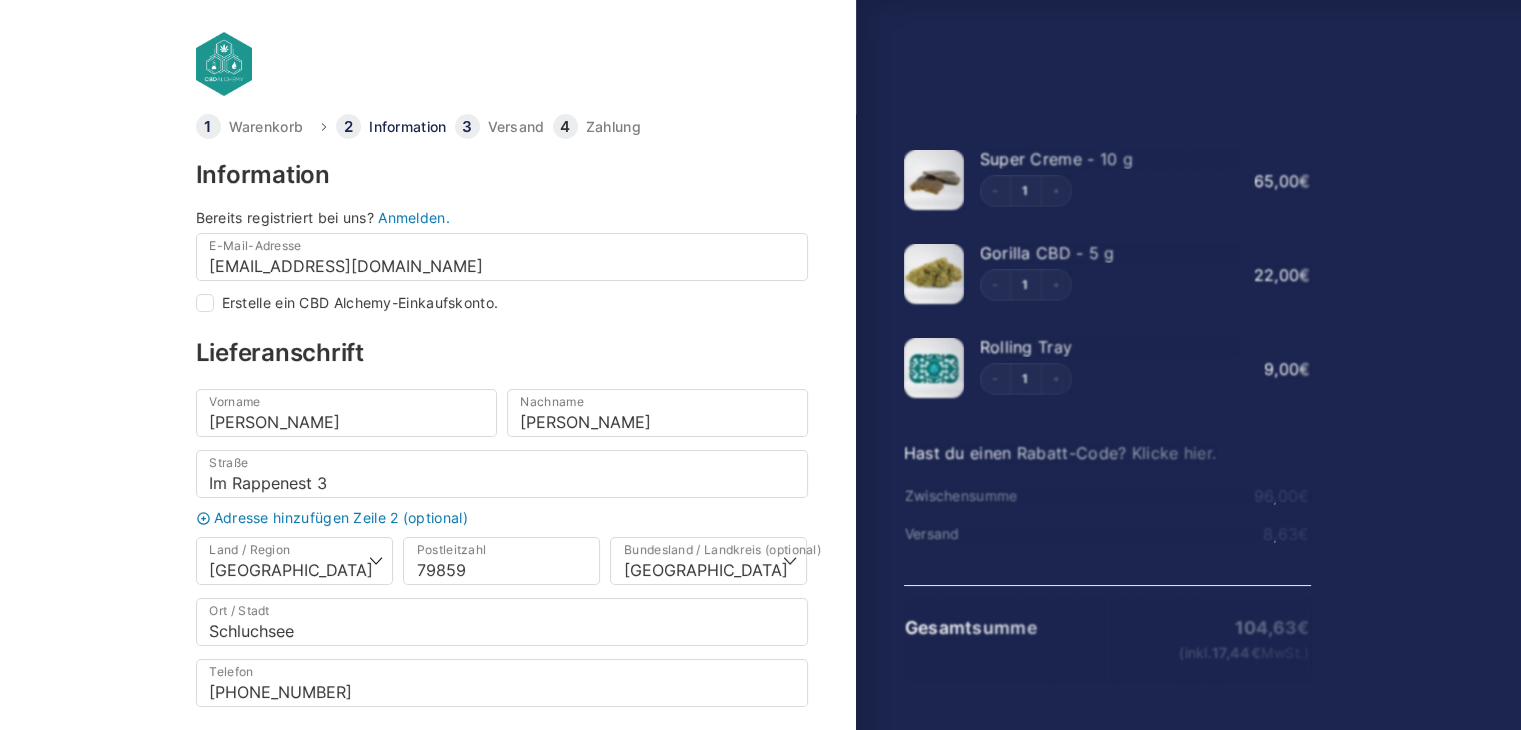 checkbox on "true" 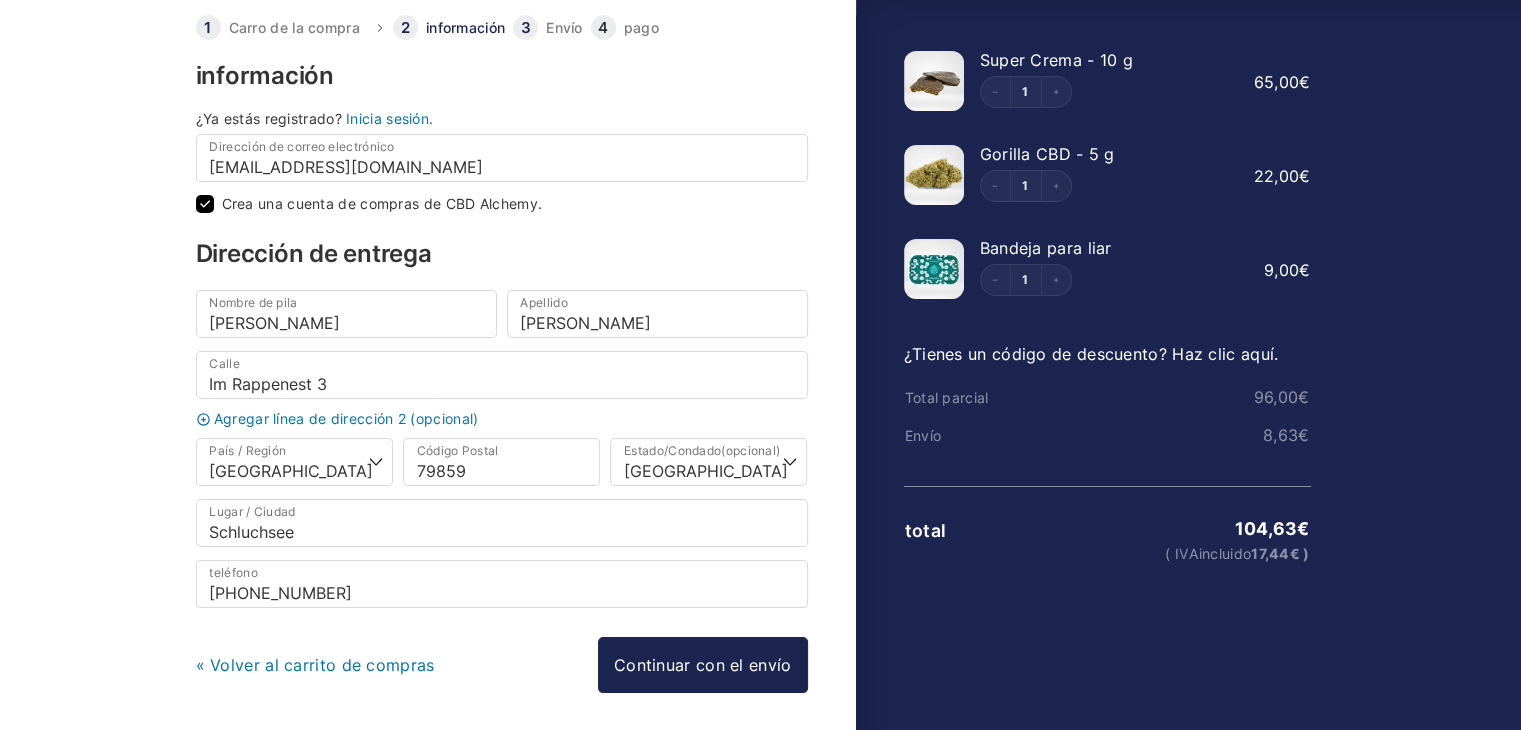 scroll, scrollTop: 172, scrollLeft: 0, axis: vertical 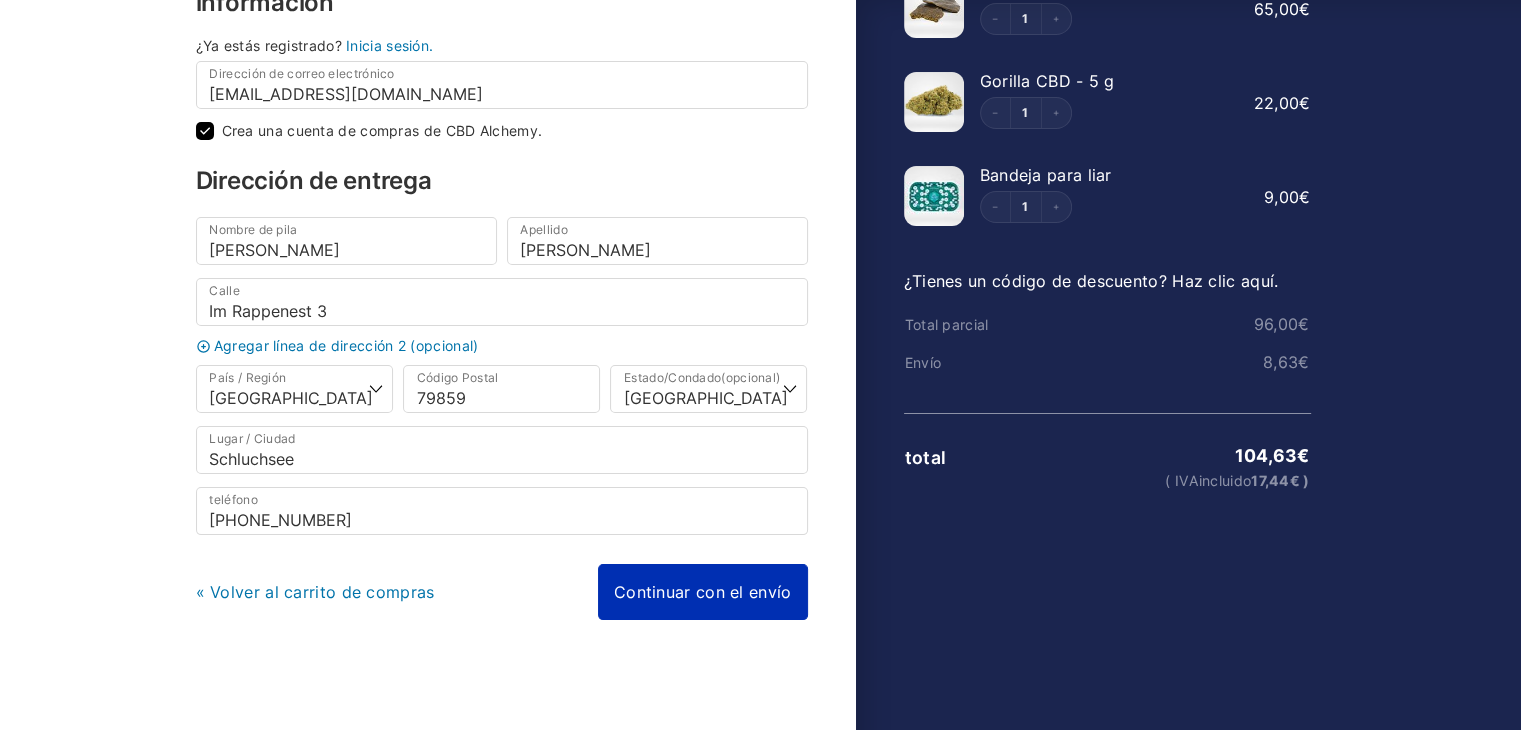 click on "Continuar con el envío" at bounding box center (703, 592) 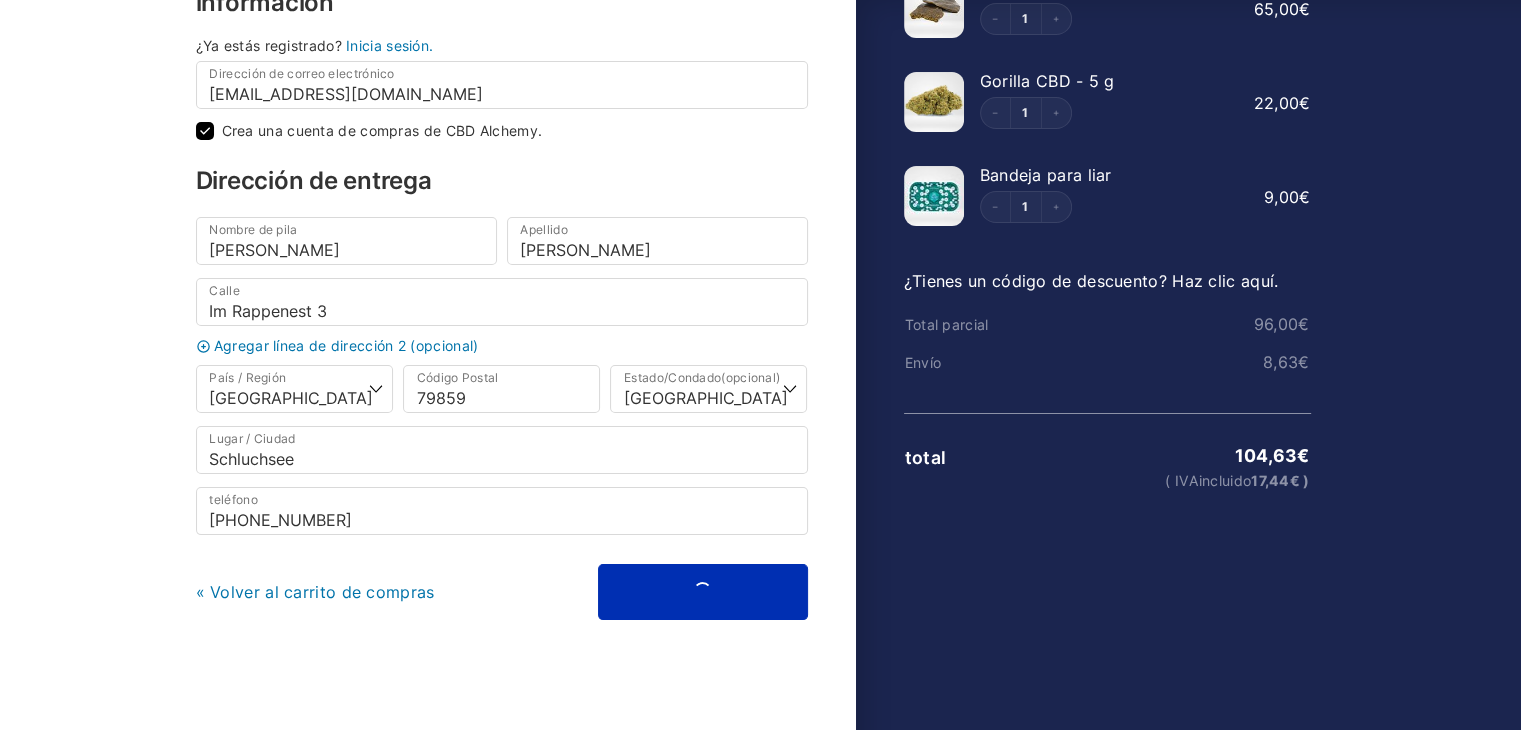 scroll, scrollTop: 0, scrollLeft: 0, axis: both 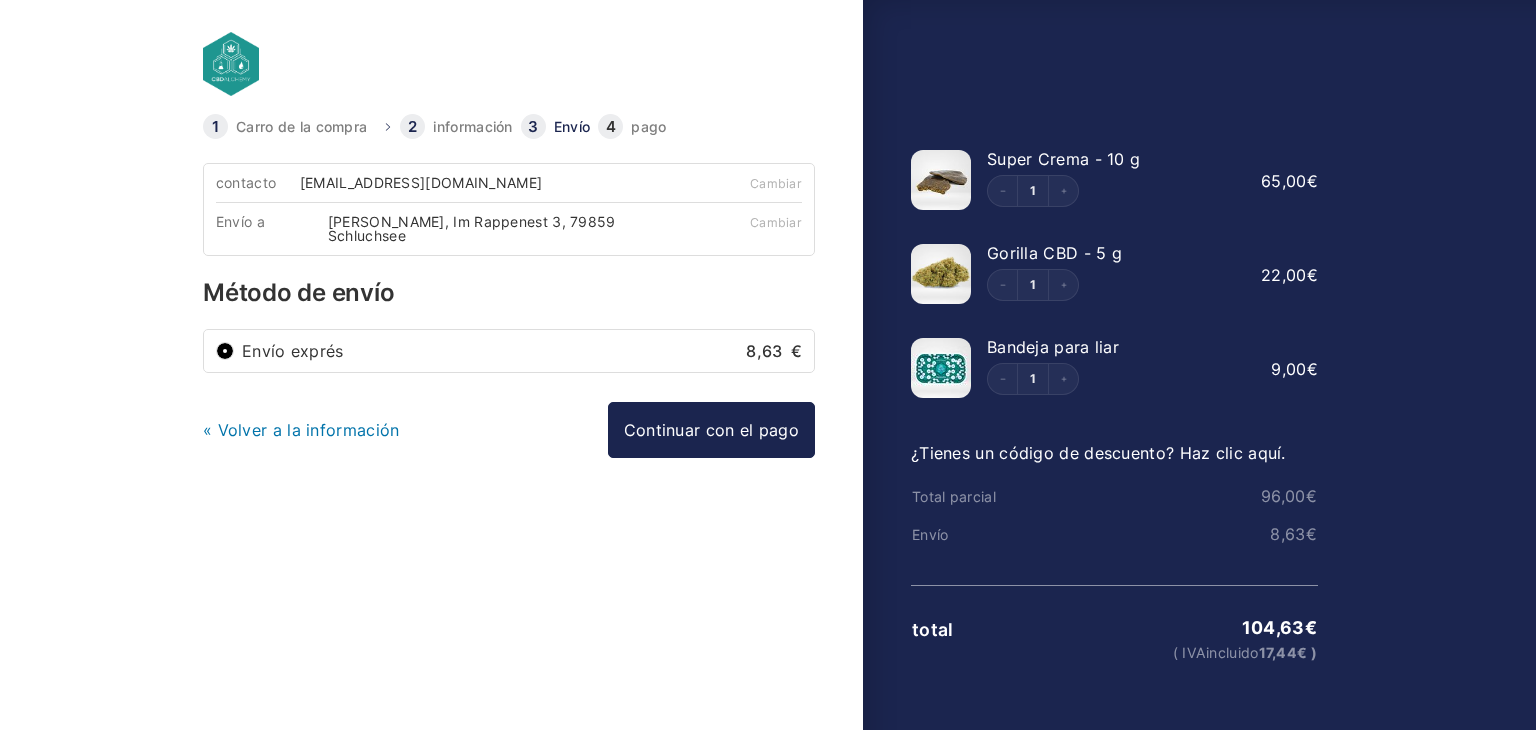 click on "« Volver a la información" at bounding box center [301, 430] 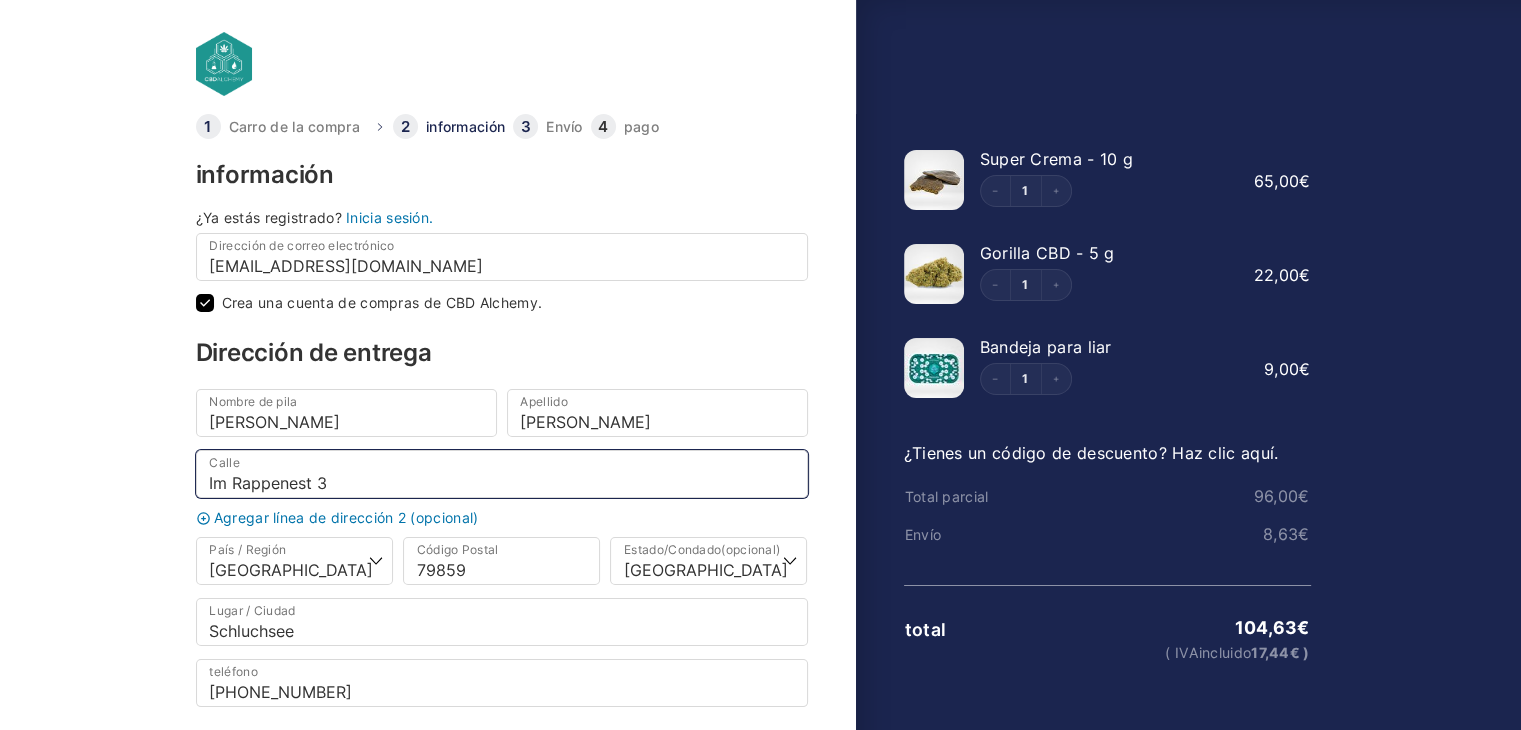 click on "Im Rappenest 3" at bounding box center [502, 474] 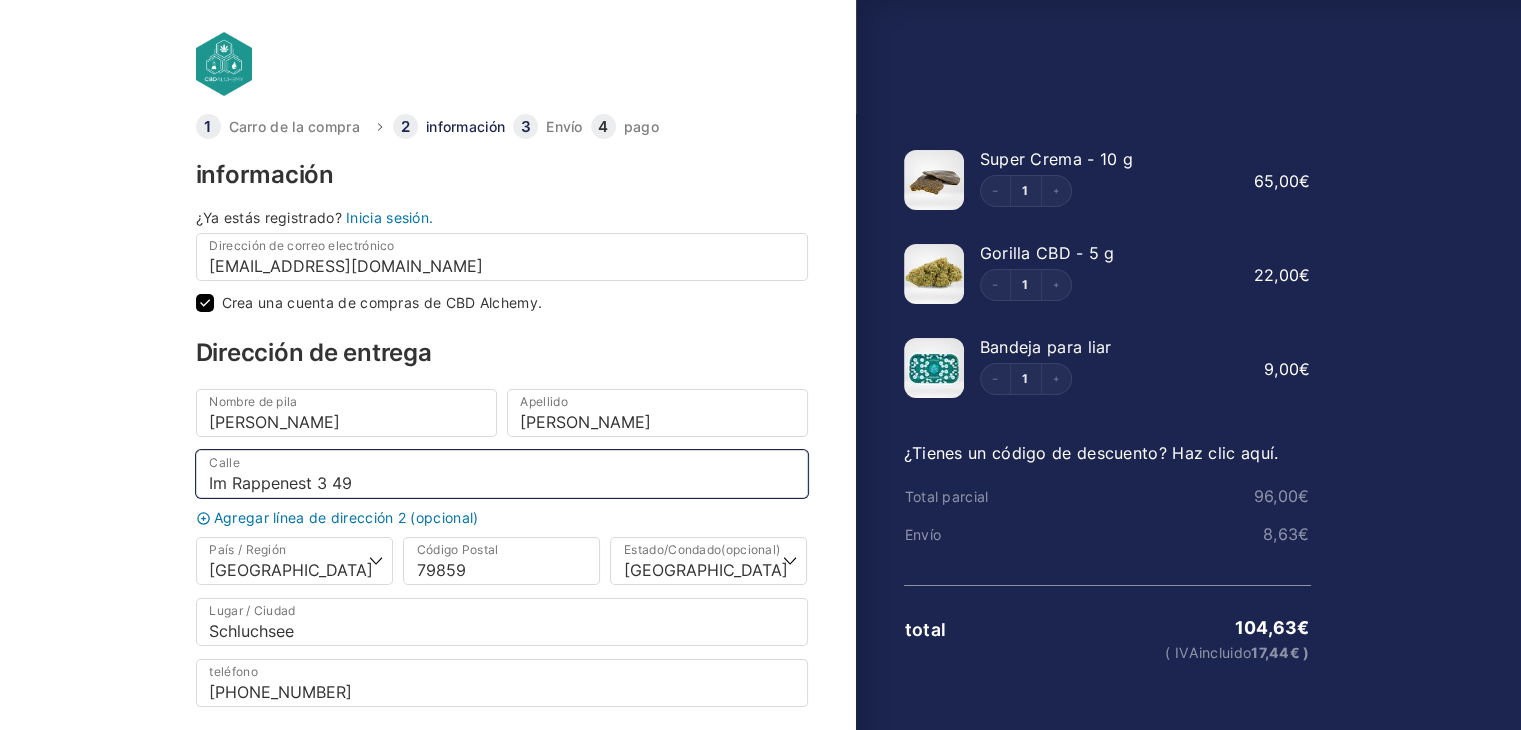 type on "Im Rappenest 3 49" 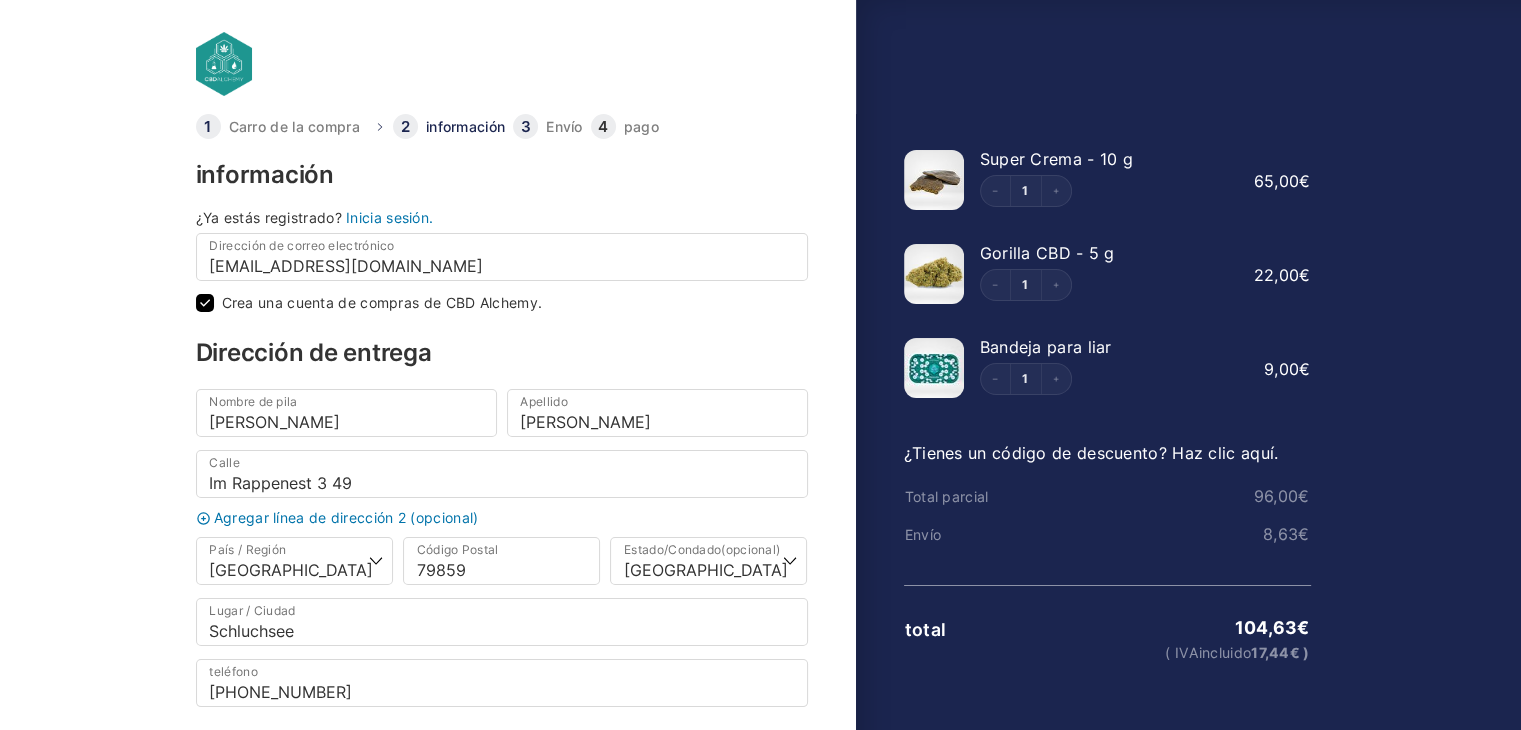 click on "Crea una cuenta de compras de CBD Alchemy." at bounding box center (502, 303) 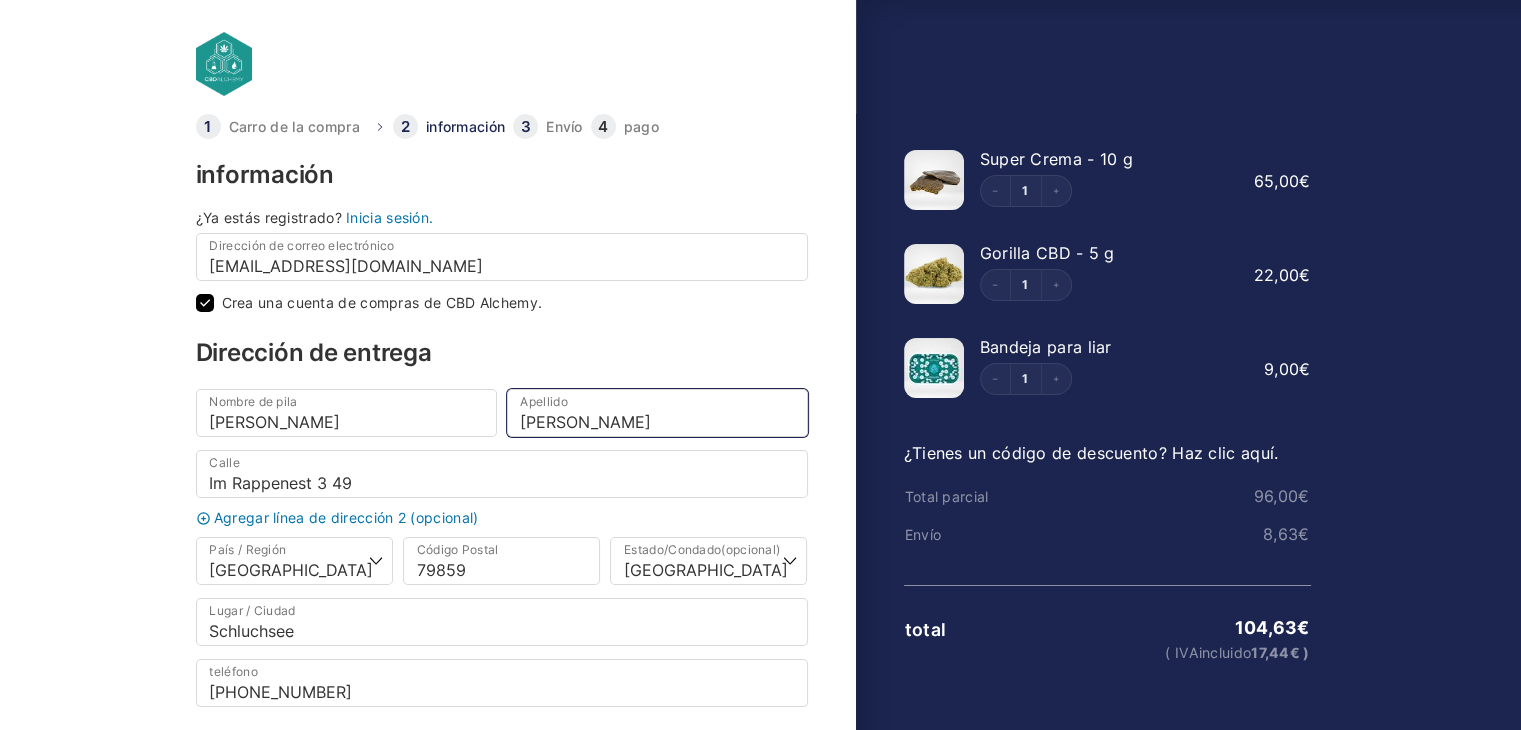click on "Fernández" at bounding box center (657, 413) 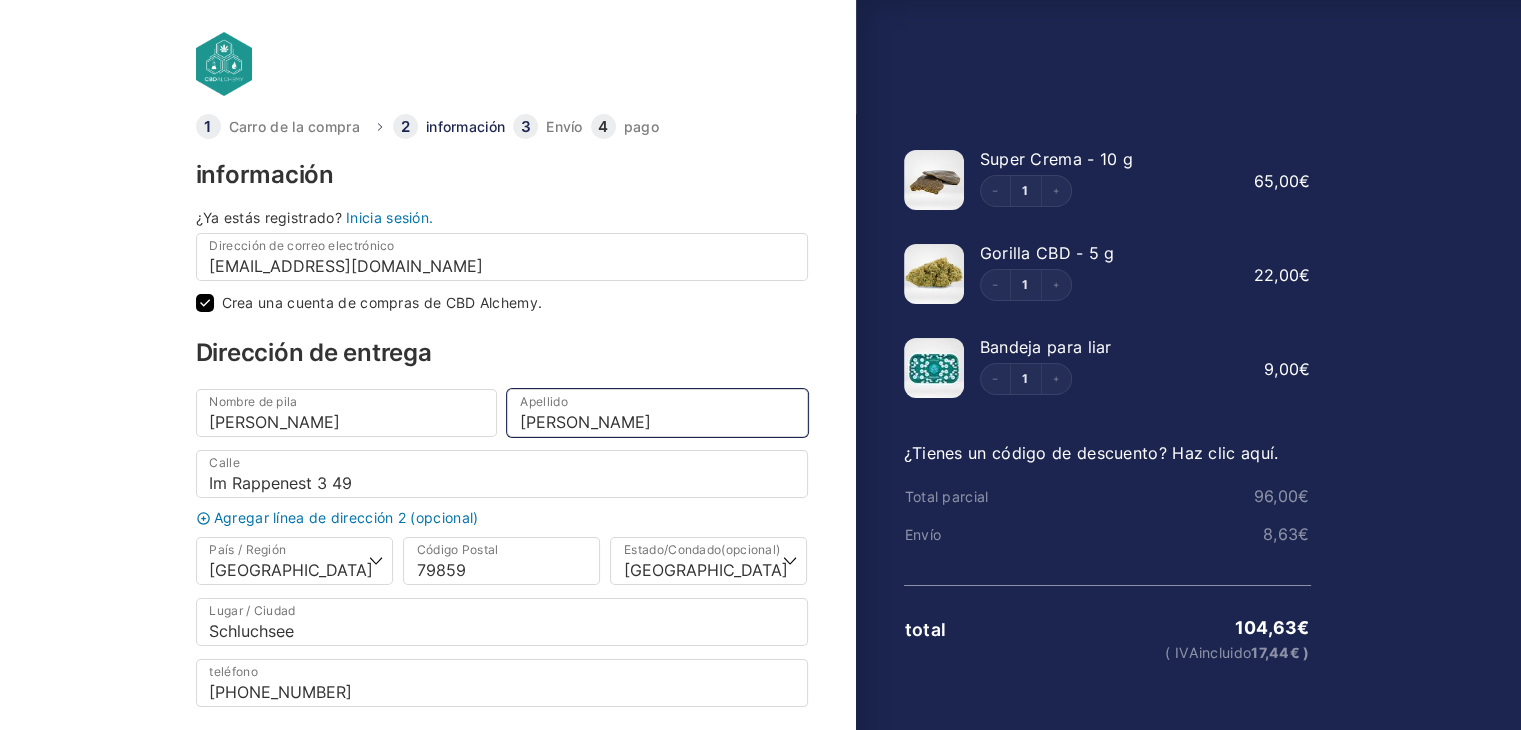 type on "Fernández Moreno" 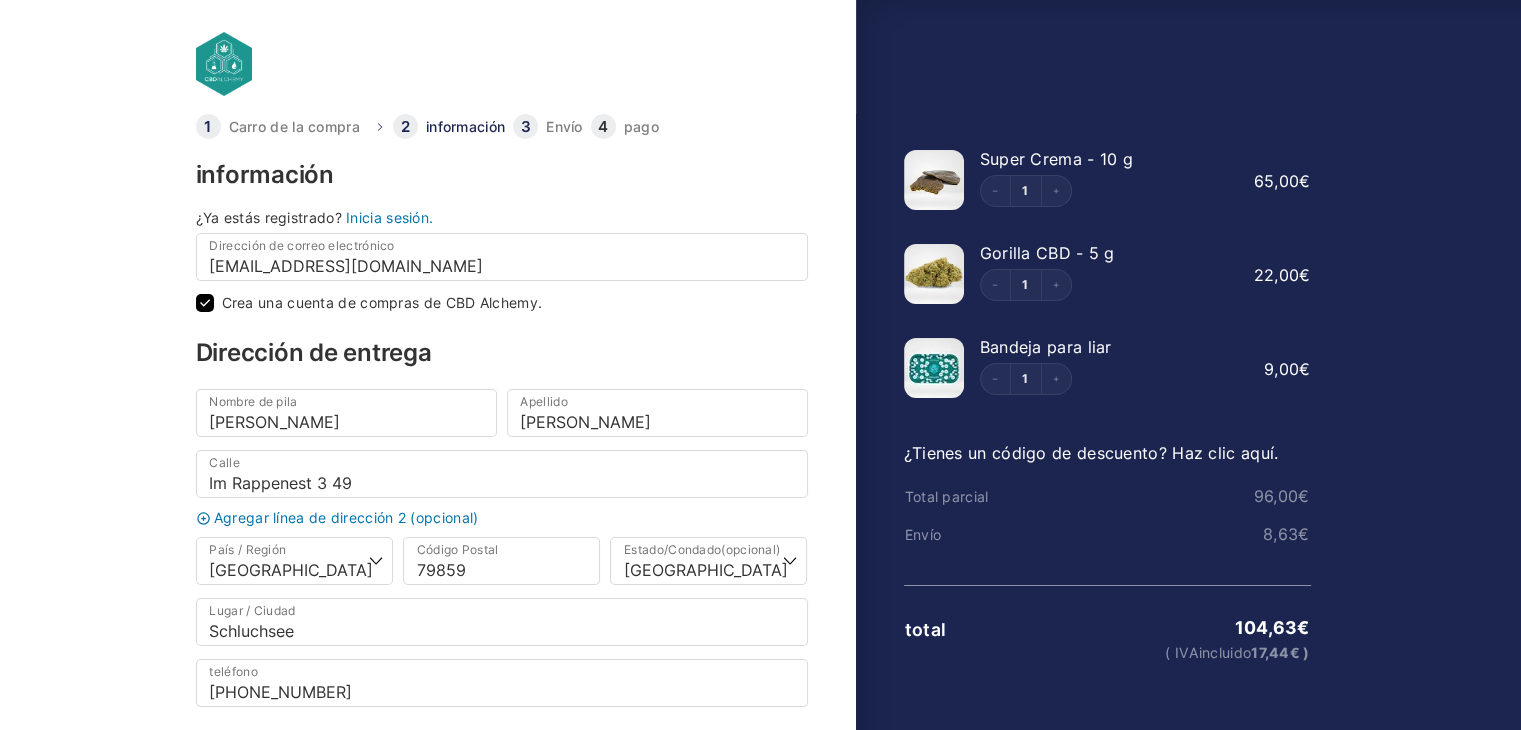 click on "Dirección de entrega" at bounding box center (502, 353) 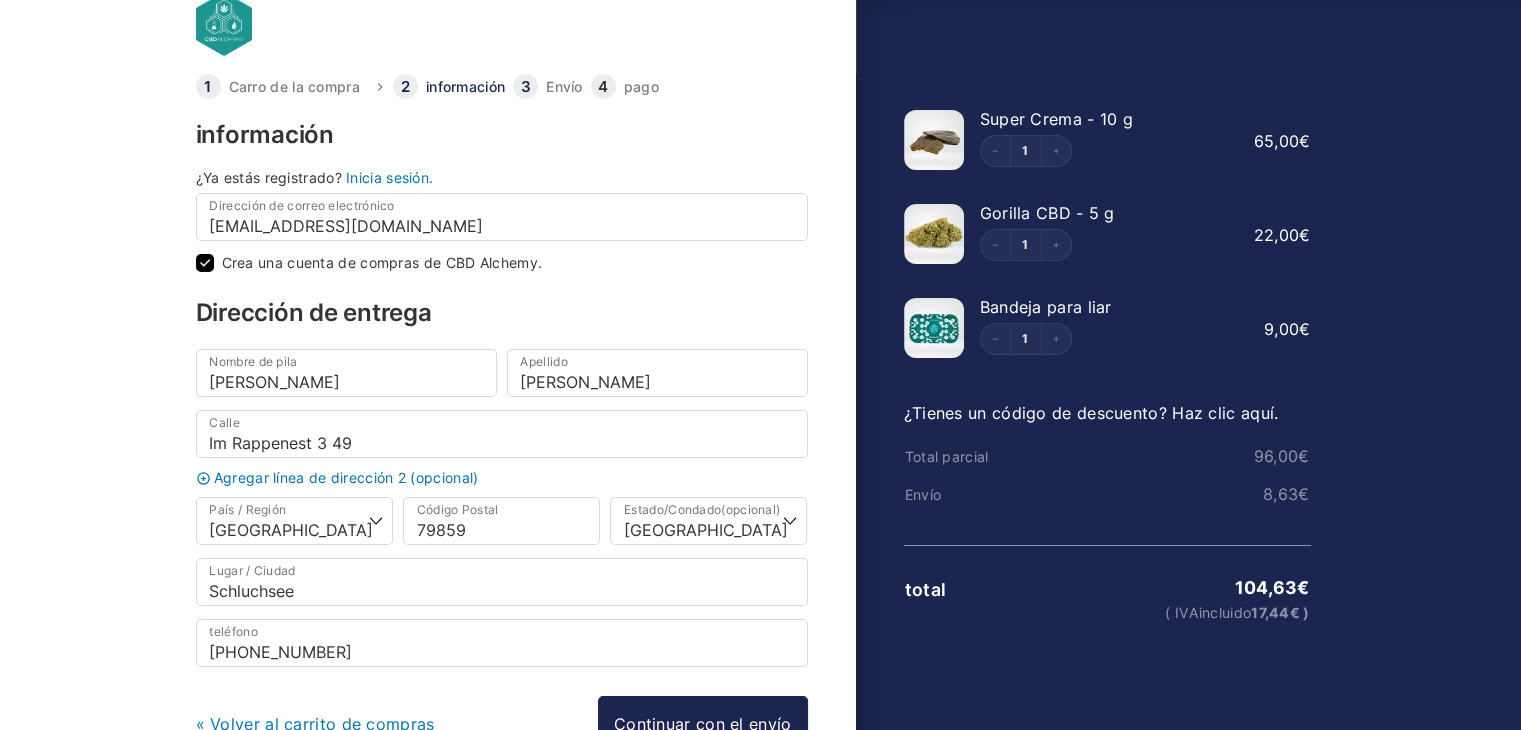 scroll, scrollTop: 160, scrollLeft: 0, axis: vertical 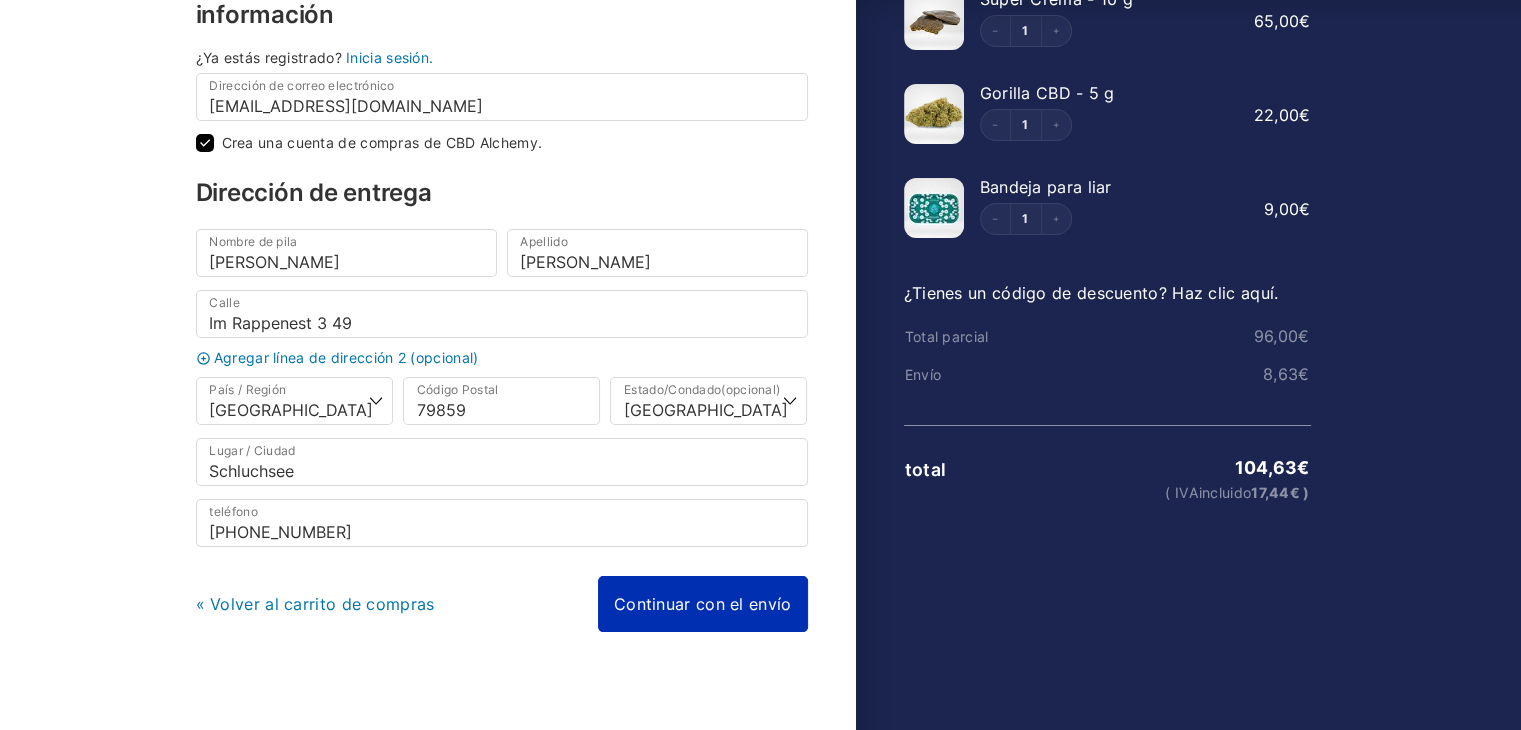click on "Continuar con el envío" at bounding box center (703, 604) 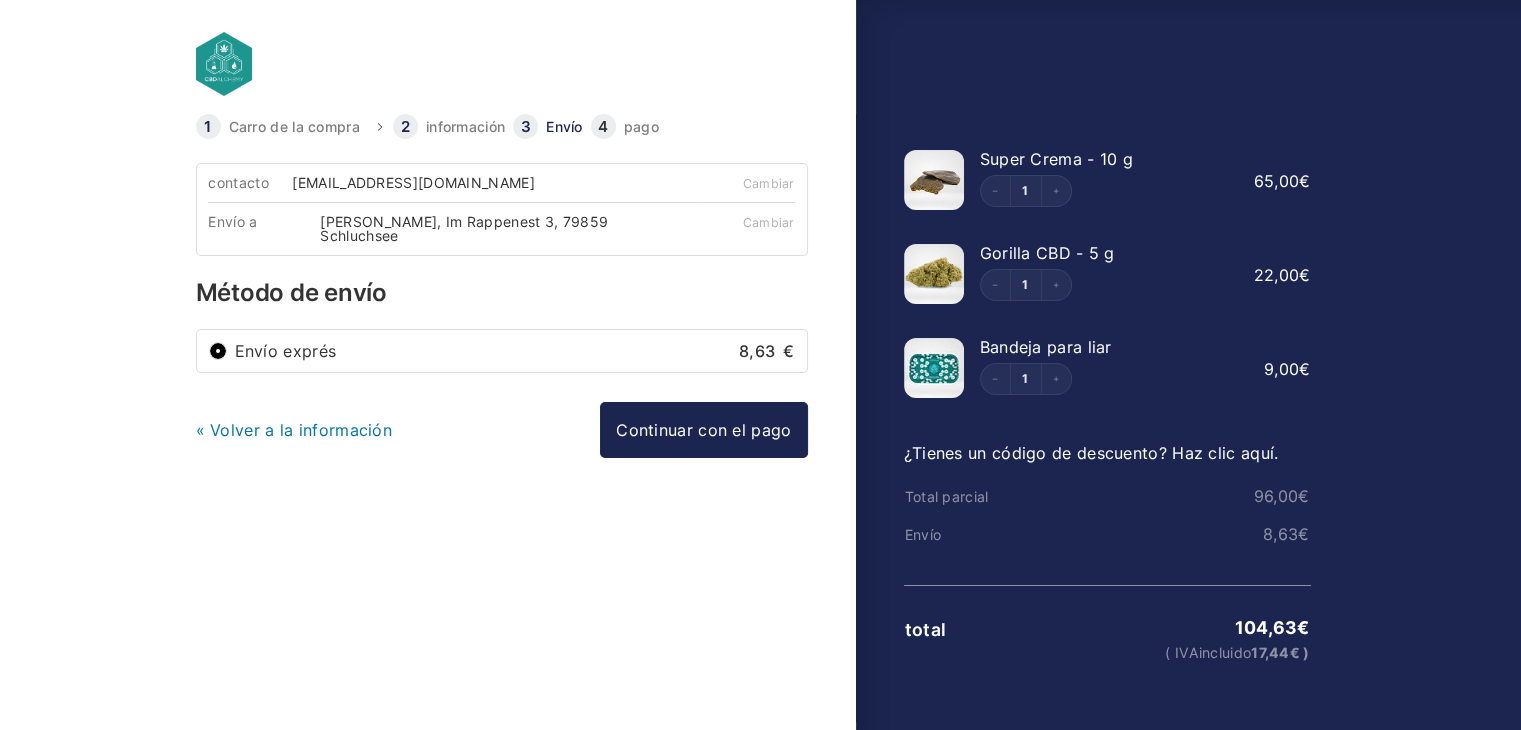 scroll, scrollTop: 0, scrollLeft: 0, axis: both 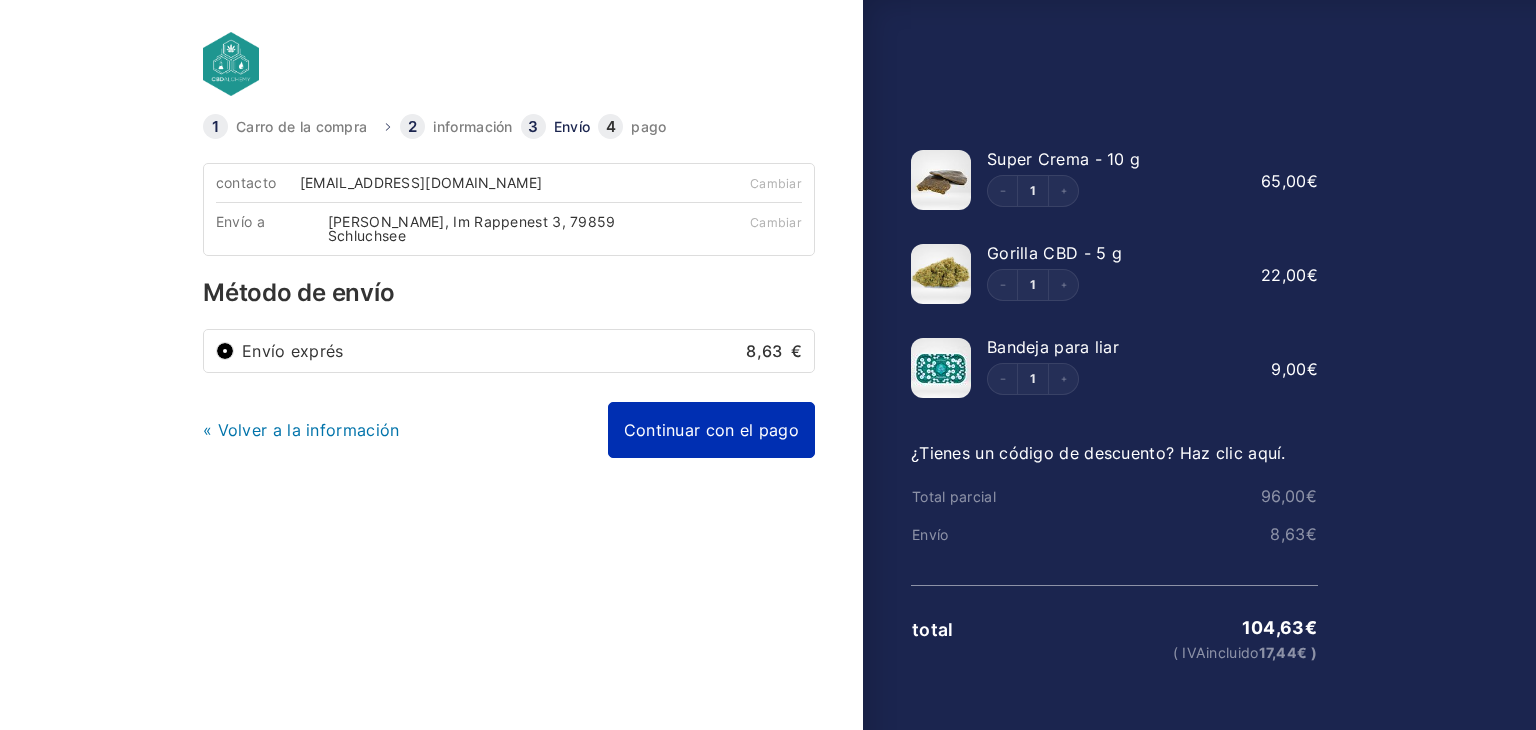 click on "Continuar con el pago" at bounding box center [711, 430] 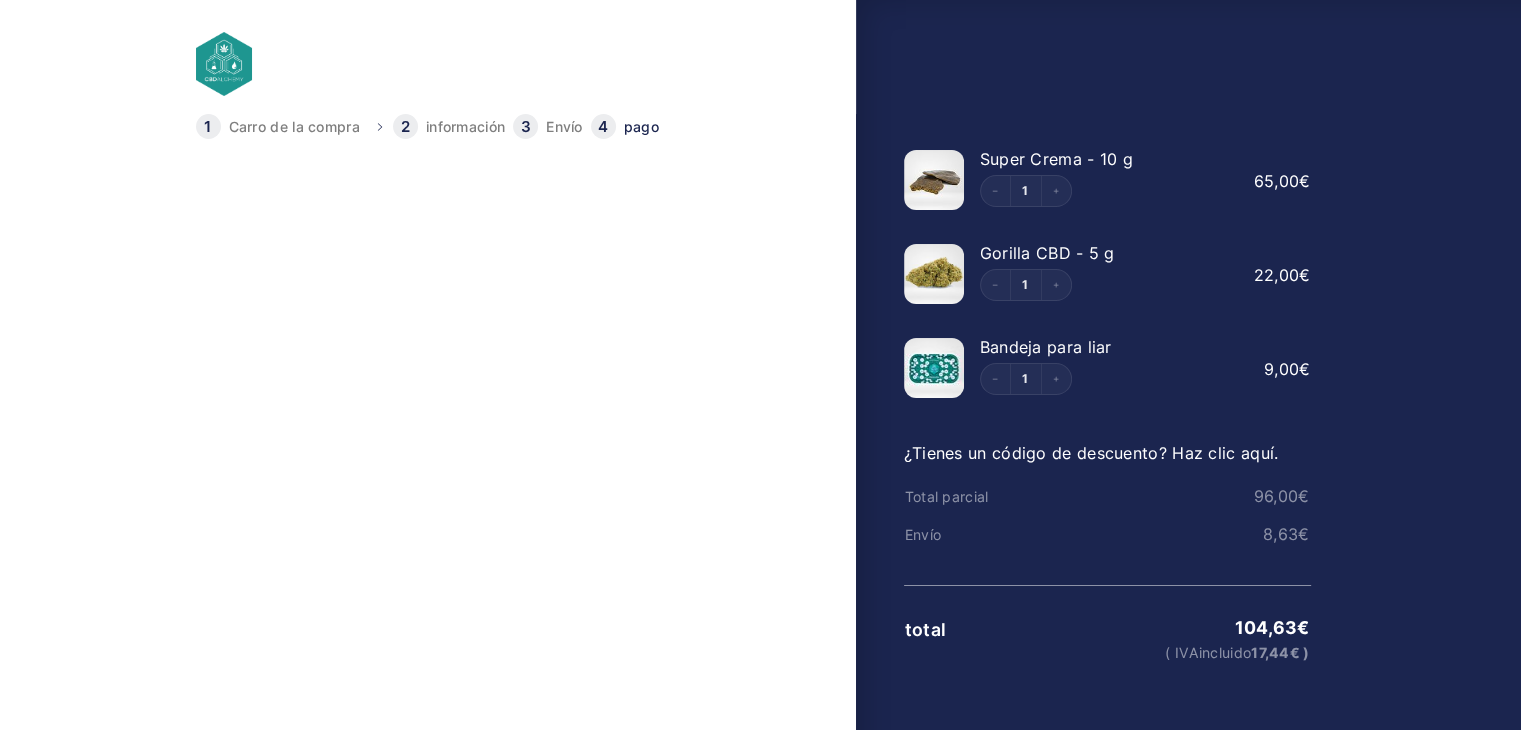 click on "Cambiar" at bounding box center [769, 222] 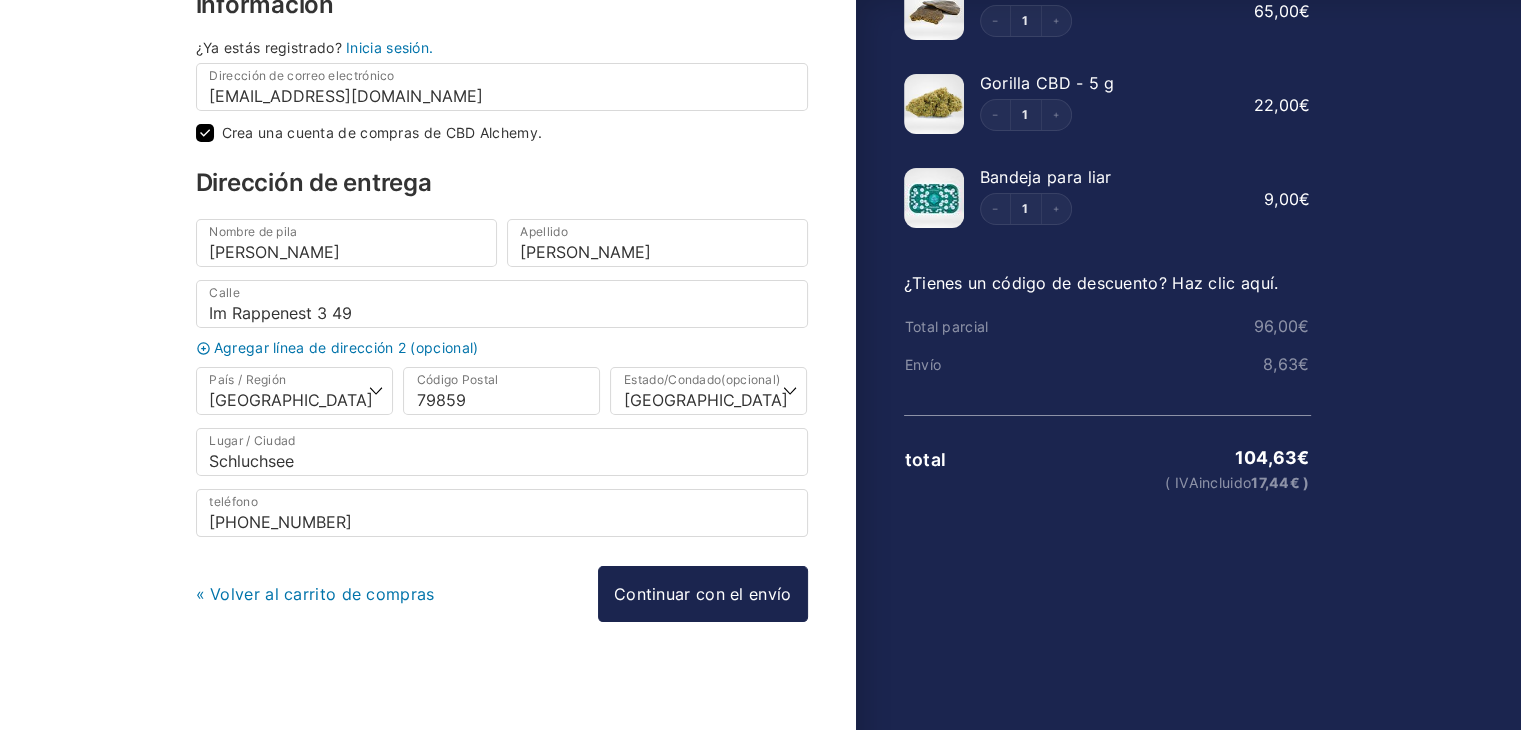 scroll, scrollTop: 172, scrollLeft: 0, axis: vertical 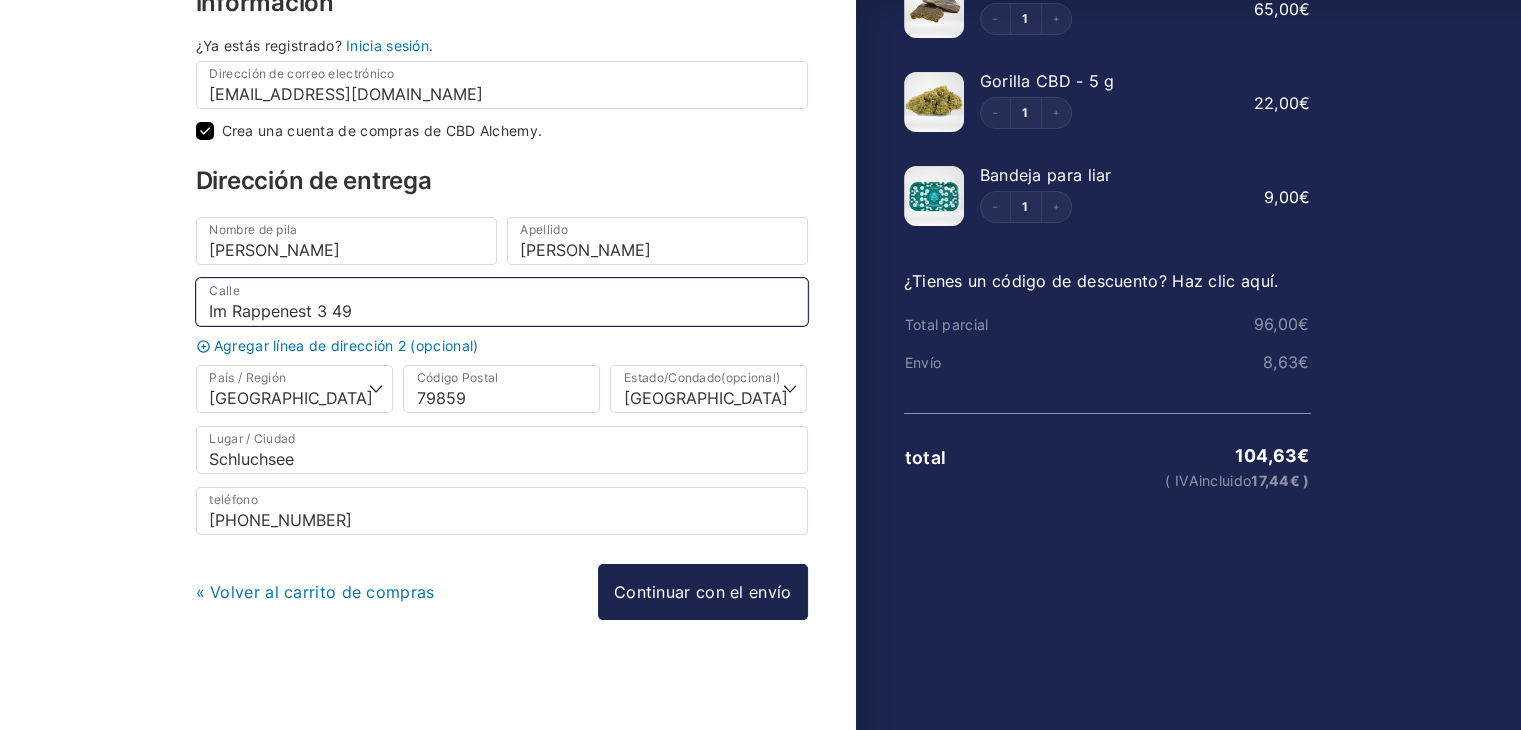 click on "Im Rappenest 3 49" at bounding box center (502, 302) 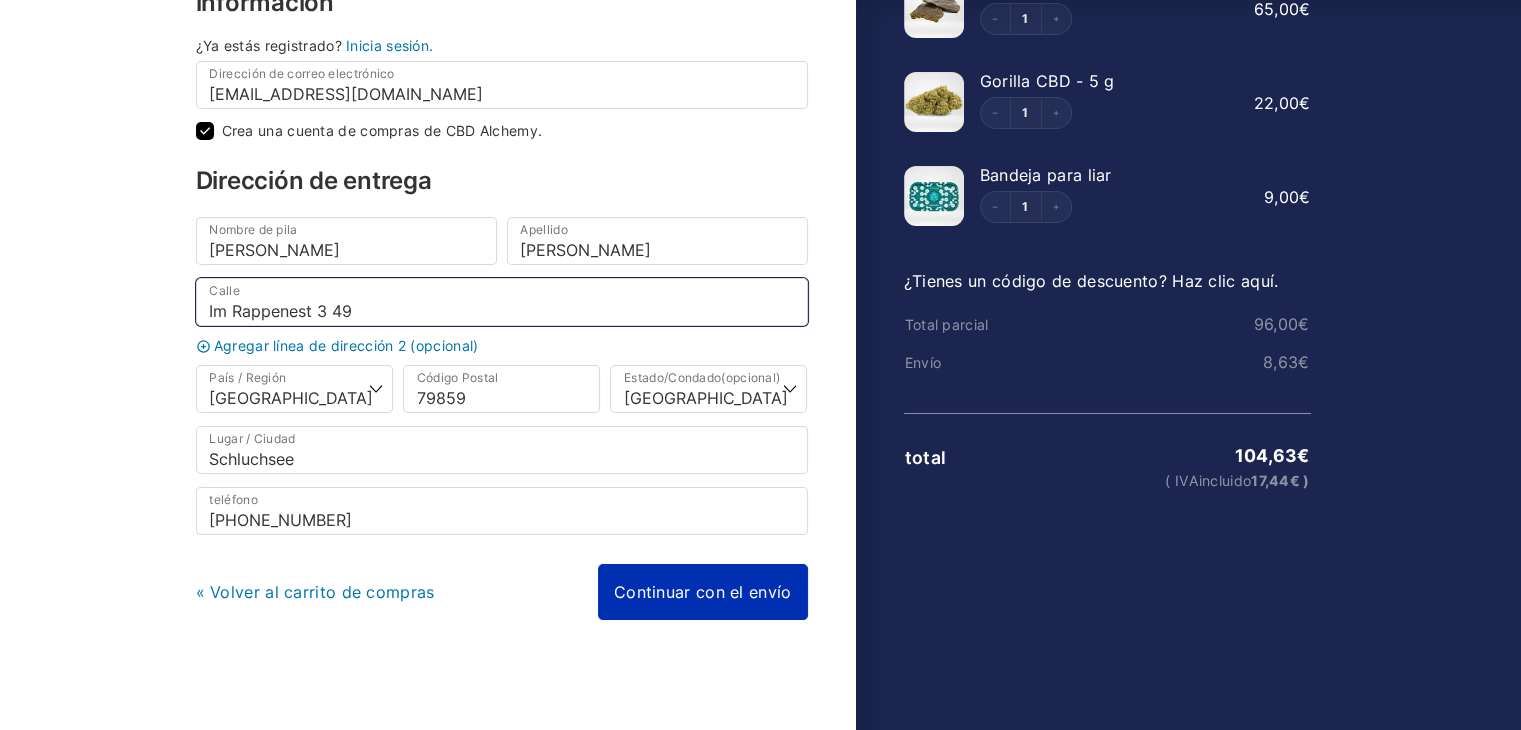 type on "Im Rappenest 3 49" 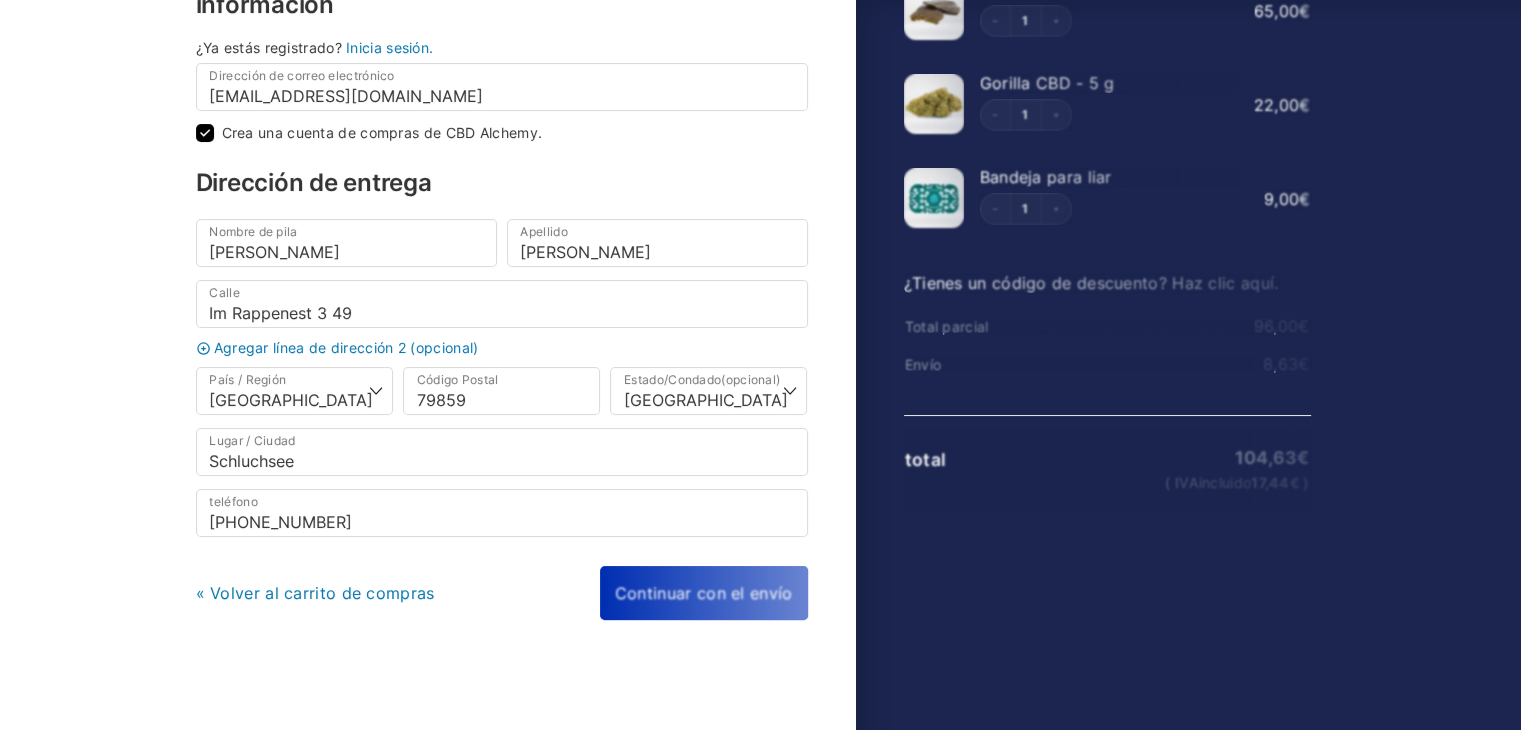 click on "« Volver al carrito de compras
Continuar con el envío 		 Continuar con el pago" at bounding box center (502, 593) 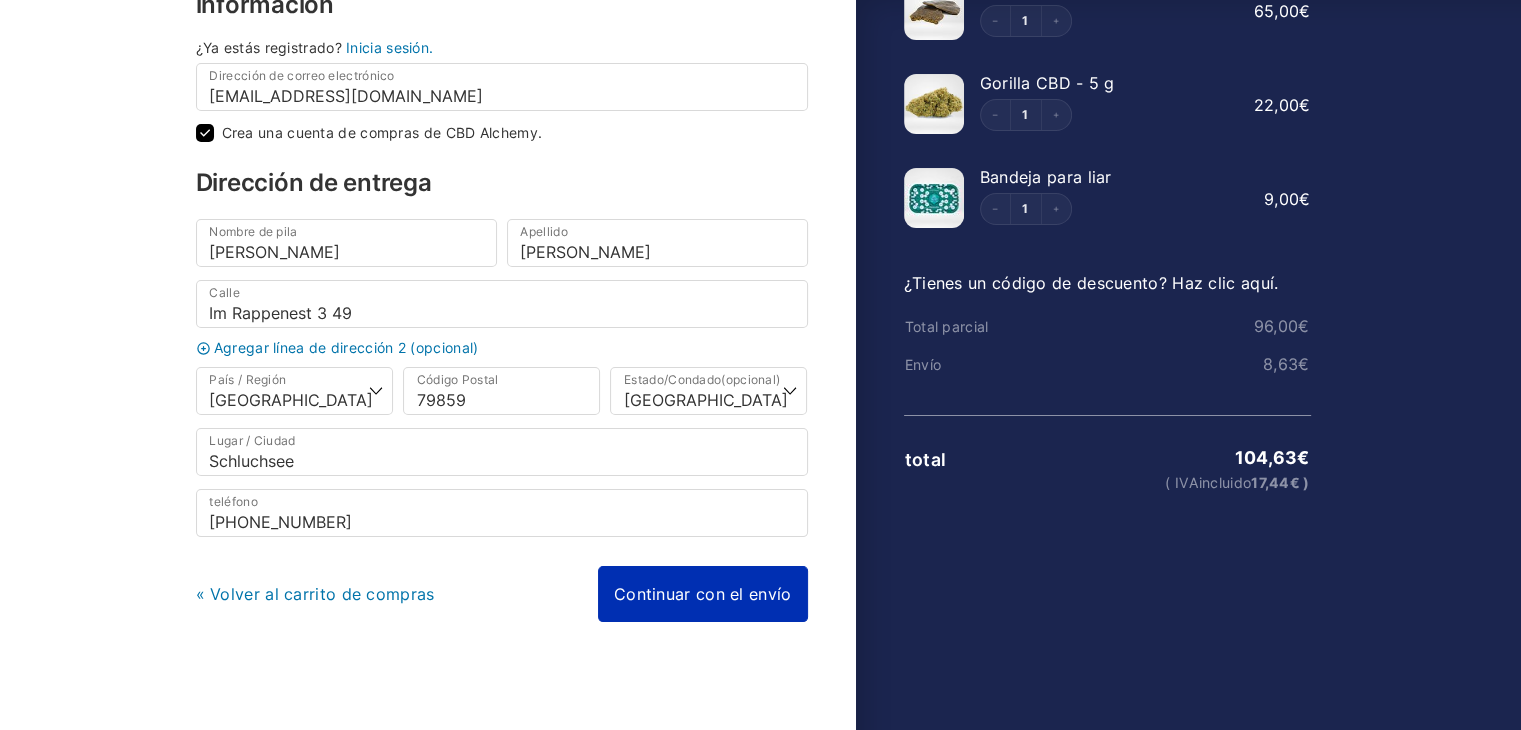 scroll, scrollTop: 172, scrollLeft: 0, axis: vertical 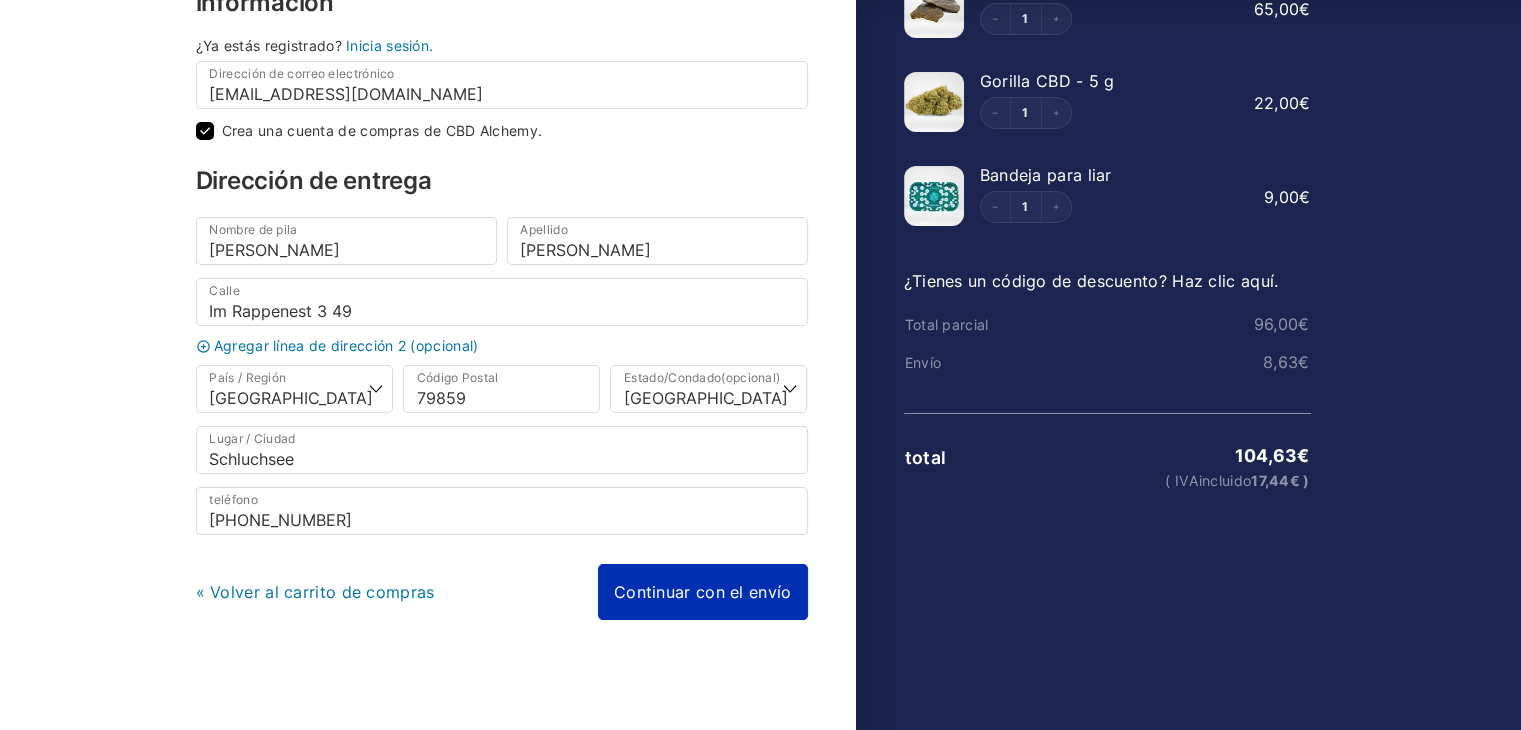 click on "Continuar con el envío" at bounding box center (703, 592) 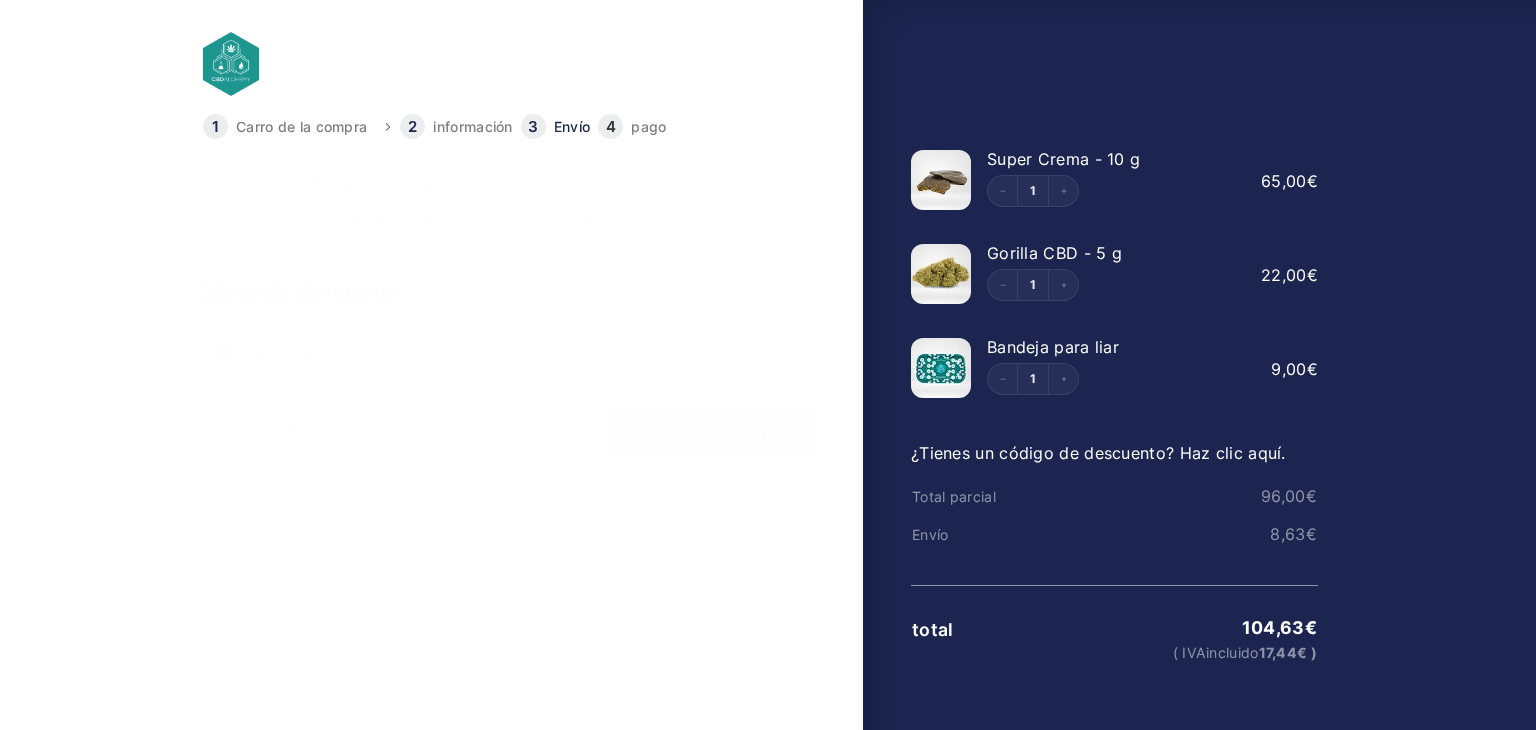 click on "Continuar con el pago" at bounding box center (711, 430) 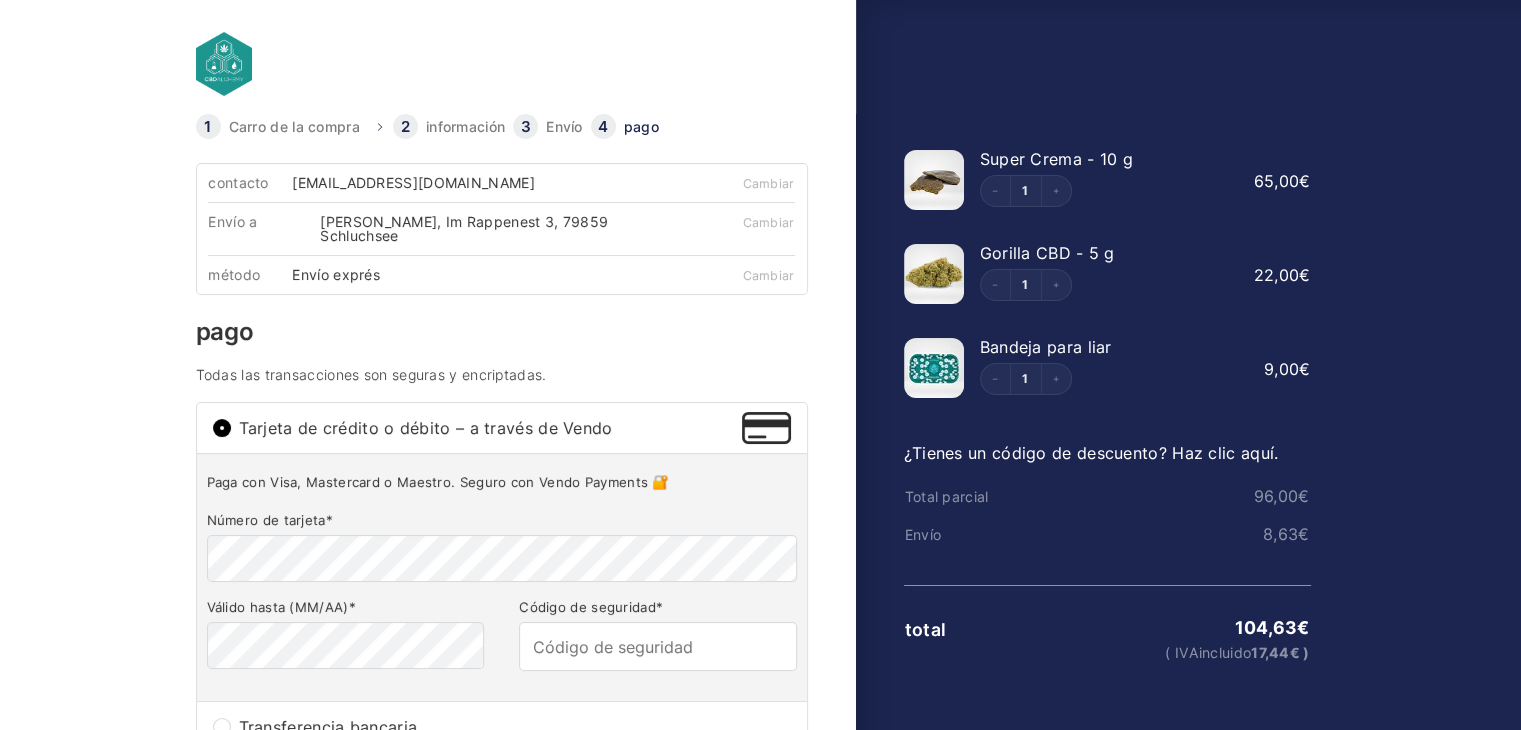 click on "pago" at bounding box center [502, 332] 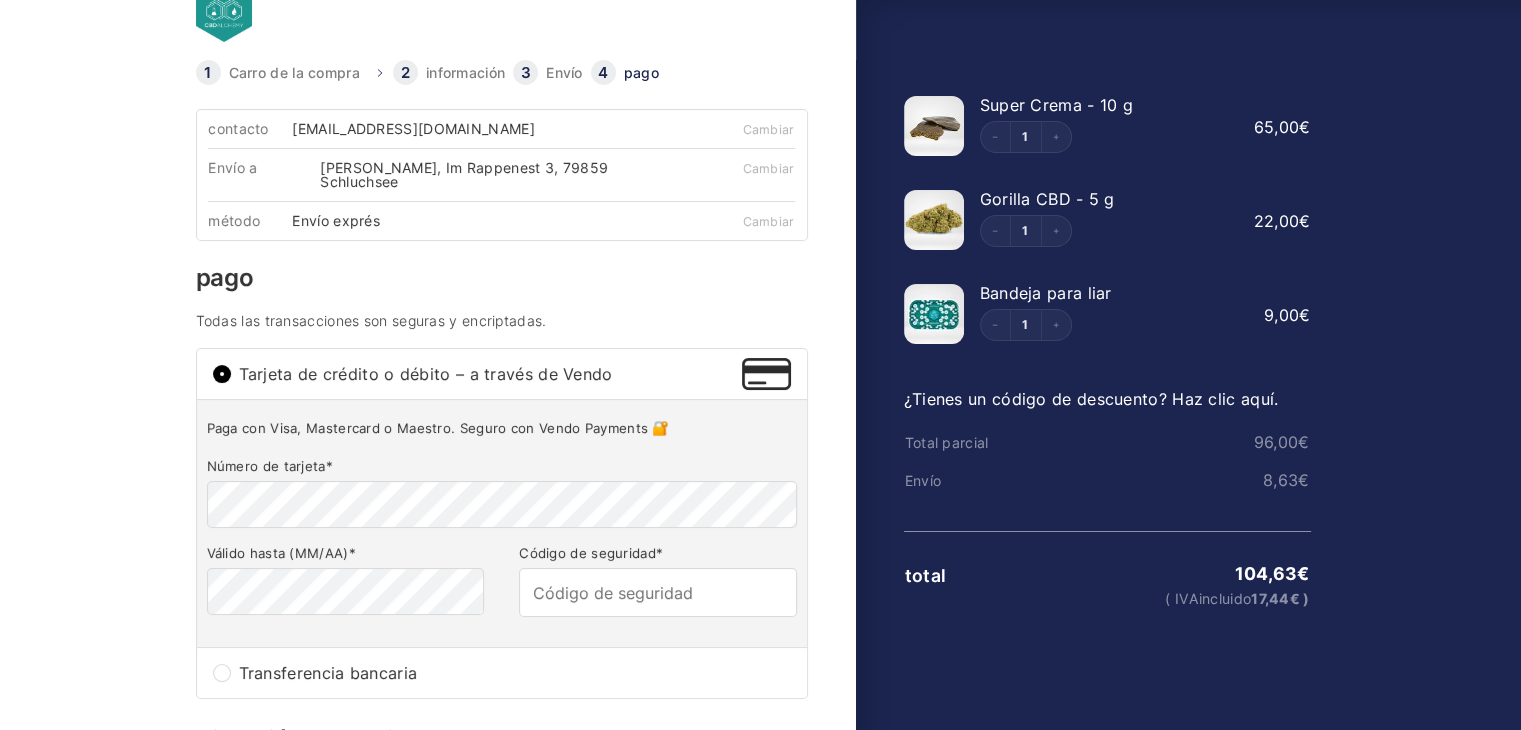 scroll, scrollTop: 0, scrollLeft: 0, axis: both 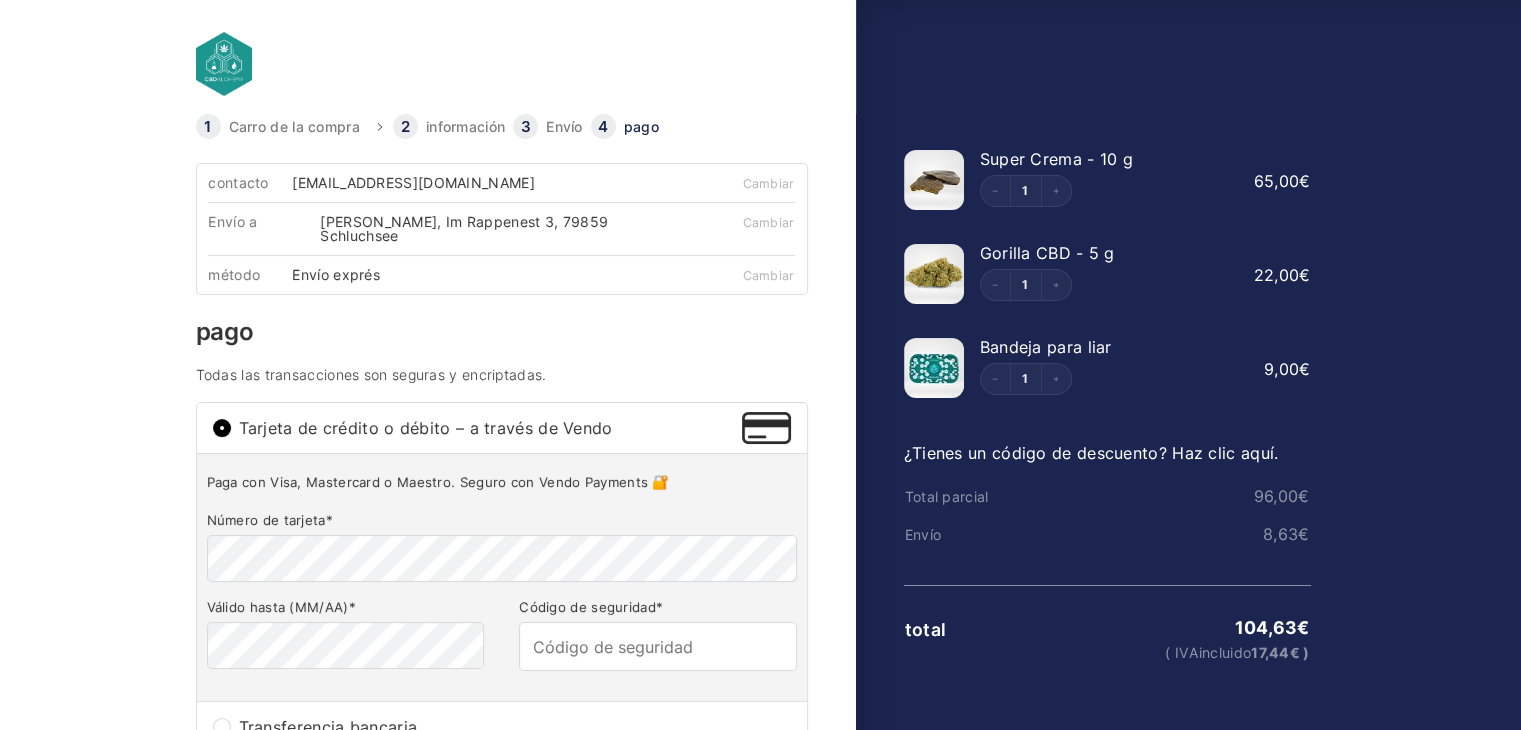 click on "Carro de la compra
información
Envío
pago
información
¿Ya estás registrado?
Inicia sesión.
Dirección de correo electrónico  * andreafernandezmorenotrabajo90@gmail.com
Crea una cuenta de compras de CBD Alchemy.
Dirección de entrega
Nombre de pila  * Andrea Apellido  * Fernández Moreno
Calle   * Im Rappenest 3 49
Agregar línea de dirección 2 (opcional) Apartamento, suite, habitación, etc.  (opcional)
País / Región  * Seleccione país/región… Bélgica Bulgaria Alemania Dinamarca Estonia Finlandia Francia Grecia Italia Croacia Letonia Luxemburgo Malta Países Bajos Polonia Portugal Rumania Suecia Eslovenia   *" at bounding box center (760, 333) 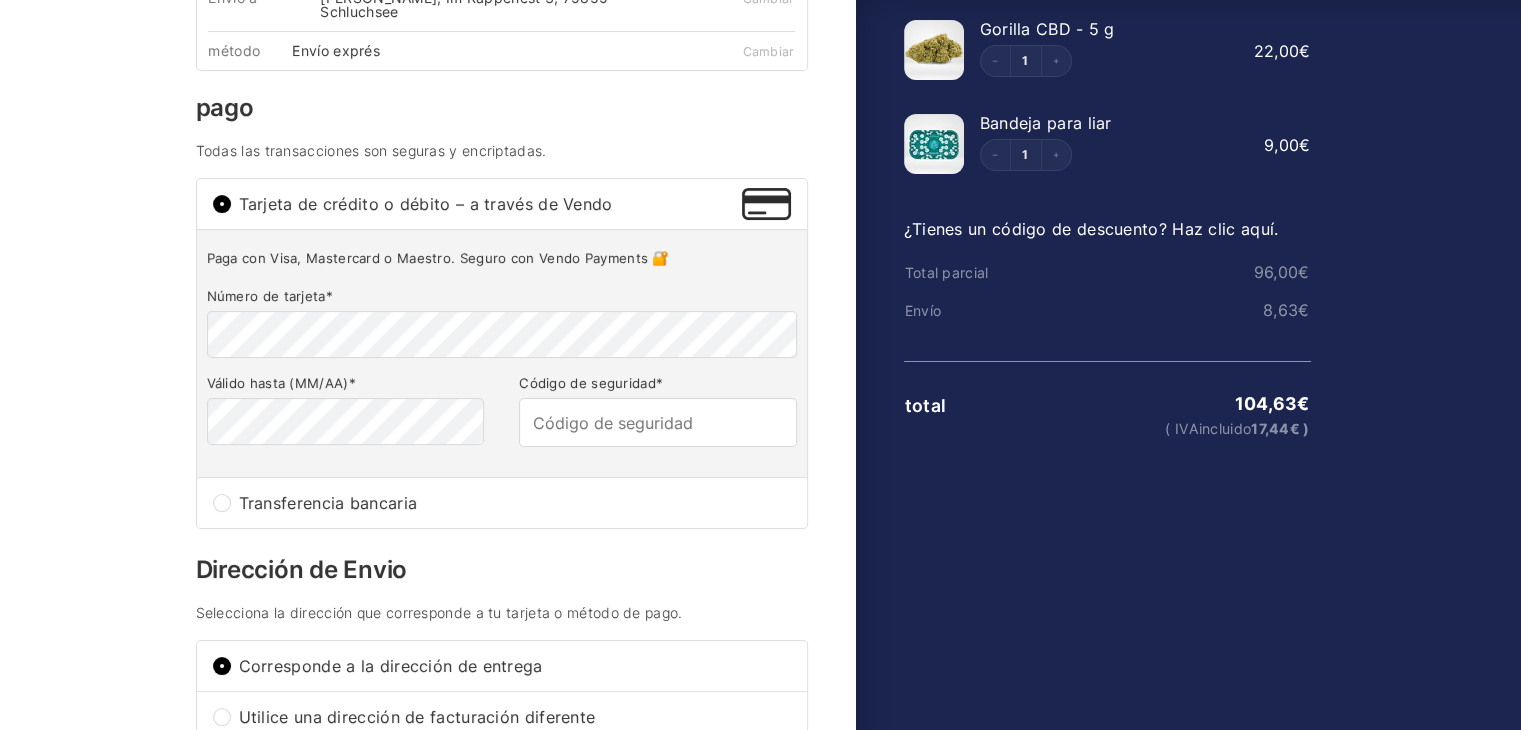 scroll, scrollTop: 240, scrollLeft: 0, axis: vertical 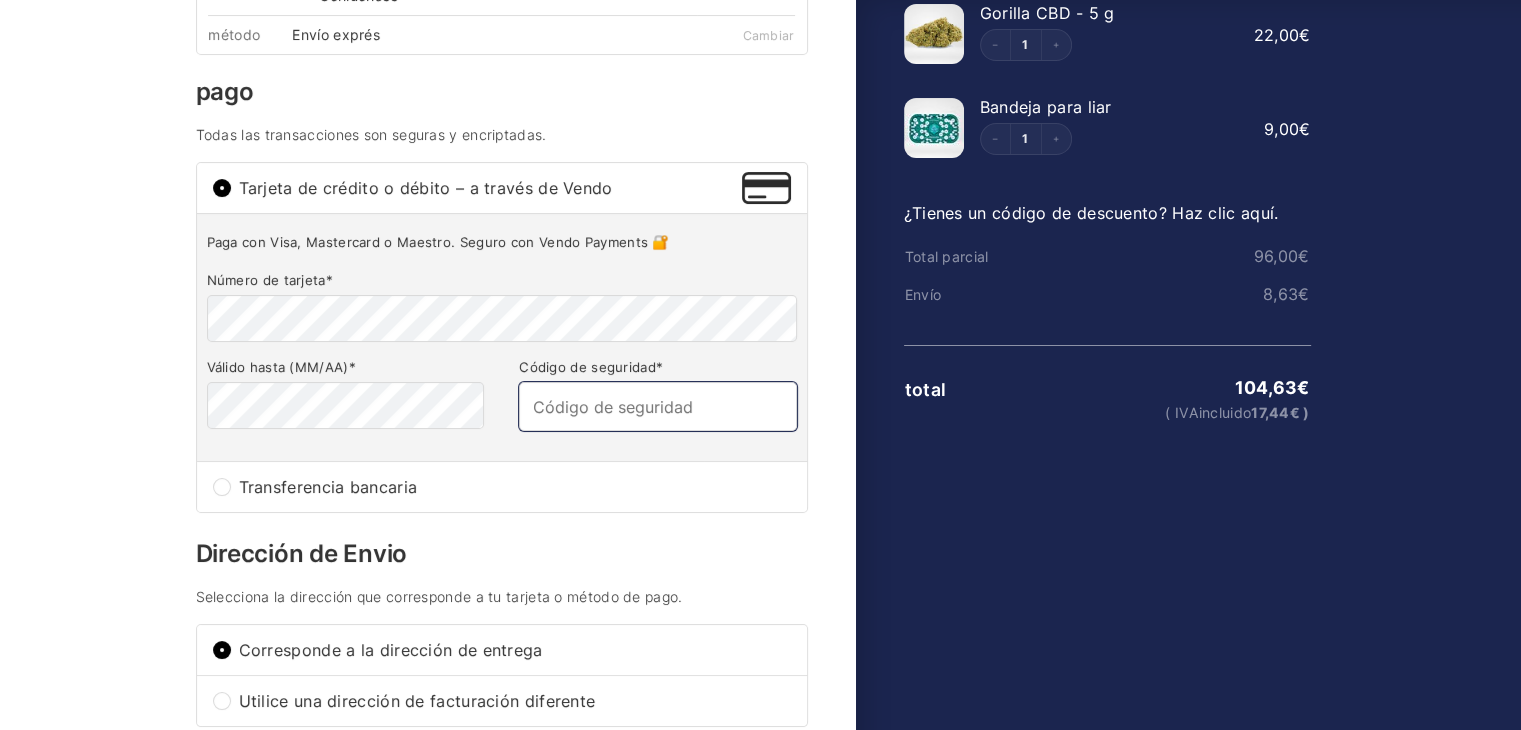 click on "Código de seguridad   *" at bounding box center [657, 406] 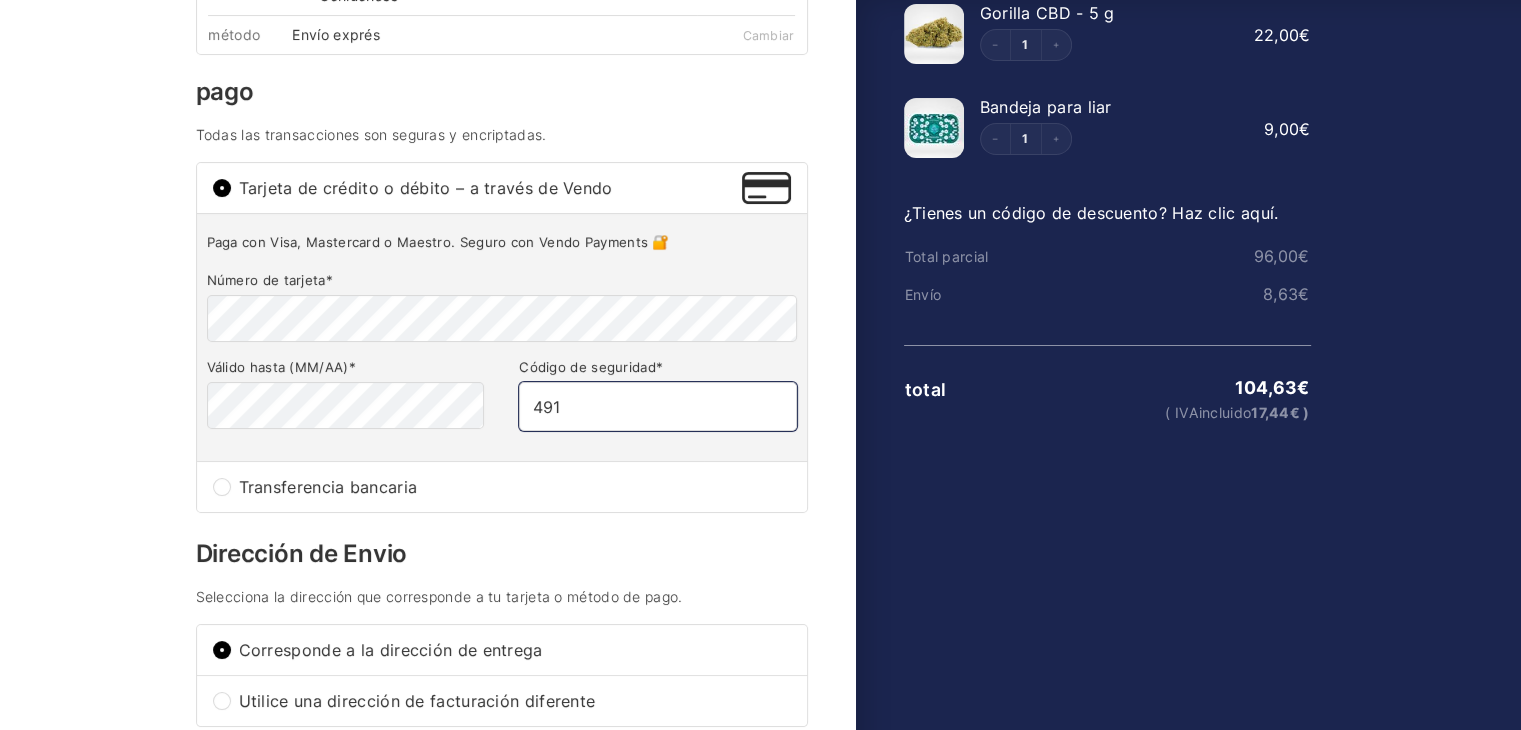 type on "491" 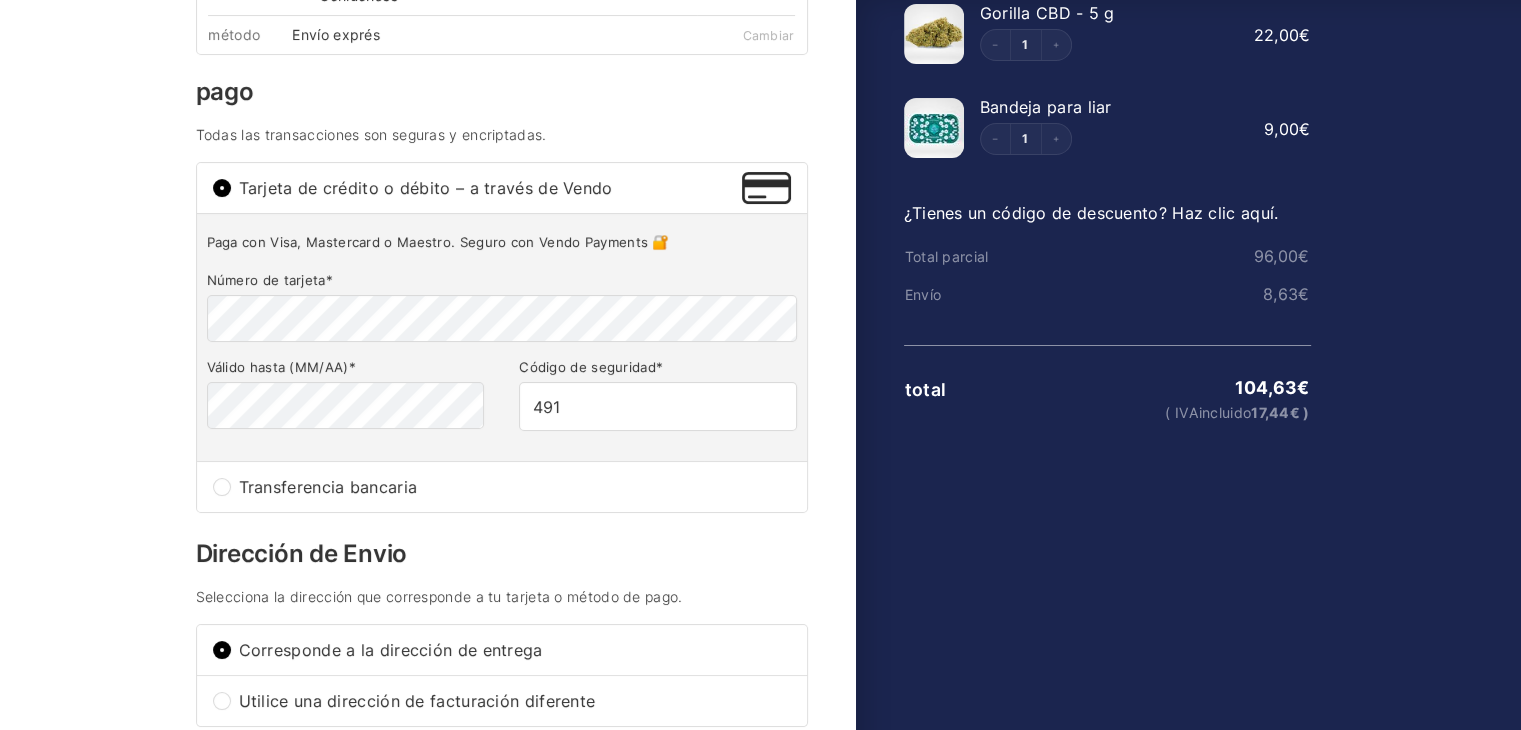 click on "Carro de la compra
información
Envío
pago
información
¿Ya estás registrado?
Inicia sesión.
Dirección de correo electrónico  * andreafernandezmorenotrabajo90@gmail.com
Crea una cuenta de compras de CBD Alchemy.
Dirección de entrega
Nombre de pila  * Andrea Apellido  * Fernández Moreno
Calle   * Im Rappenest 3 49
Agregar línea de dirección 2 (opcional) Apartamento, suite, habitación, etc.  (opcional)
País / Región  * Seleccione país/región… Bélgica Bulgaria Alemania Dinamarca Estonia Finlandia Francia Grecia Italia Croacia Letonia Luxemburgo Malta Países Bajos Polonia Portugal Rumania Suecia Eslovenia   *" at bounding box center (760, 93) 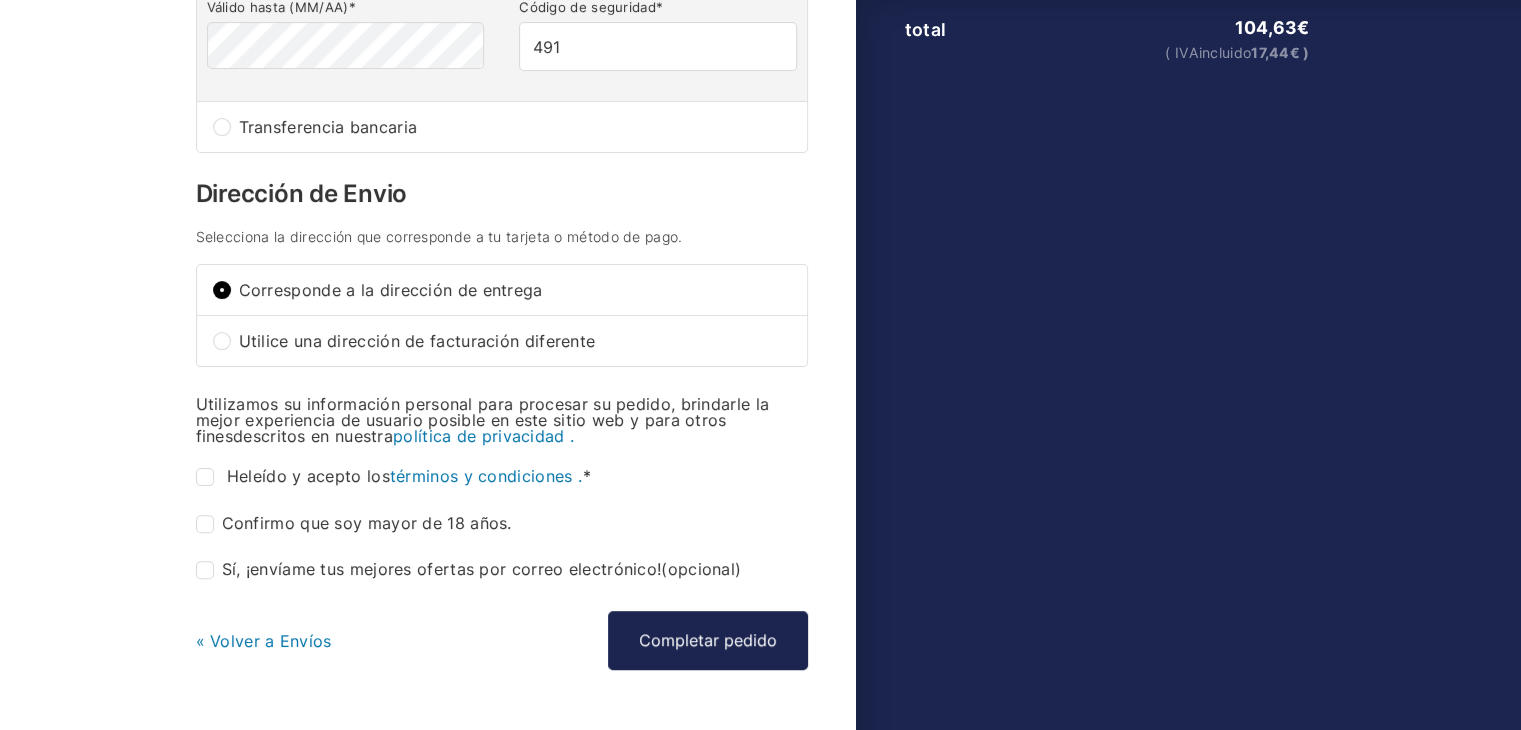 scroll, scrollTop: 653, scrollLeft: 0, axis: vertical 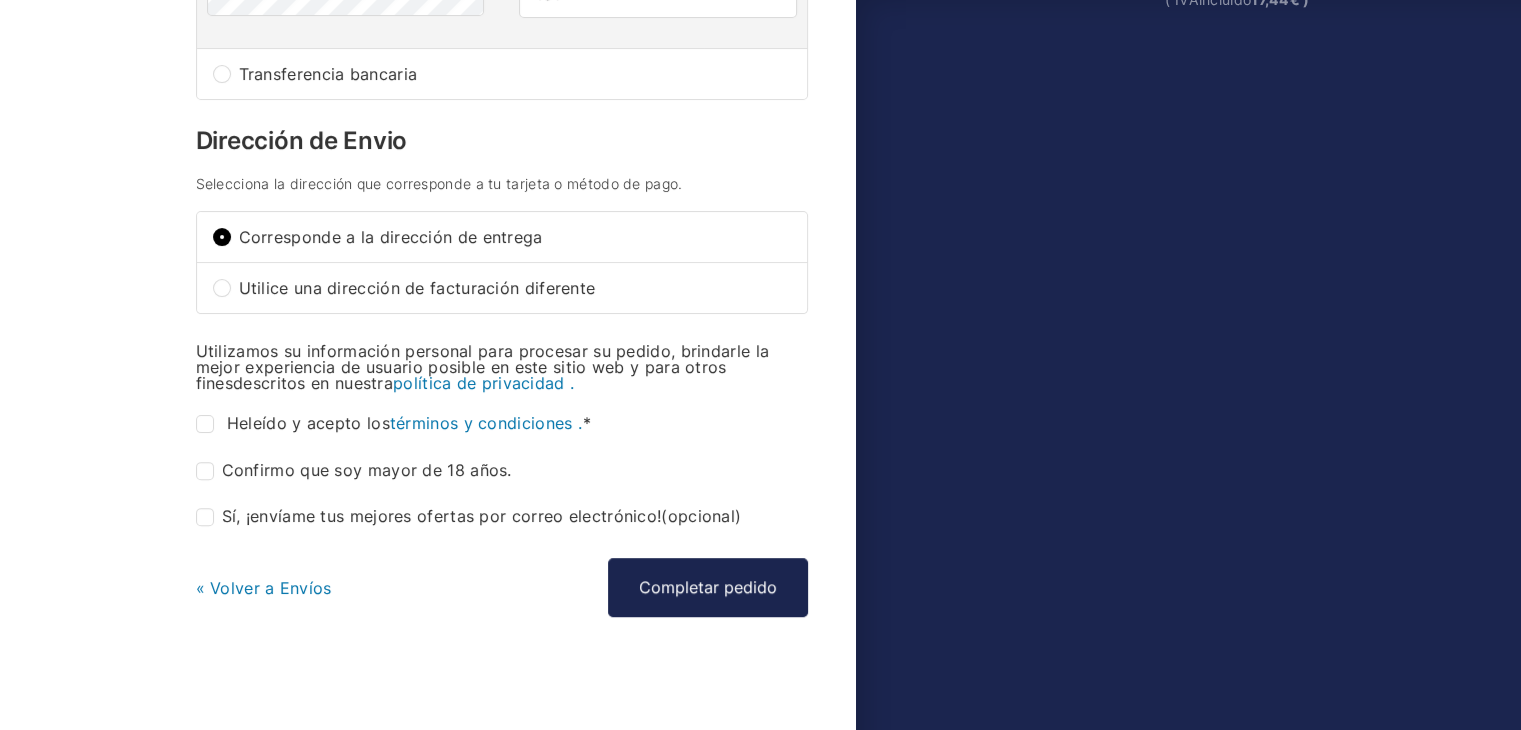 click on "Confirmo que soy mayor de 18 años.  *" at bounding box center [205, 471] 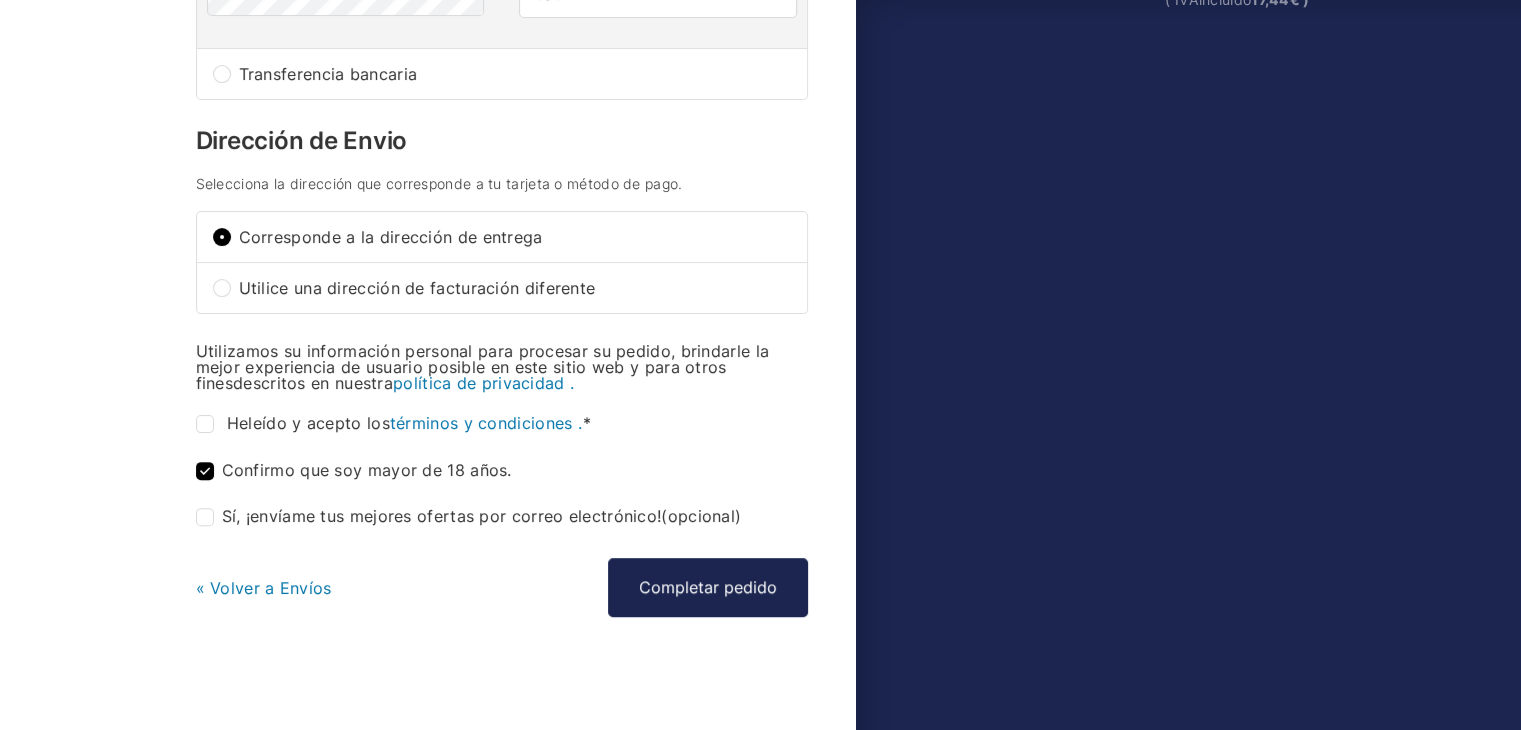click on "Utilizamos su información personal para procesar su pedido, brindarle la mejor experiencia de usuario posible en este sitio web y para otros fines  descritos en nuestra  política de privacidad .
Condiciones generales de venta
1. Información sobre la empresa
ONE CORPORATION SAS  SIREN: 922 430 426
102 Avenue des Champs Élysées, 75008 París, Francia  +33534482196  info@cbd-alchemy.com
2. Aceptación de estos términos y condiciones
Der Kunde akzeptiert vorbehaltlos und erkennt an, diese Bedingungen zum Zeitpunkt der Bestellung gelesen zu haben. Sie regeln den Vertrag zwischen ONE CORPORATION SAS und dem Kunden und werden von beiden Parteien vorbehaltlos akzeptiert.
3. Produkte und Preise
Die auf den Produktseiten dargestellten Bilder dienen nur der Veranschaulichung. Auch wenn die Fotos die tatsächlichen Produkte zeigen, können Abweichungen zwischen den Bildern und den gelieferten Produkten keinen Reklamationsgrund darstellen.
4. Bestellung
5. Zahlung
6. Versand" at bounding box center (502, 392) 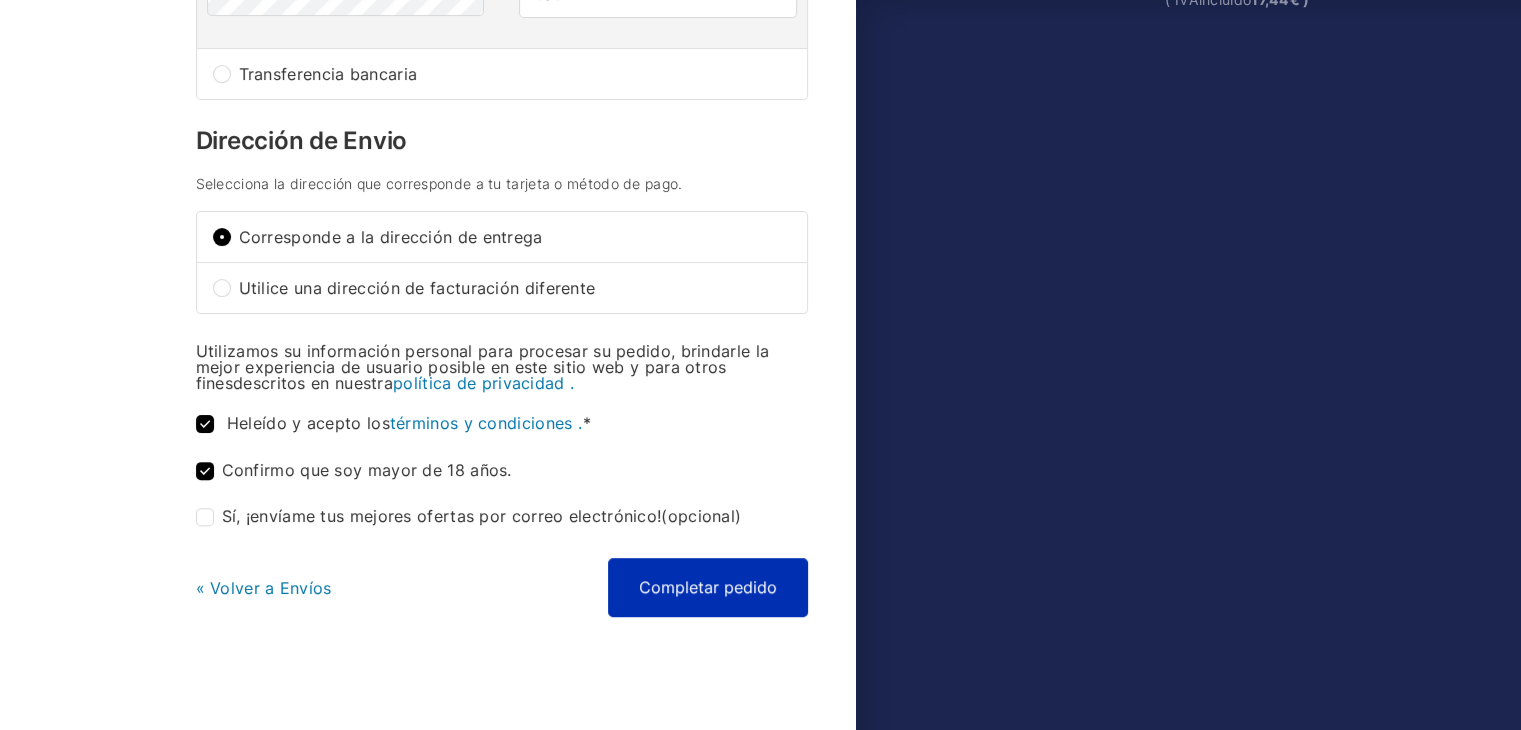 click on "Completar pedido" at bounding box center [708, 587] 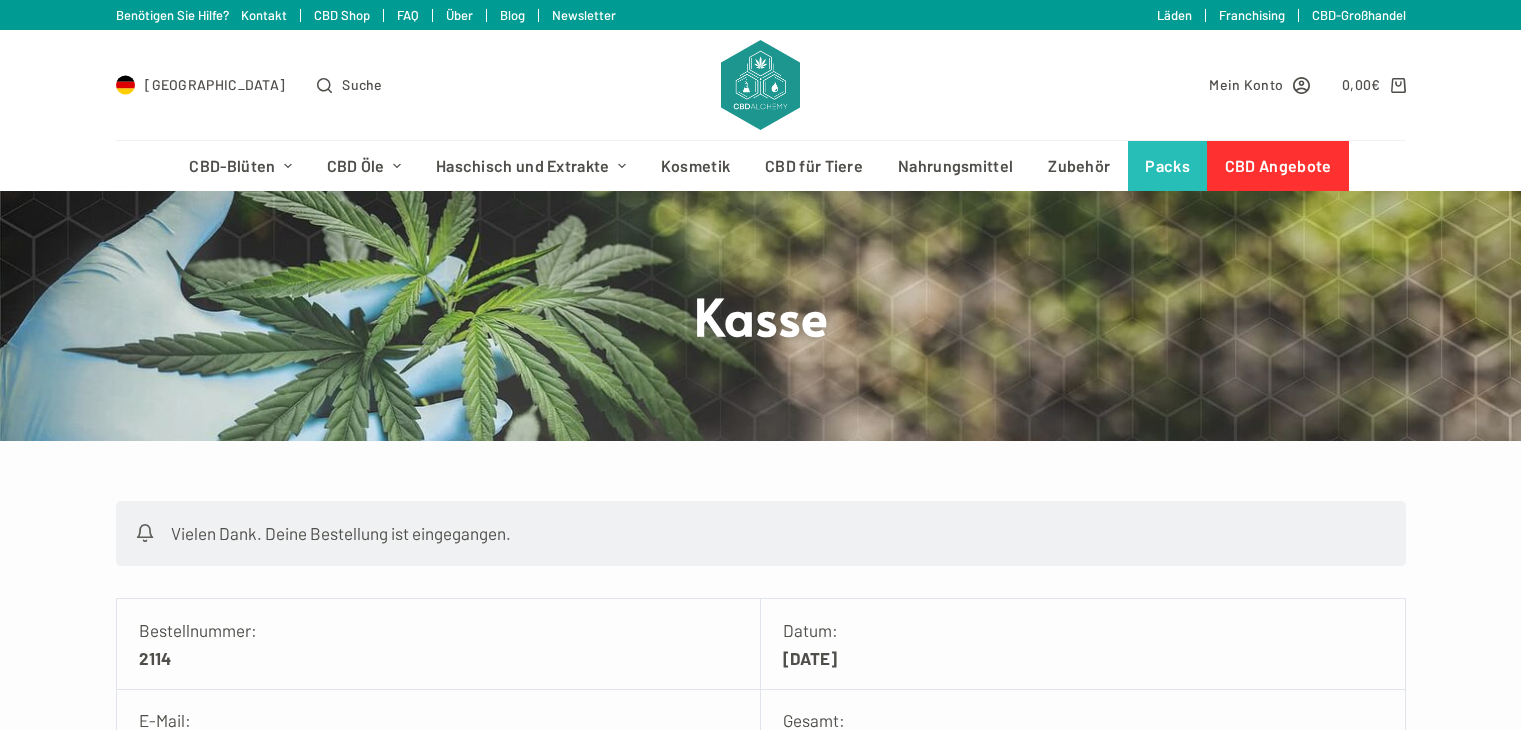 scroll, scrollTop: 0, scrollLeft: 0, axis: both 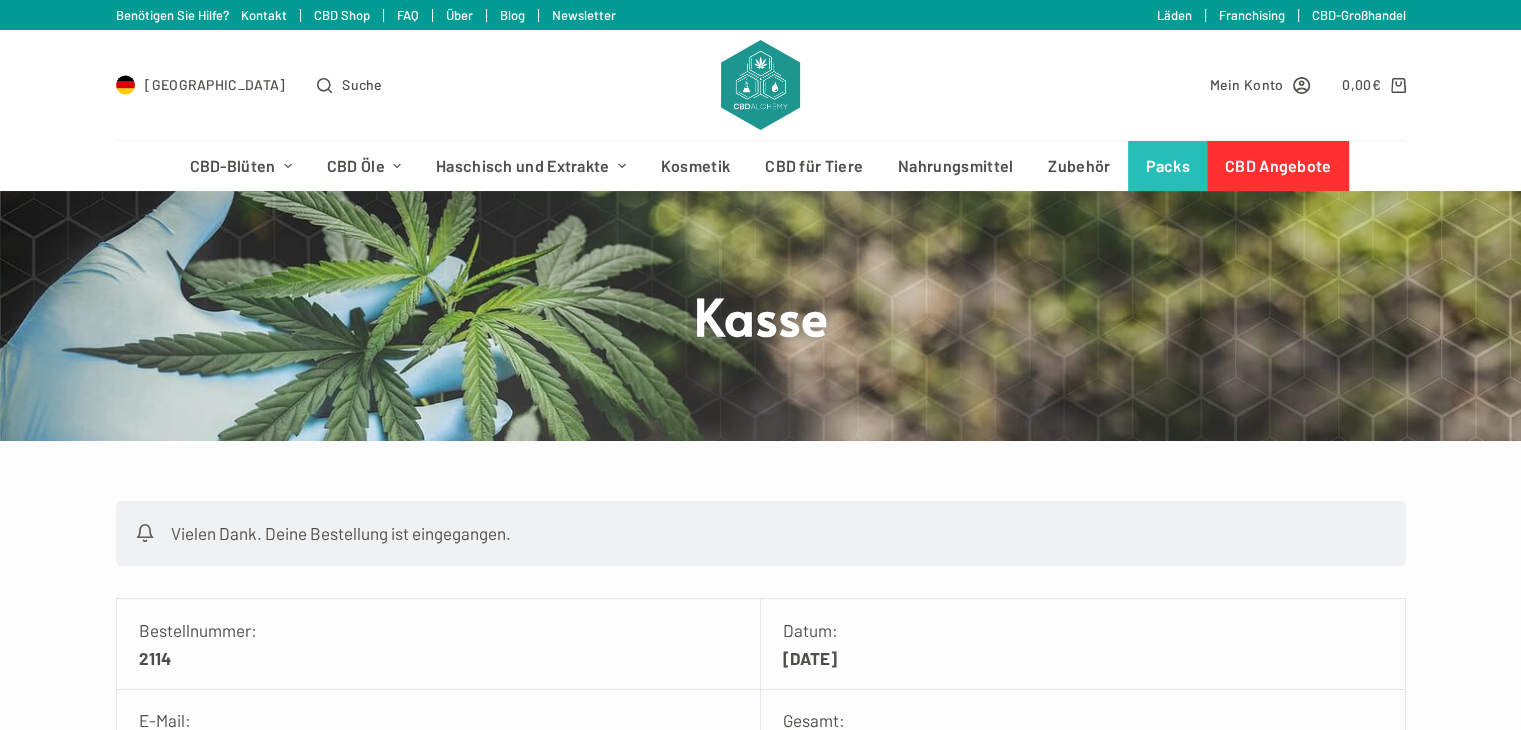 click on "Vielen Dank. Deine Bestellung ist eingegangen.
Bestellnummer:					 2114
Datum:					 [DATE]
E-Mail:						 [EMAIL_ADDRESS][DOMAIN_NAME]
Gesamt:					 104,63  €
Zahlungsmethode:						 Kredit- oder Debitkarte – über Vendo
Detalles del pedido
Produkt
Gesamtsumme
Super Creme - 10 g   × 1 Gramm:   10 g
65,00  €
Gorilla CBD - 5 g   × 1 Gramm:   5 g
22,00  €
Rolling Tray   × 1
9,00  €
Zwischensumme:
96,00  €
Lieferung:
8,63  €   via Express-Versand
Zahlungsmethode:
Kredit- oder Debitkarte – über Vendo
Gesamt:
104,63  €   (inkl." at bounding box center (760, 1128) 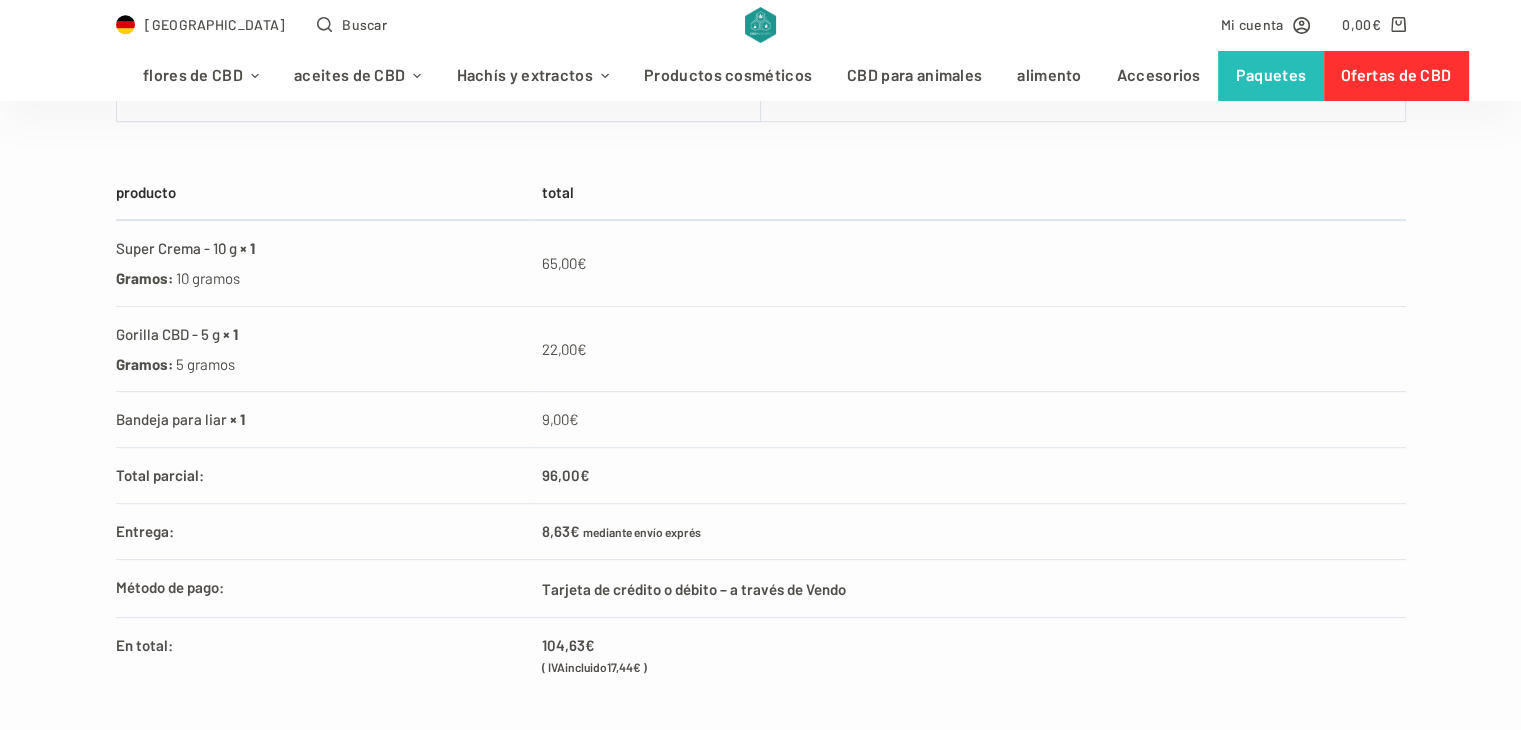 scroll, scrollTop: 840, scrollLeft: 0, axis: vertical 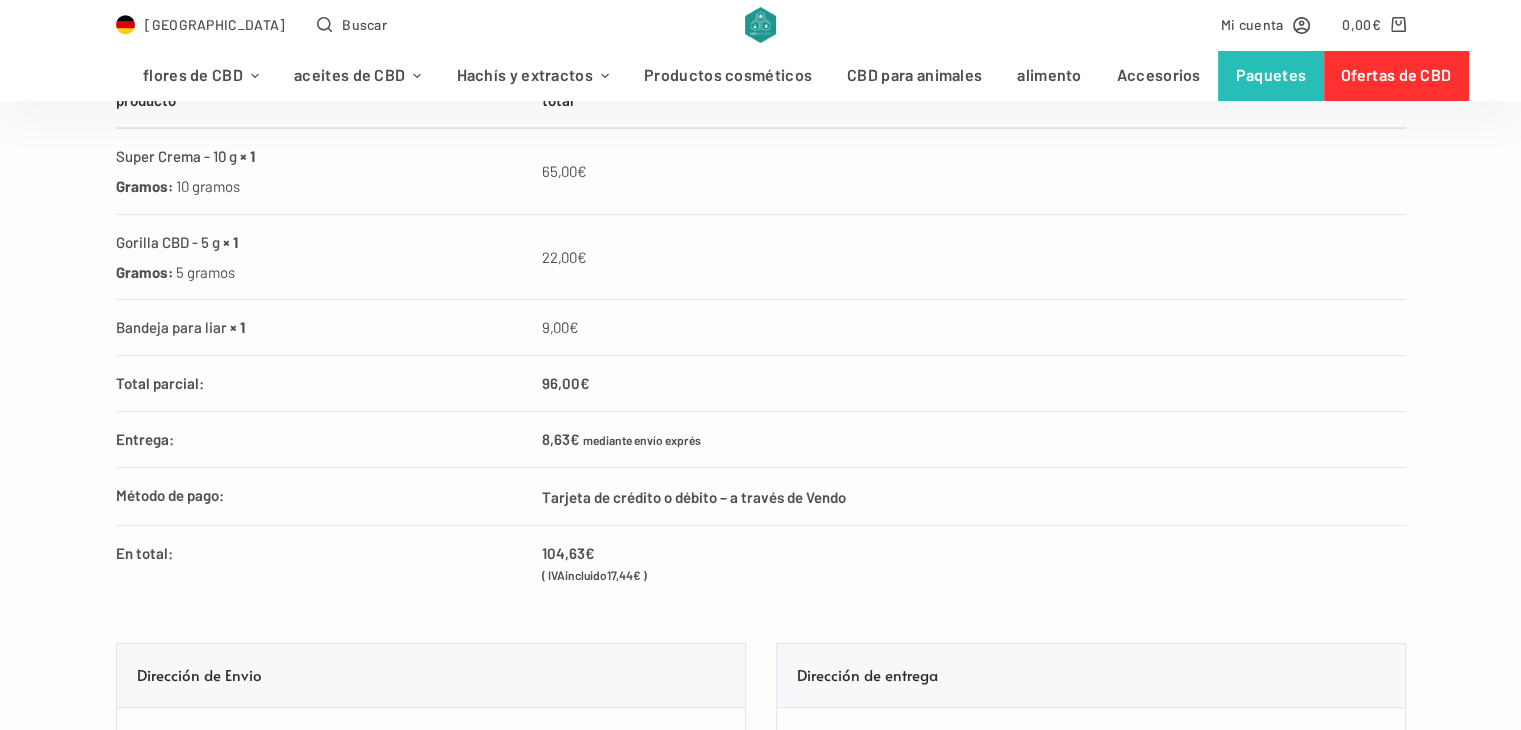 click on "8,63   €    mediante envío exprés" at bounding box center [968, 439] 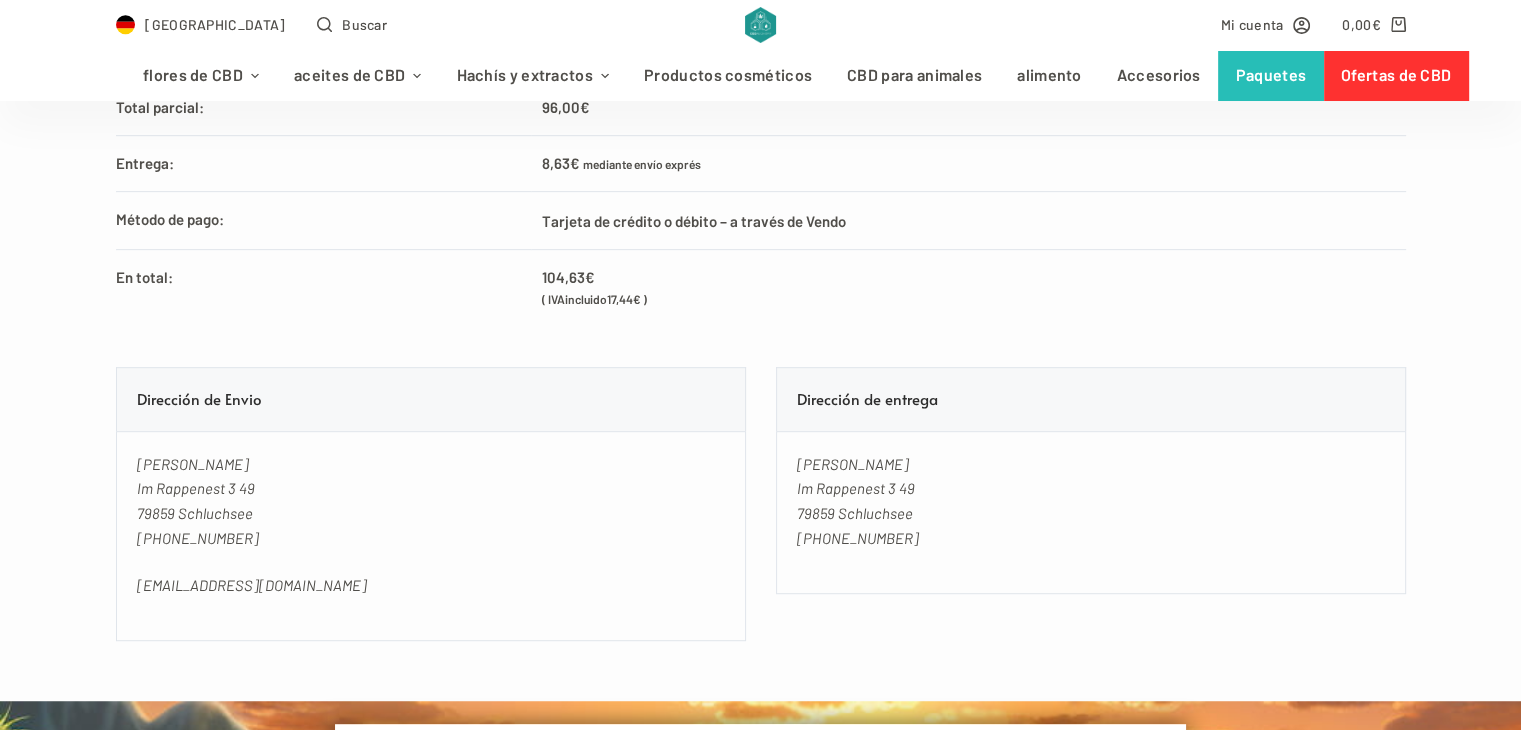 scroll, scrollTop: 1120, scrollLeft: 0, axis: vertical 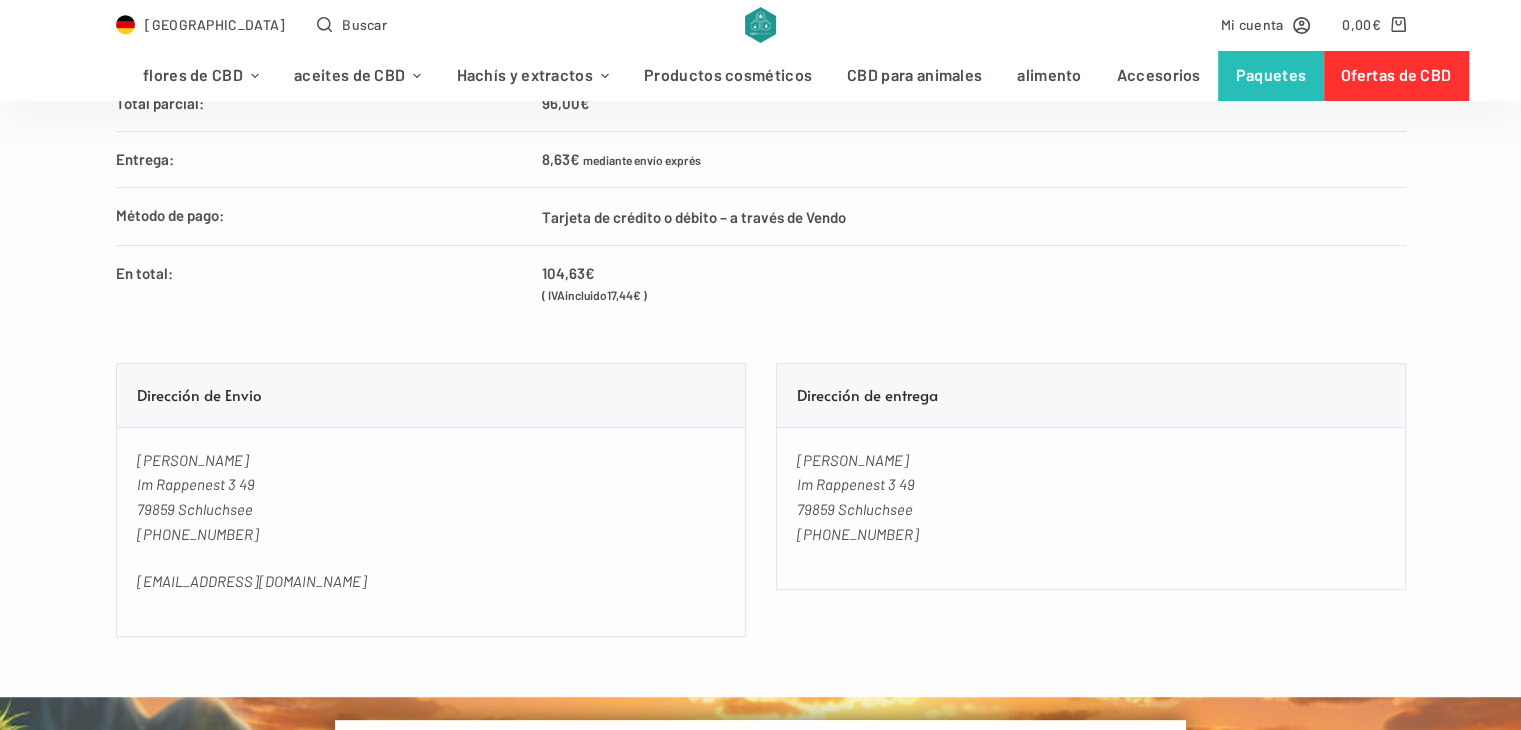 click on "[PERSON_NAME]  Im Rappenest 3 49  79859 Schluchsee
[PHONE_NUMBER]" at bounding box center [1091, 509] 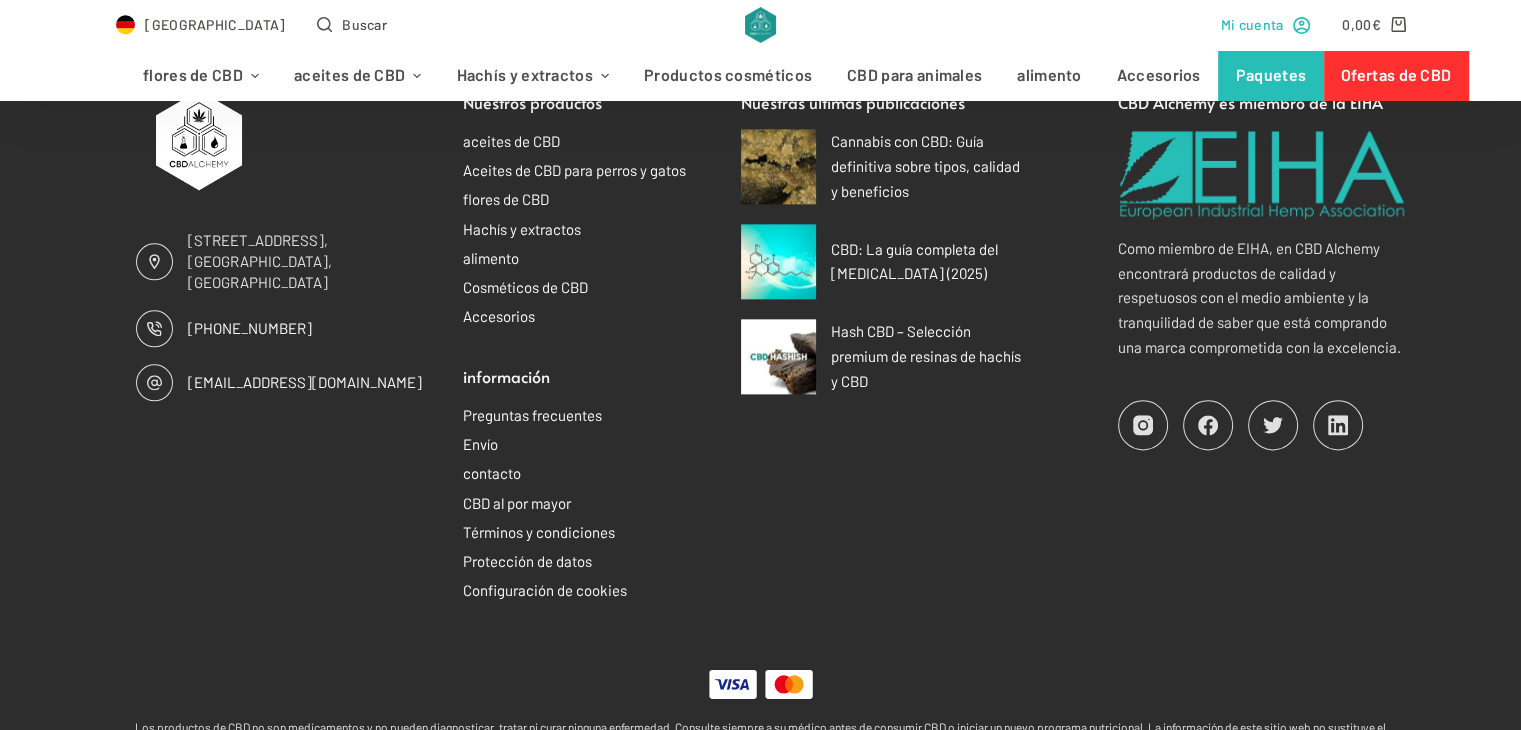 scroll, scrollTop: 2440, scrollLeft: 0, axis: vertical 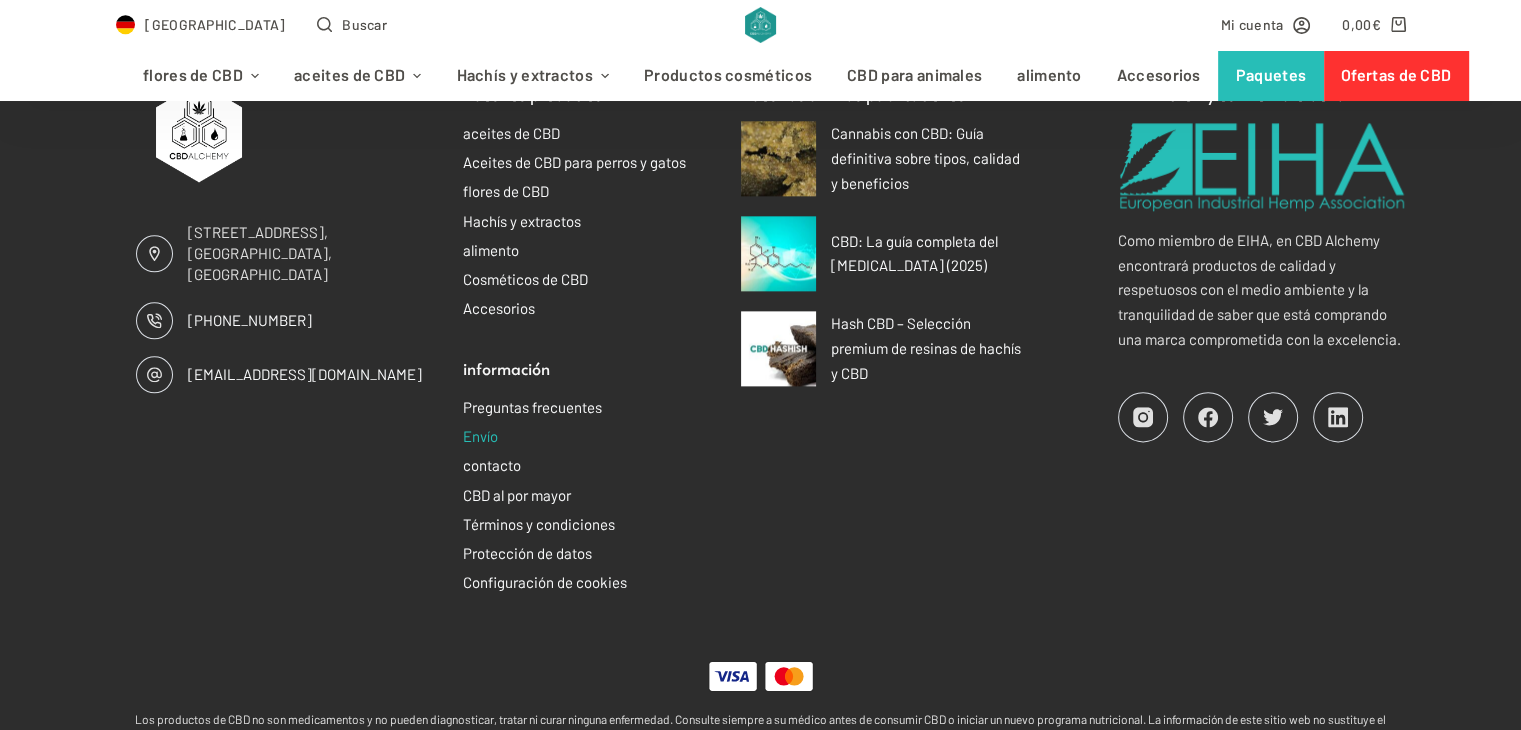 click on "Envío" at bounding box center [480, 436] 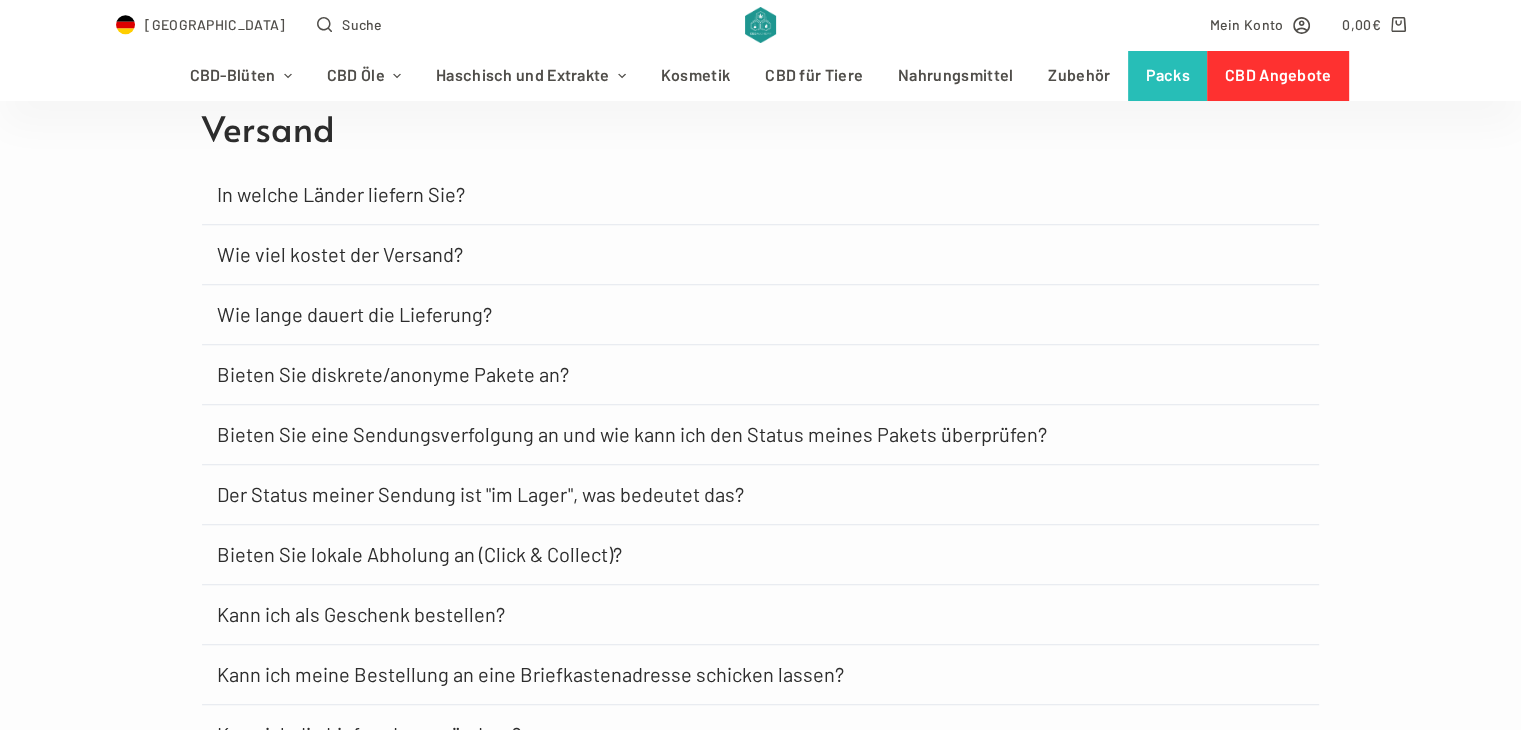 scroll, scrollTop: 1206, scrollLeft: 0, axis: vertical 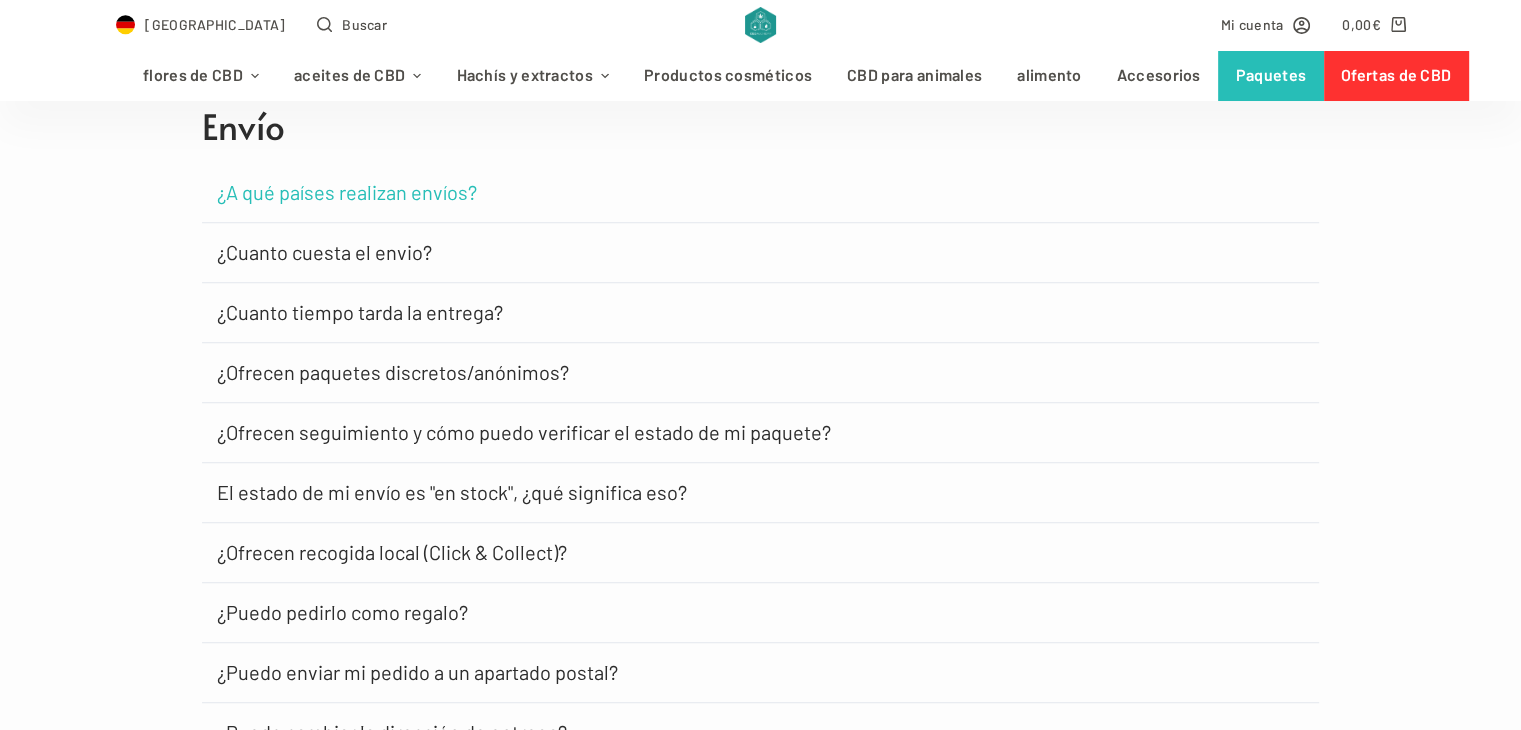 click on "¿A qué países realizan envíos?" at bounding box center [347, 192] 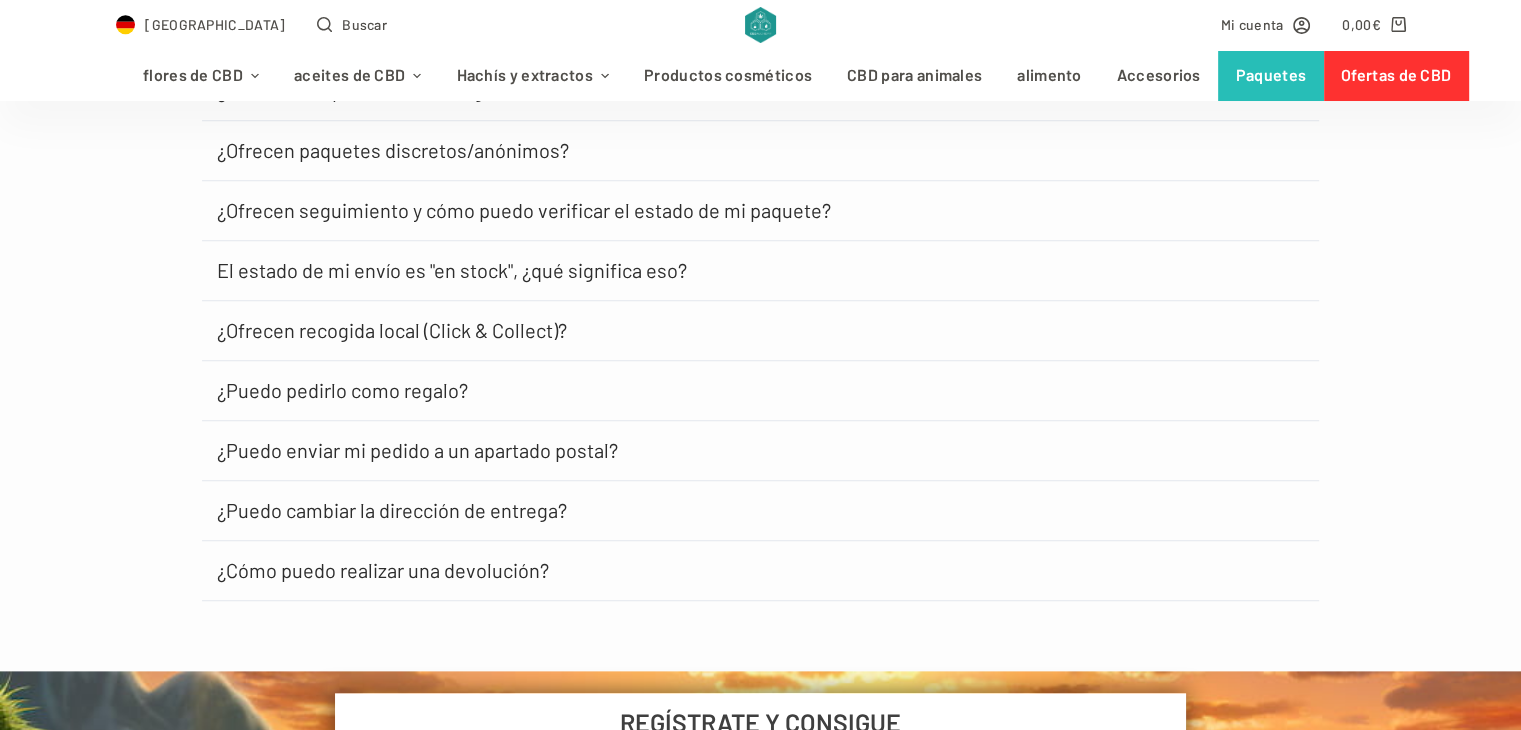 scroll, scrollTop: 2326, scrollLeft: 0, axis: vertical 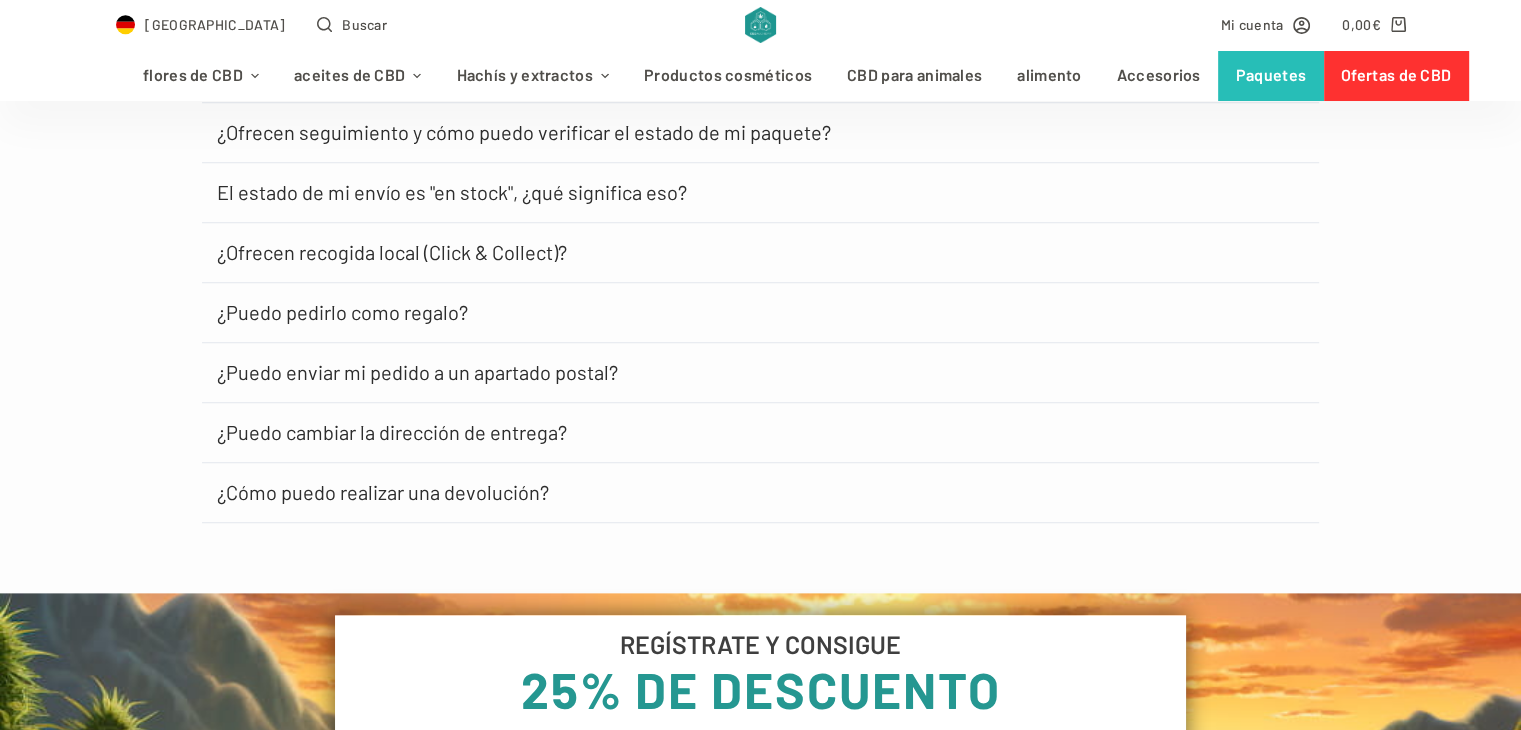 click on "El estado de mi envío es "en stock", ¿qué significa eso?" at bounding box center (761, 193) 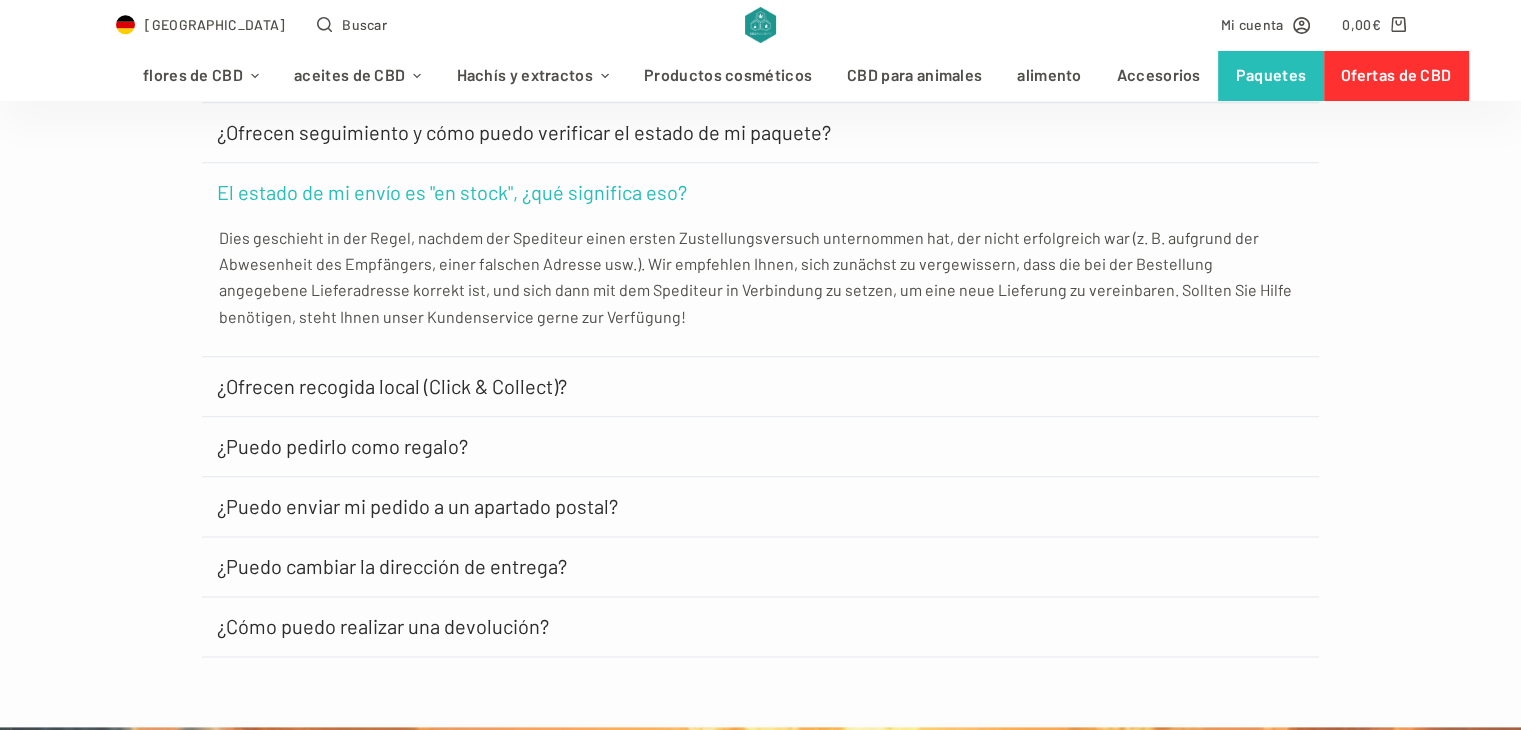 click on "Pedido y pago
Envío
Acerca del CBD
Acerca de los aceites de CBD
Acerca del cáñamo CBD
[GEOGRAPHIC_DATA] y pago
¿Qué métodos de pago aceptan?
Actualmente aceptamos pedidos mediante los siguientes métodos: Visa / Visa Electron Mastercard / Maestro Transferencia bancaria Si está disponible, puede optar por recoger localmente y pagar en efectivo al recoger su pedido.
¿Son seguros los pagos con tarjeta?
La respuesta corta es sí. Durante el proceso de pago, será redirigido a nuestros socios bancarios, quienes procesarán su pago directamente. En CBD Alchemy, nunca recibimos los datos de su tarjeta.
Mi pago con tarjeta falló, ¿por qué?" at bounding box center (761, -579) 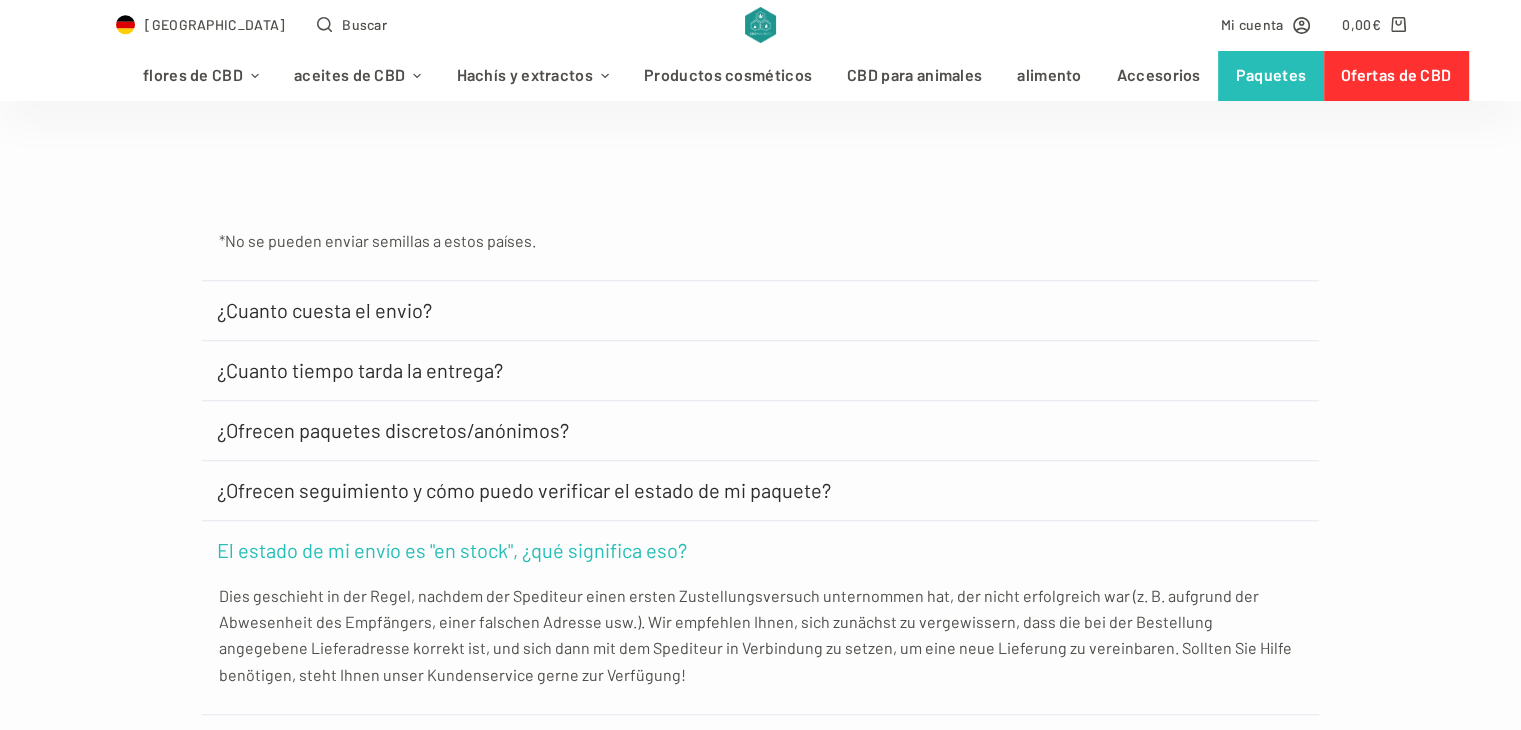 scroll, scrollTop: 1966, scrollLeft: 0, axis: vertical 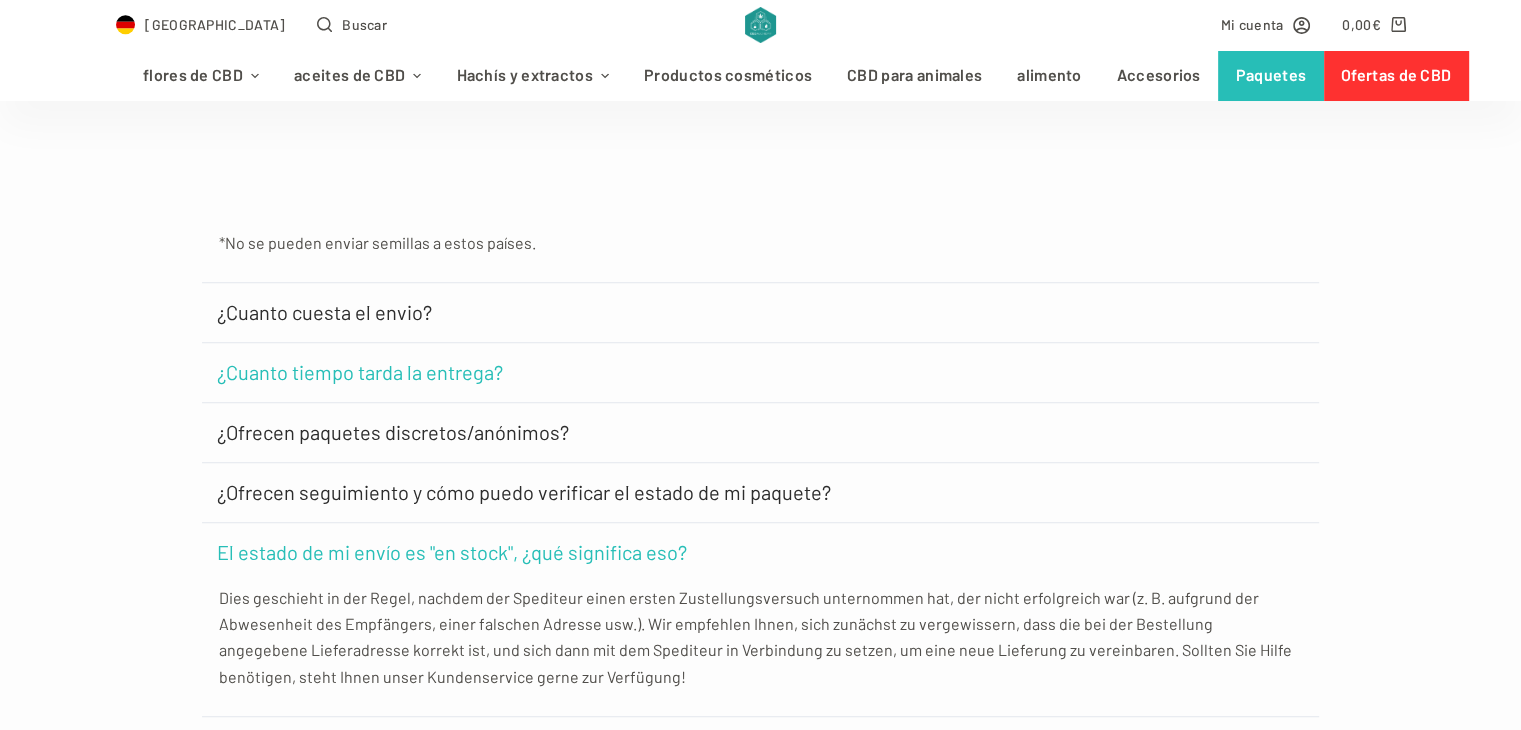 click on "¿Cuanto tiempo tarda la entrega?" at bounding box center [360, 372] 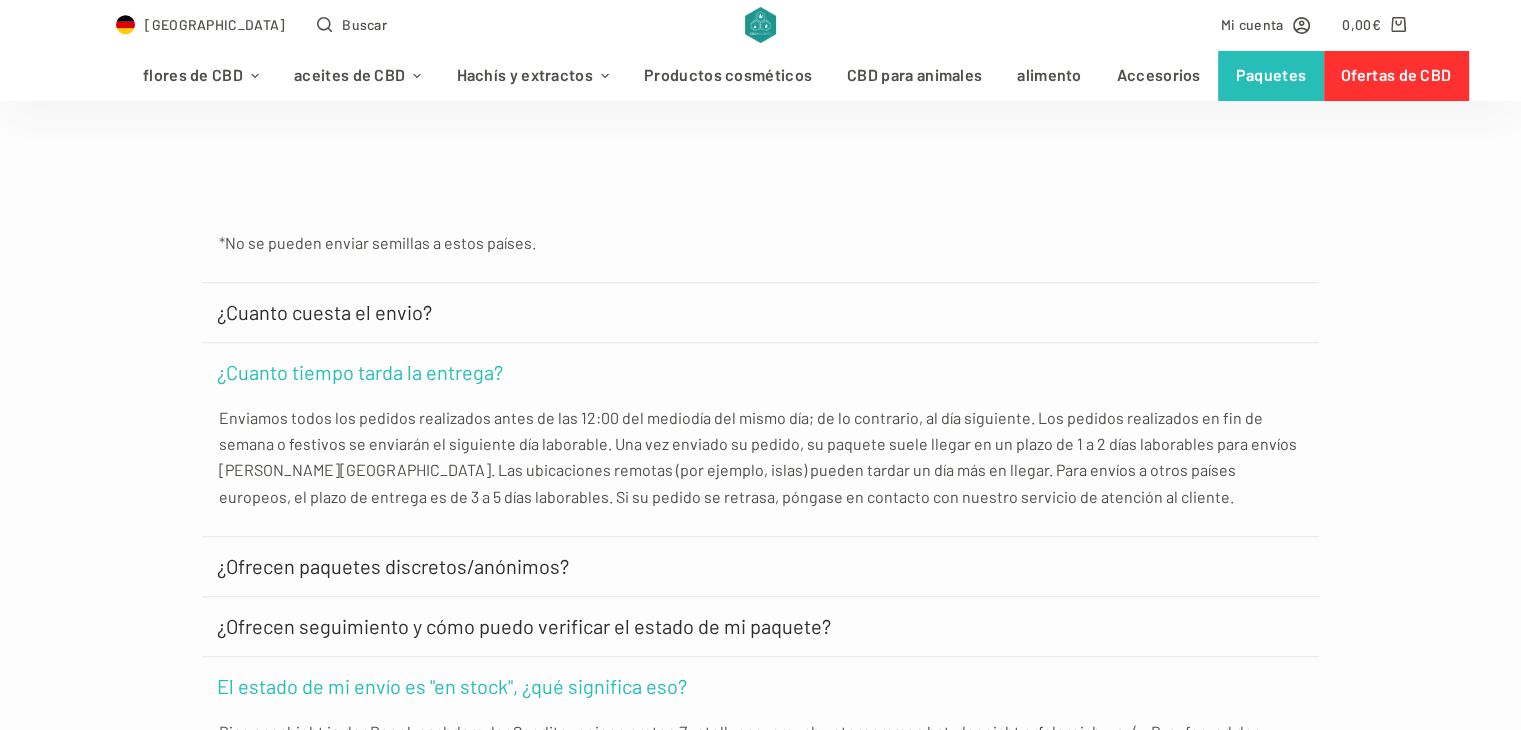 click on "Enviamos todos los pedidos realizados antes de las 12:00 del mediodía del mismo día; de lo contrario, al día siguiente. Los pedidos realizados en fin de semana o festivos se enviarán el siguiente día laborable. Una vez enviado su pedido, su paquete suele llegar en un plazo de 1 a 2 días laborables para envíos [PERSON_NAME][GEOGRAPHIC_DATA]. Las ubicaciones remotas (por ejemplo, islas) pueden tardar un día más en llegar. Para envíos a otros países europeos, el plazo de entrega es de 3 a 5 días laborables. Si su pedido se retrasa, póngase en contacto con nuestro servicio de atención al cliente." at bounding box center [758, 457] 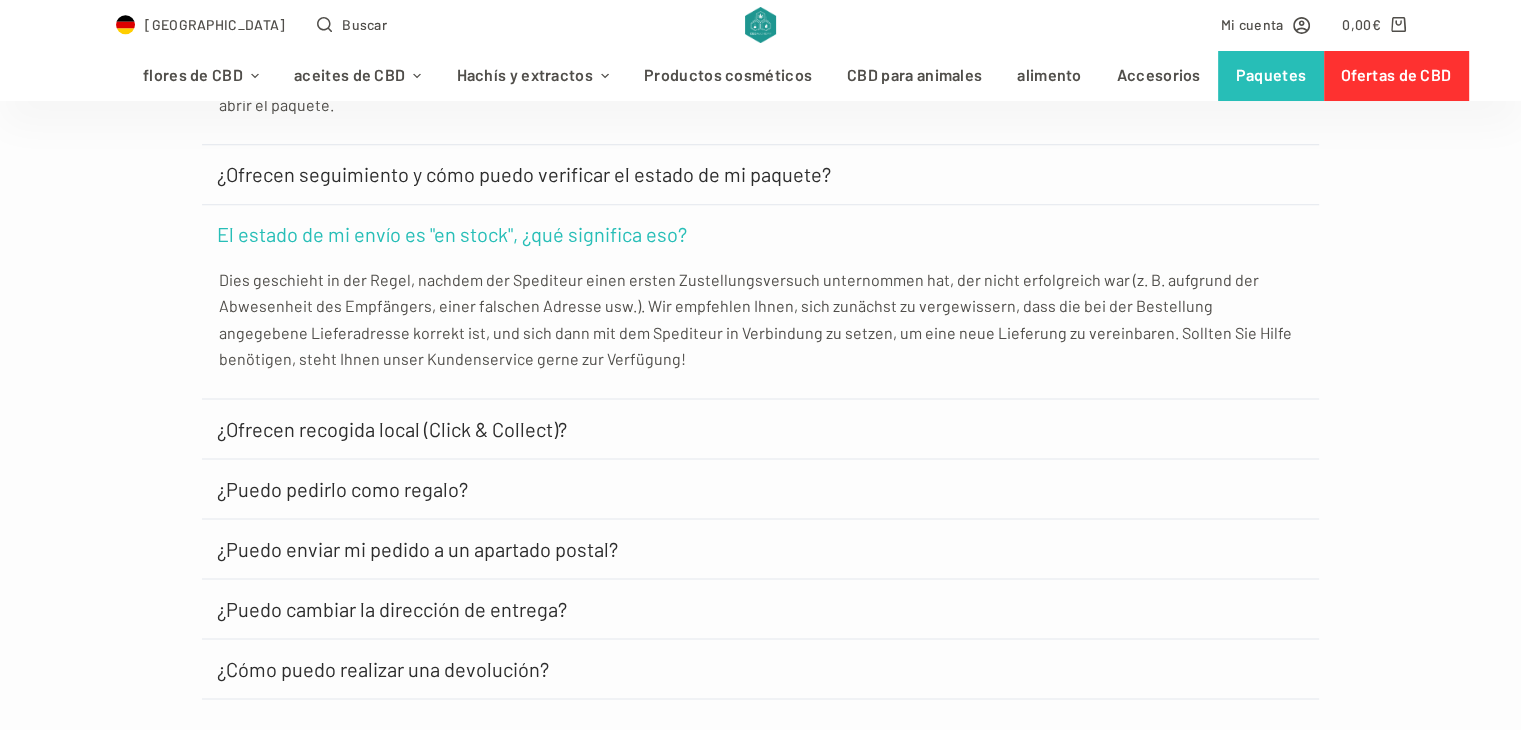 scroll, scrollTop: 2566, scrollLeft: 0, axis: vertical 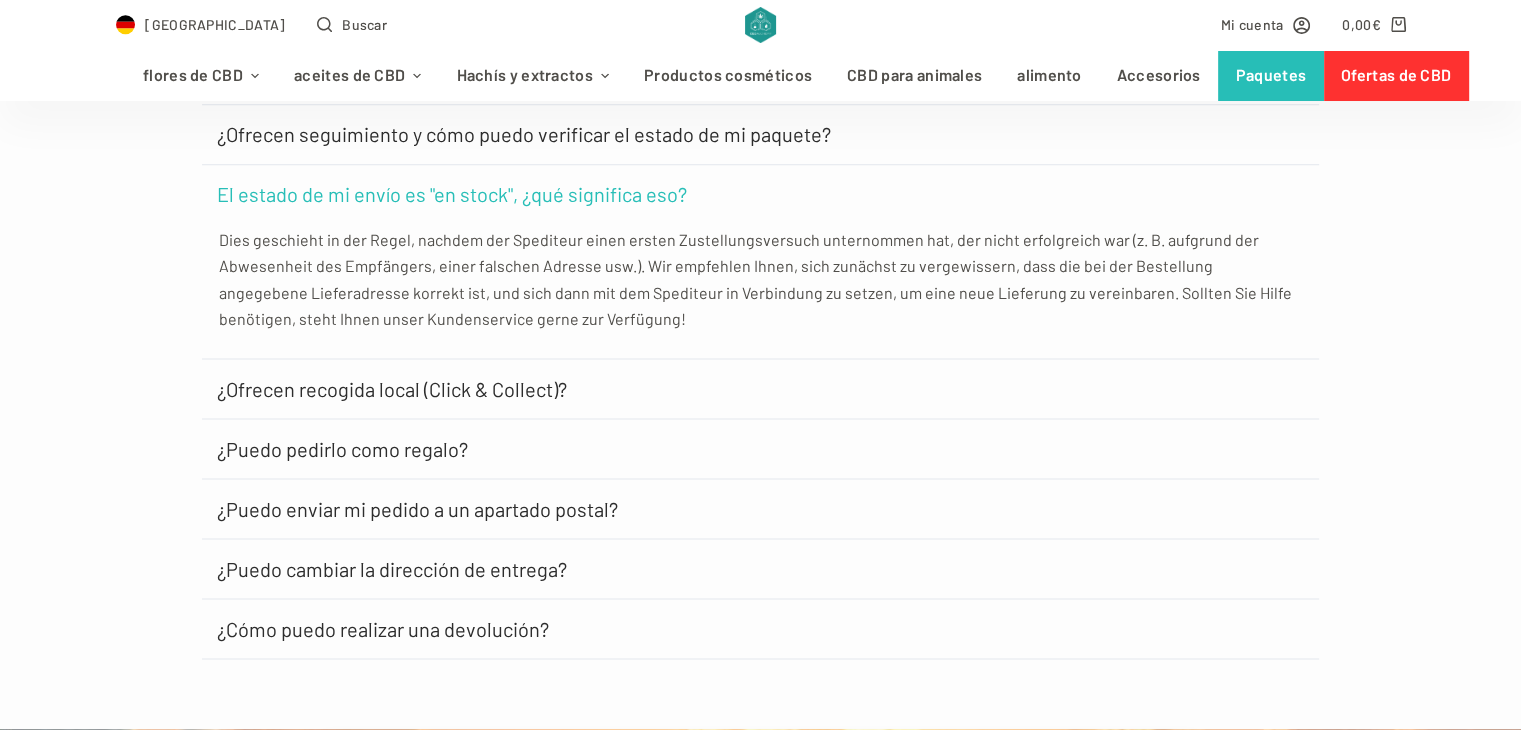 click on "¿Ofrecen recogida local (Click & Collect)?" at bounding box center [761, 389] 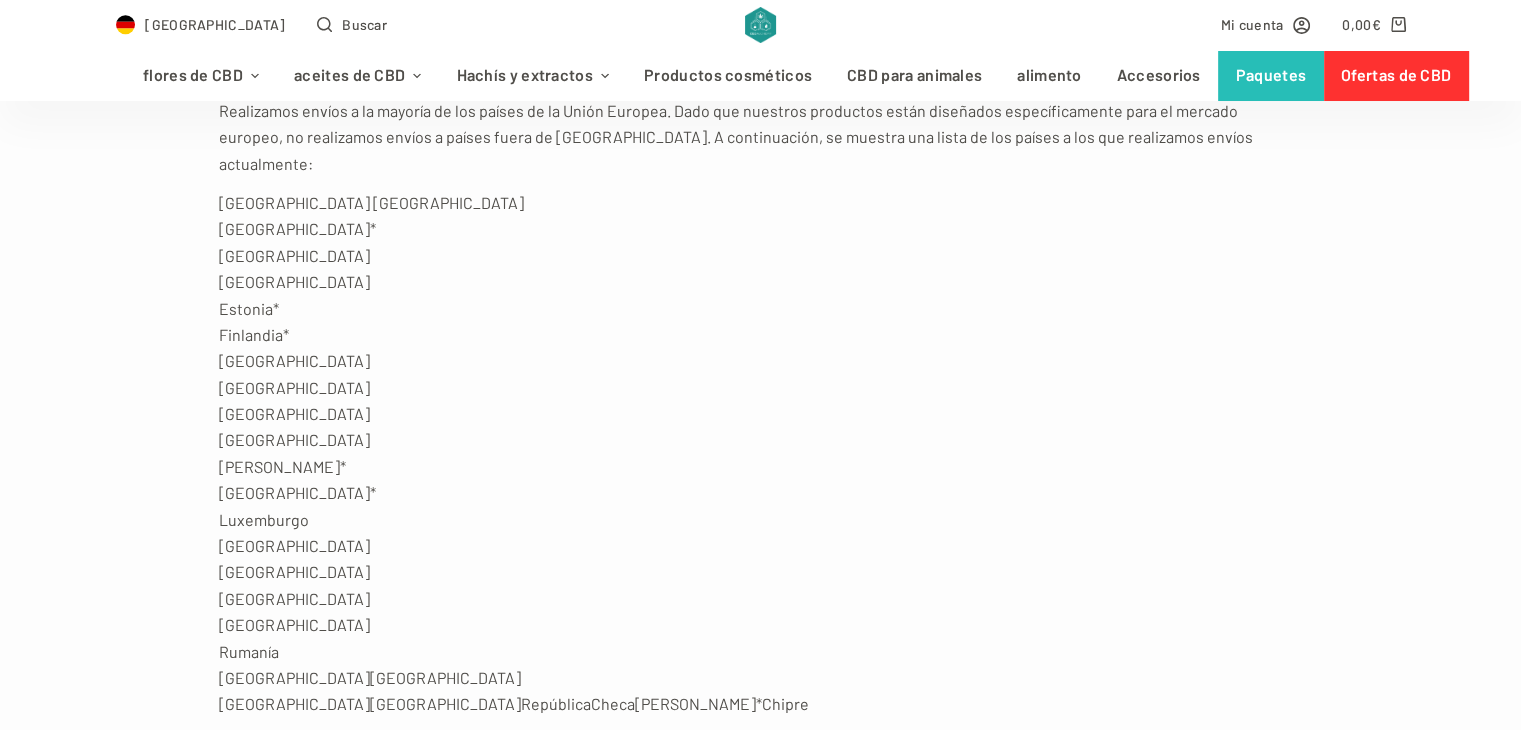 scroll, scrollTop: 1326, scrollLeft: 0, axis: vertical 